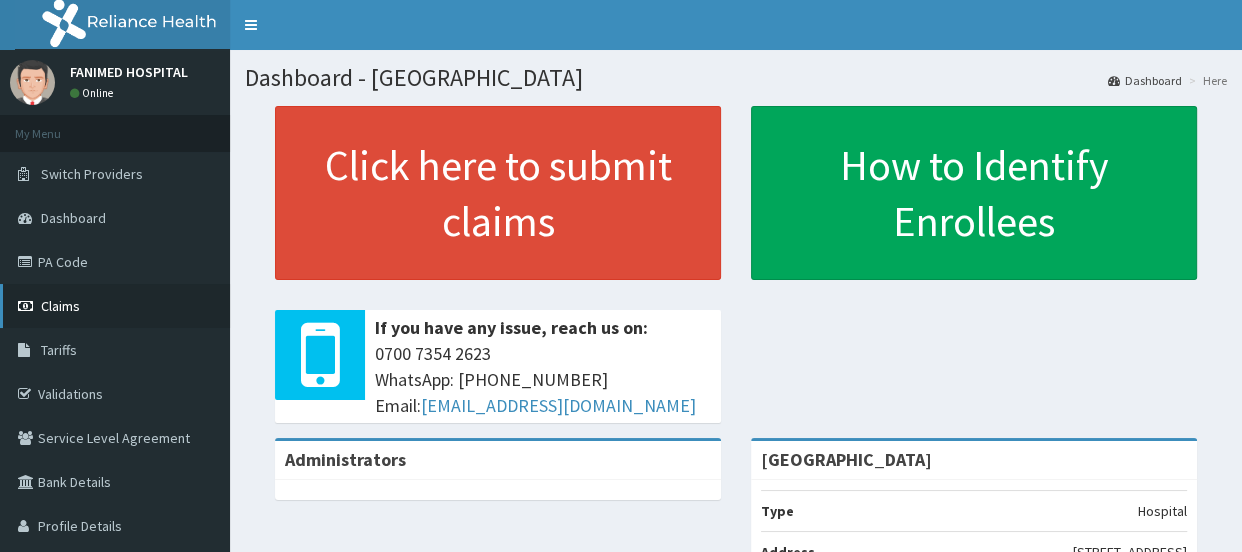 scroll, scrollTop: 0, scrollLeft: 0, axis: both 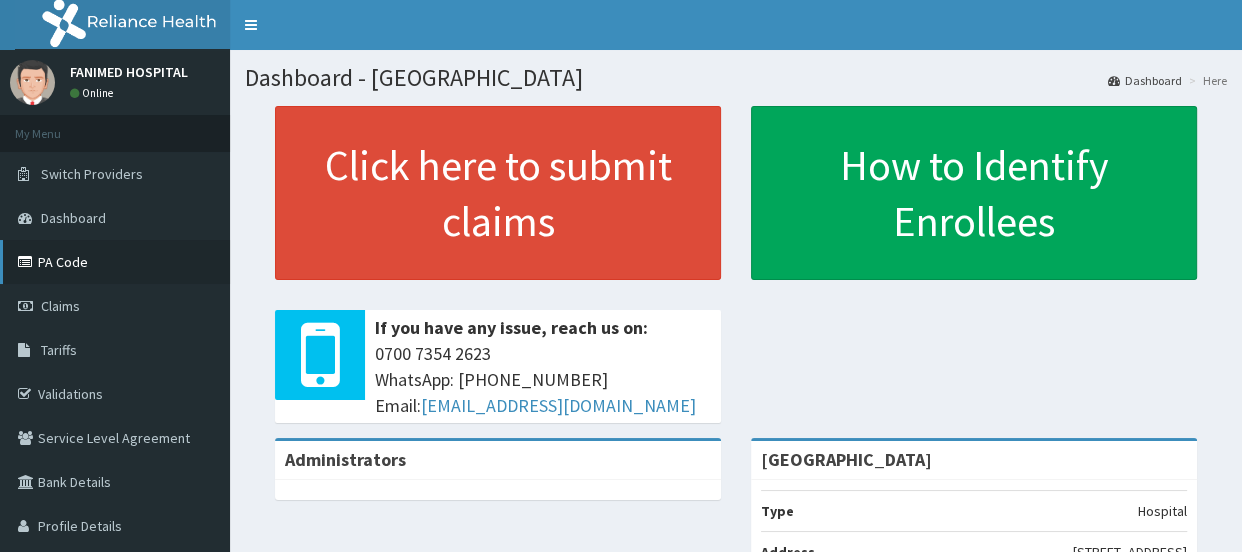click on "PA Code" at bounding box center [115, 262] 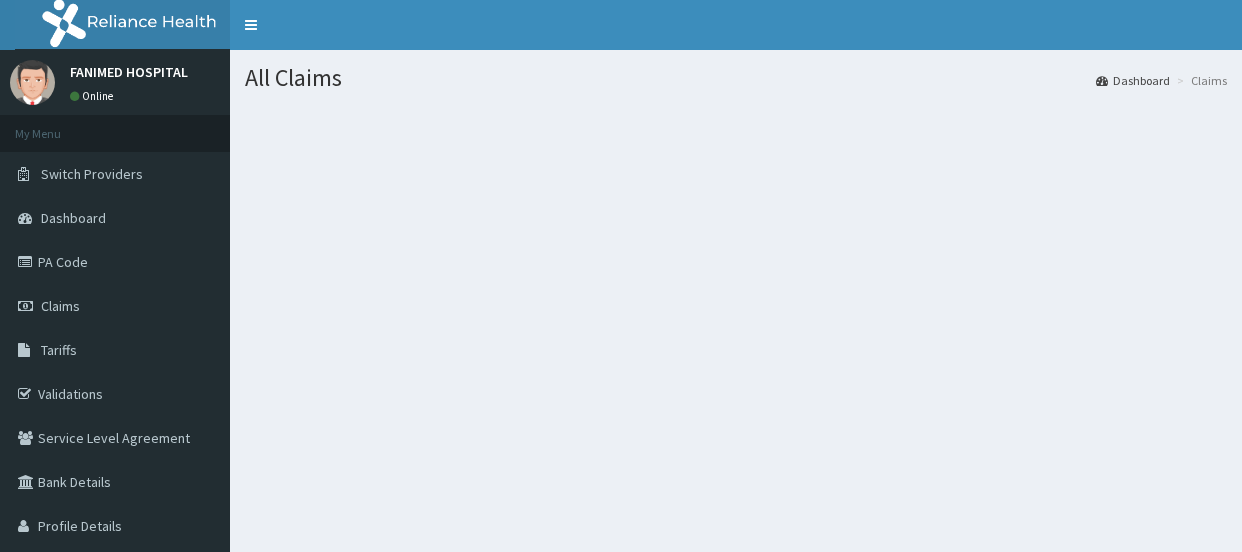 scroll, scrollTop: 0, scrollLeft: 0, axis: both 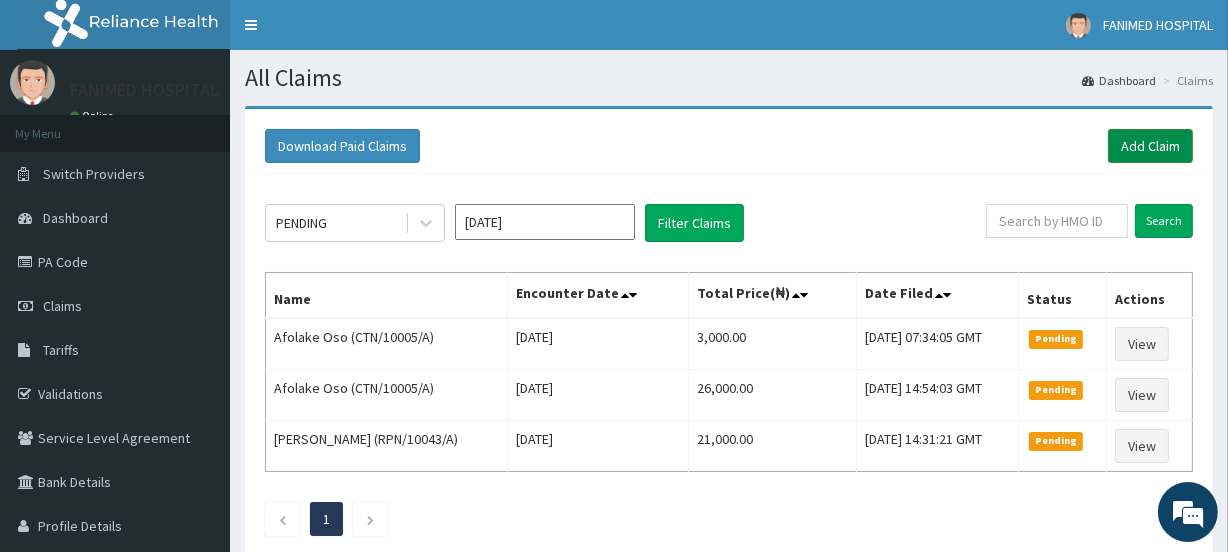 click on "Add Claim" at bounding box center (1150, 146) 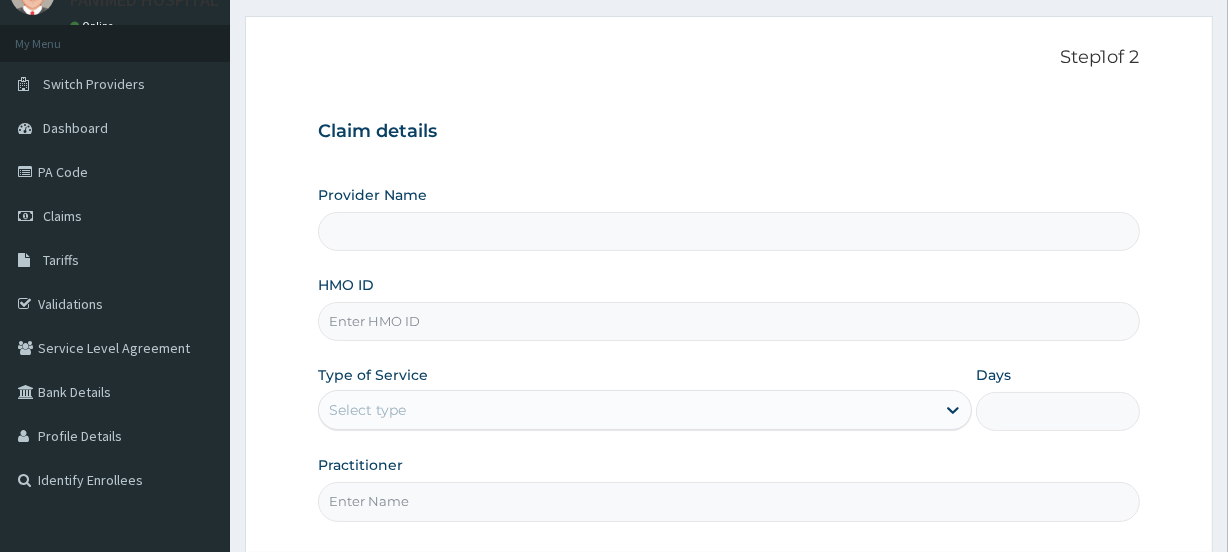type on "[GEOGRAPHIC_DATA]" 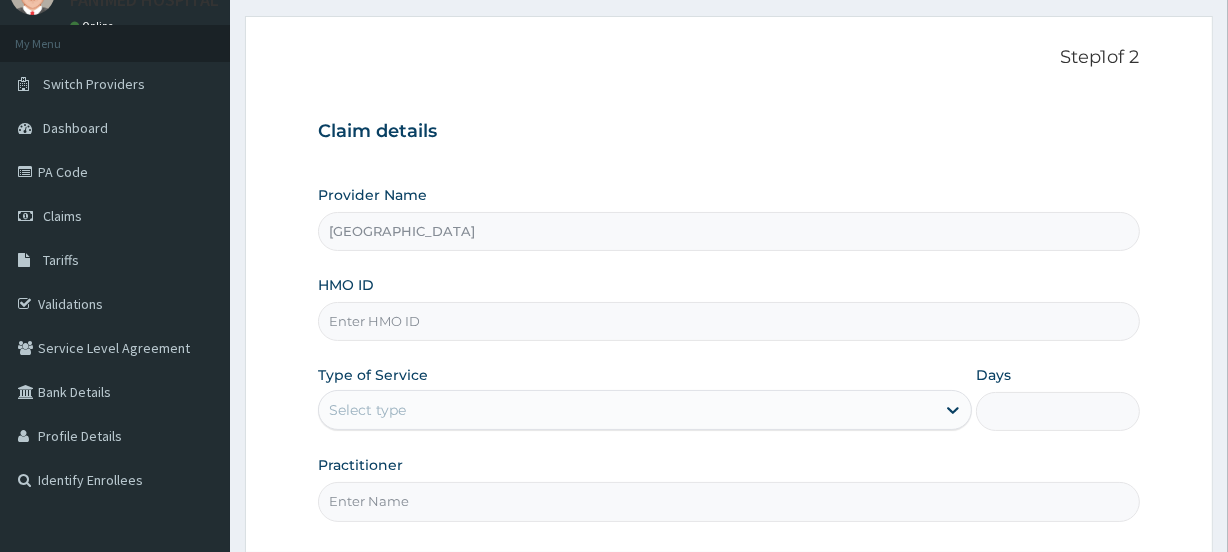 scroll, scrollTop: 0, scrollLeft: 0, axis: both 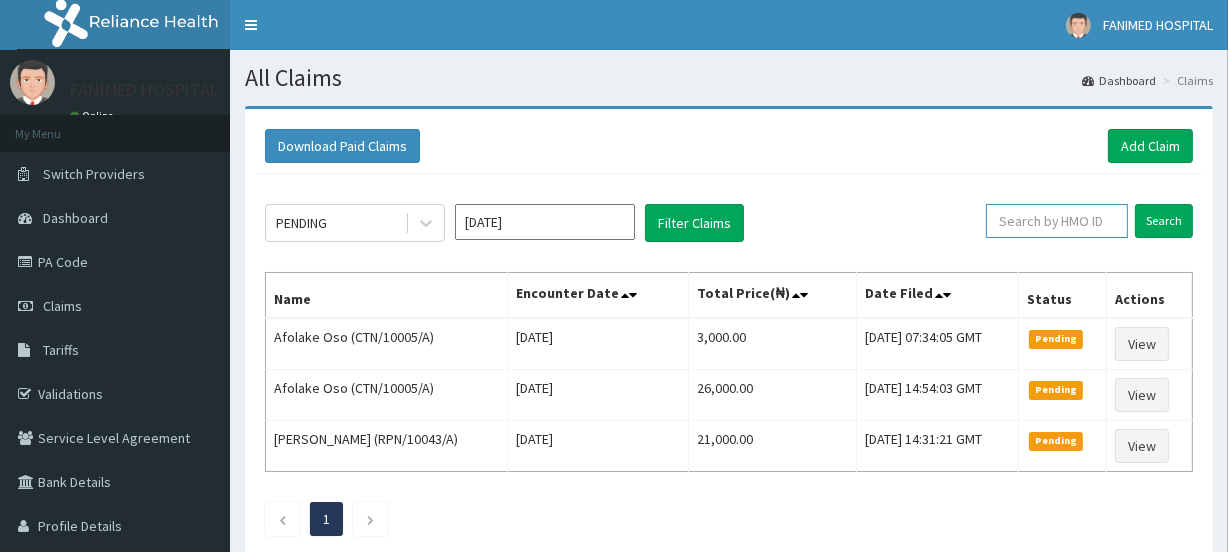 click at bounding box center [1057, 221] 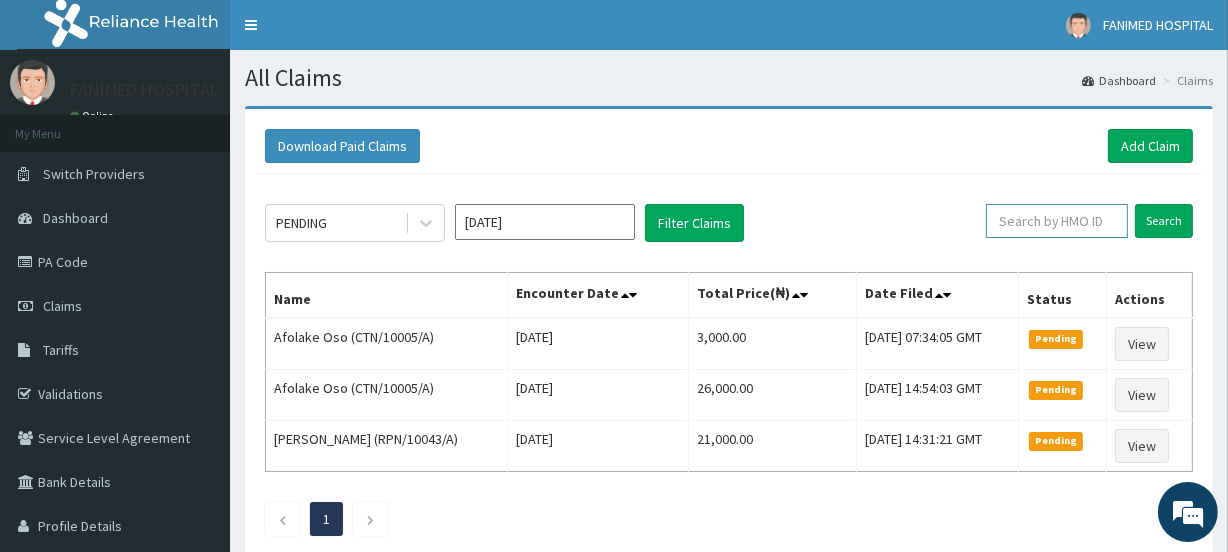scroll, scrollTop: 0, scrollLeft: 0, axis: both 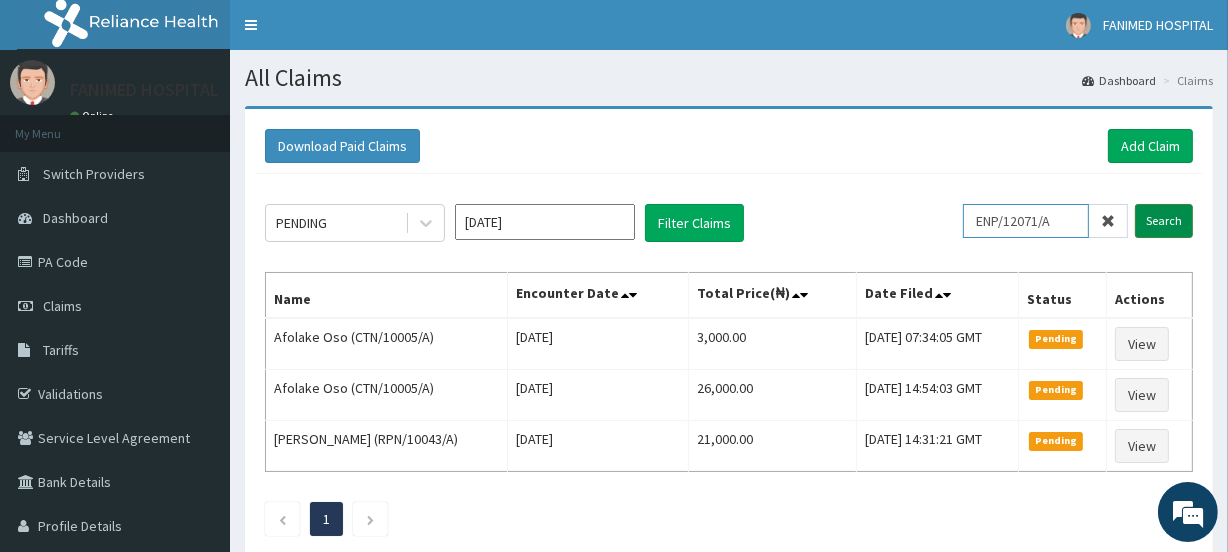 type on "ENP/12071/A" 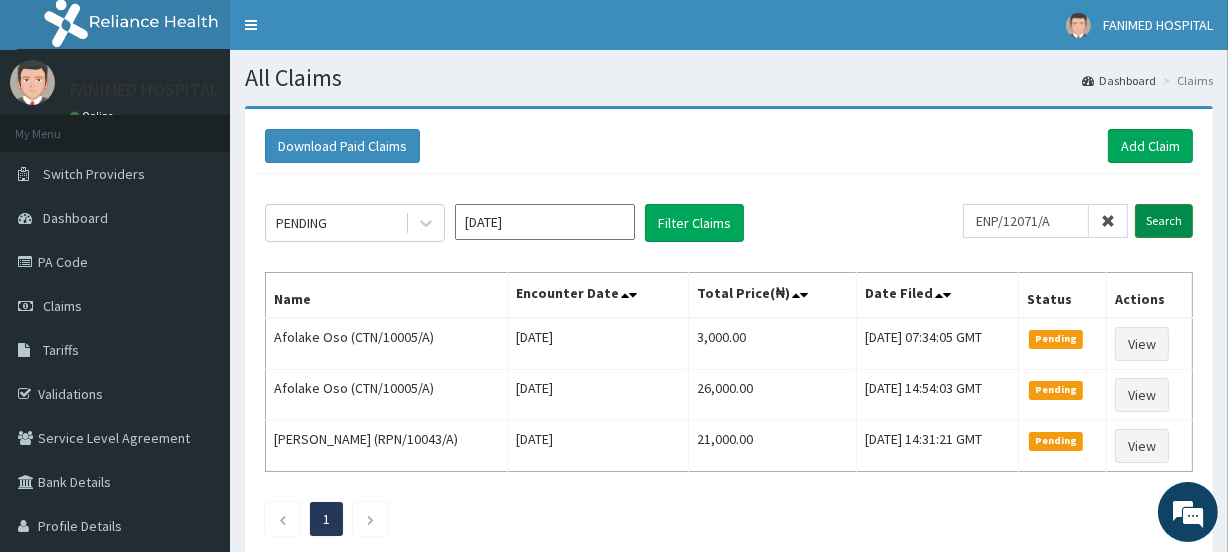 click on "Search" at bounding box center [1164, 221] 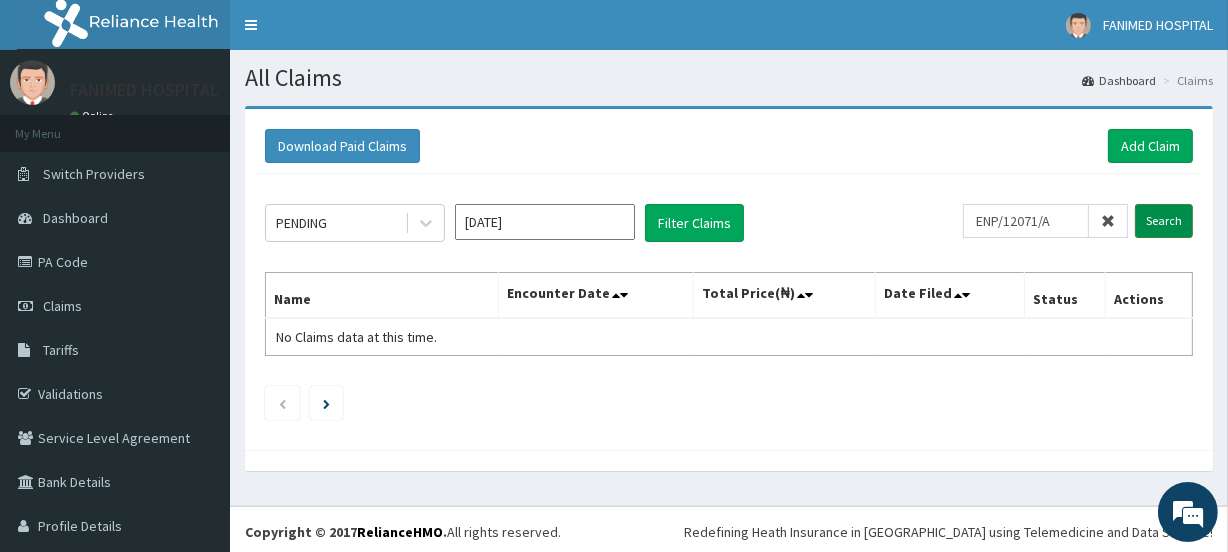 click on "Search" at bounding box center (1164, 221) 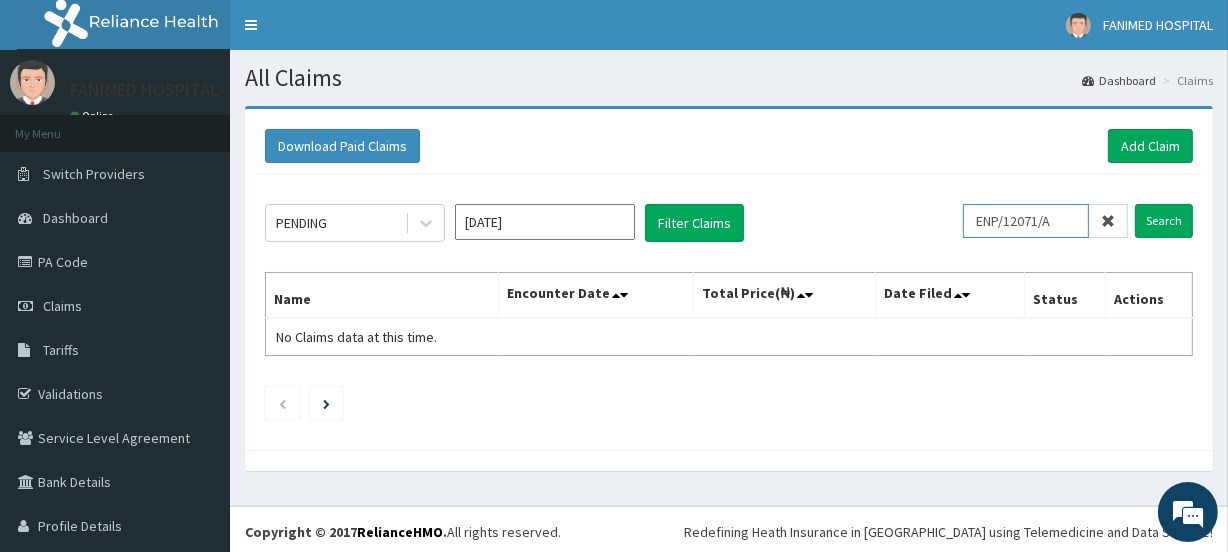 drag, startPoint x: 1069, startPoint y: 220, endPoint x: 913, endPoint y: 216, distance: 156.05127 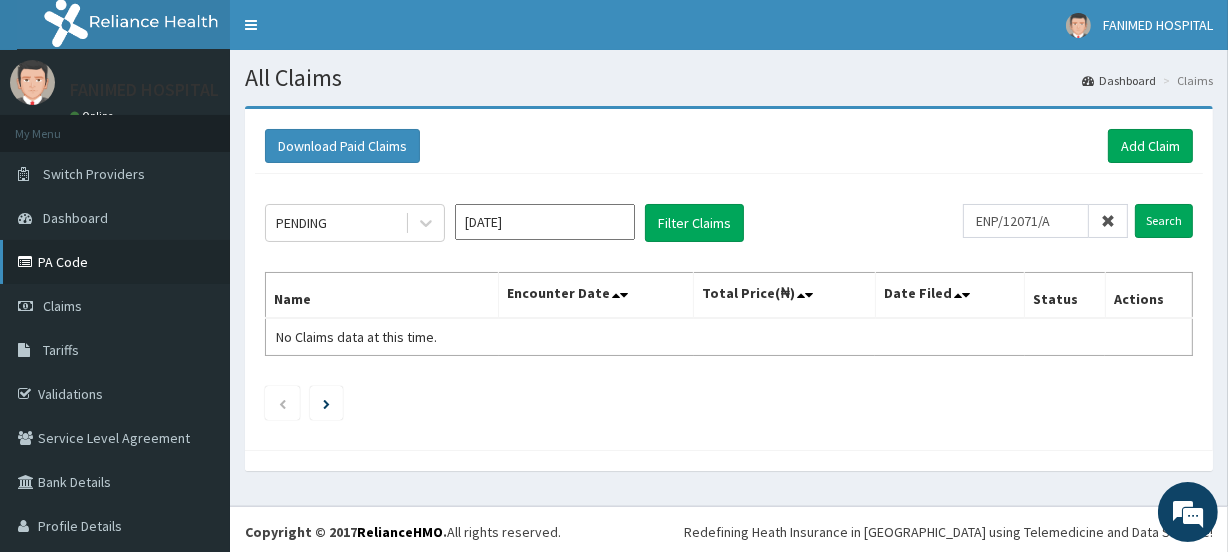 click on "PA Code" at bounding box center [115, 262] 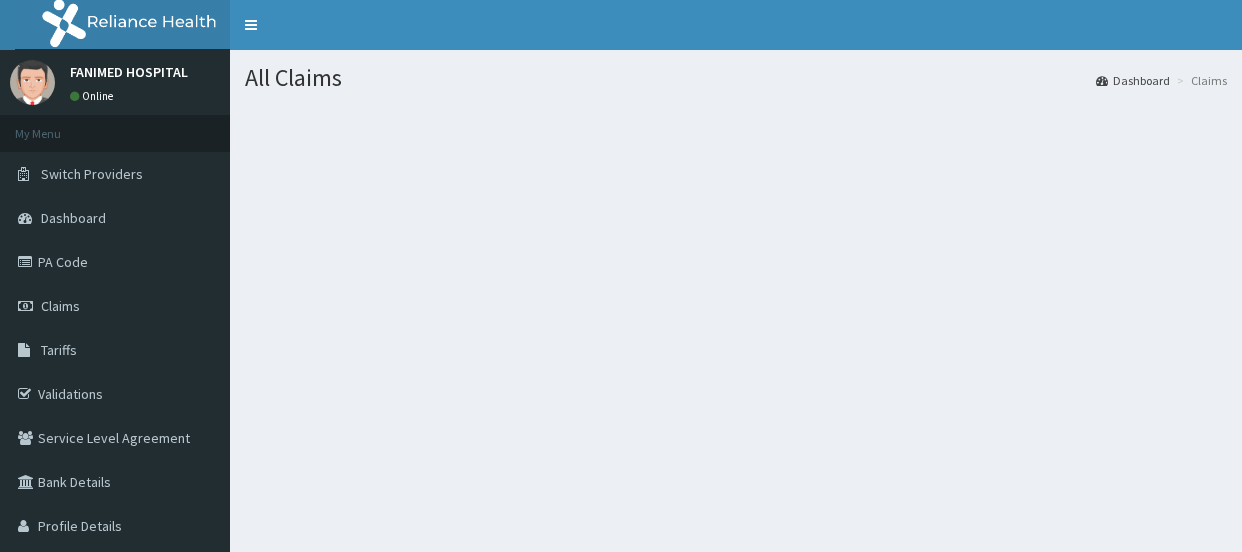 scroll, scrollTop: 0, scrollLeft: 0, axis: both 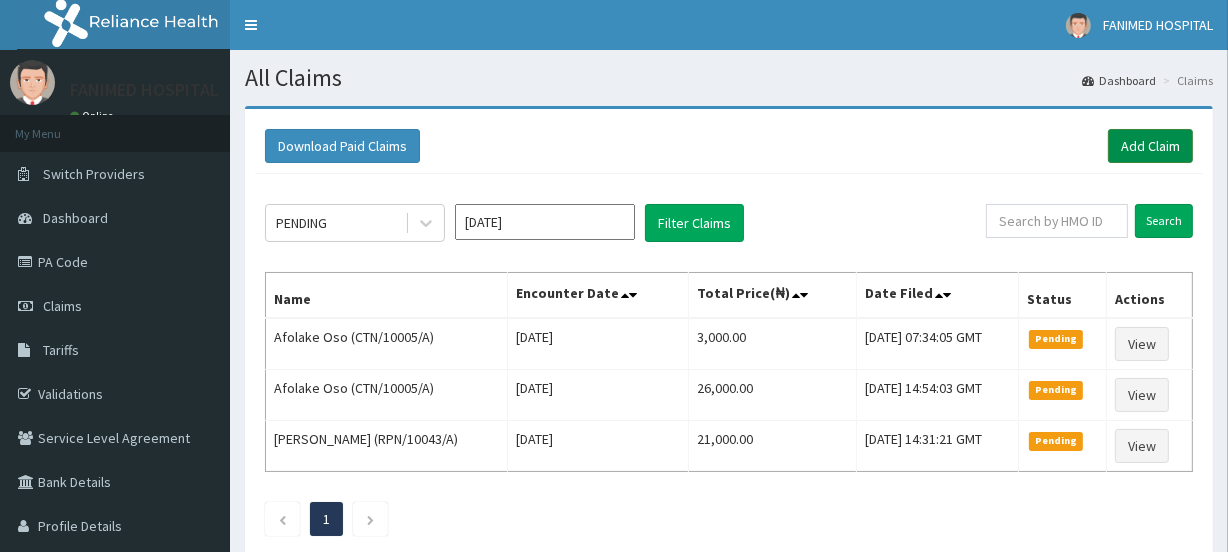 click on "Add Claim" at bounding box center (1150, 146) 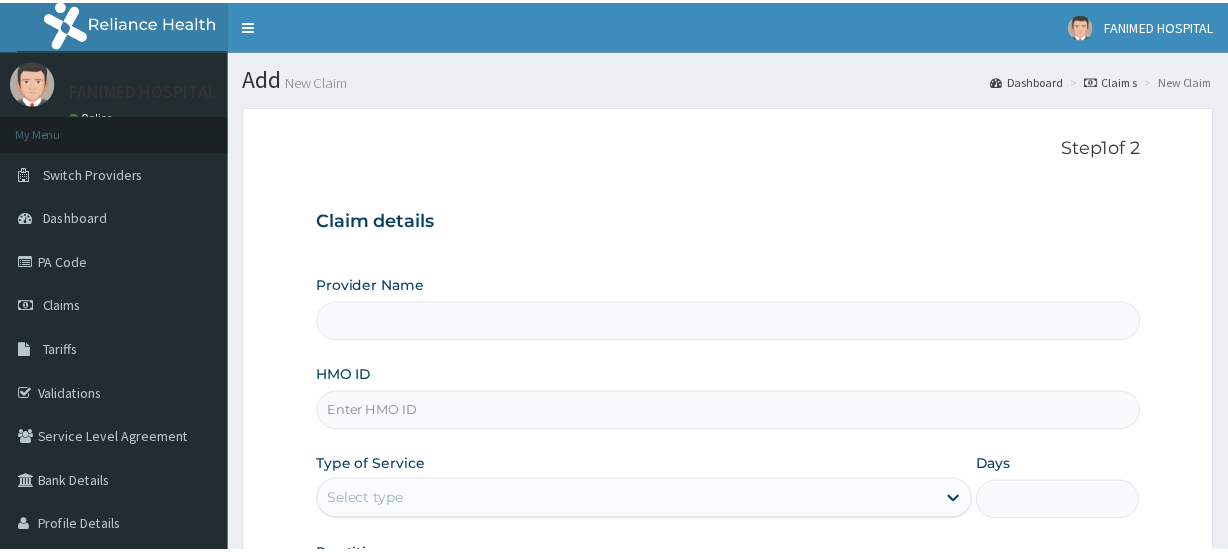 scroll, scrollTop: 0, scrollLeft: 0, axis: both 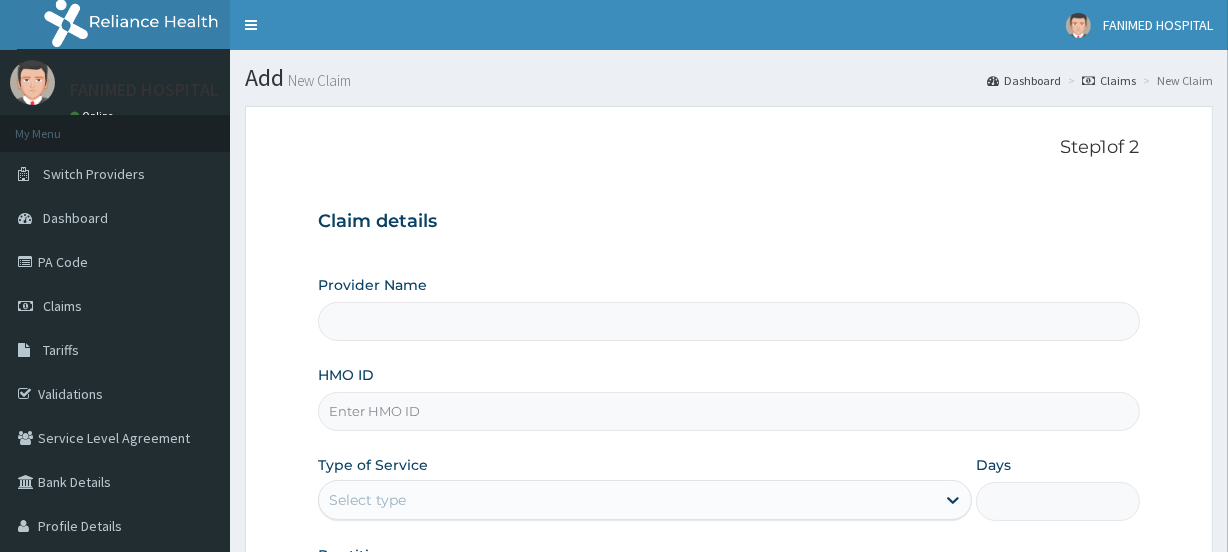 type on "[GEOGRAPHIC_DATA]" 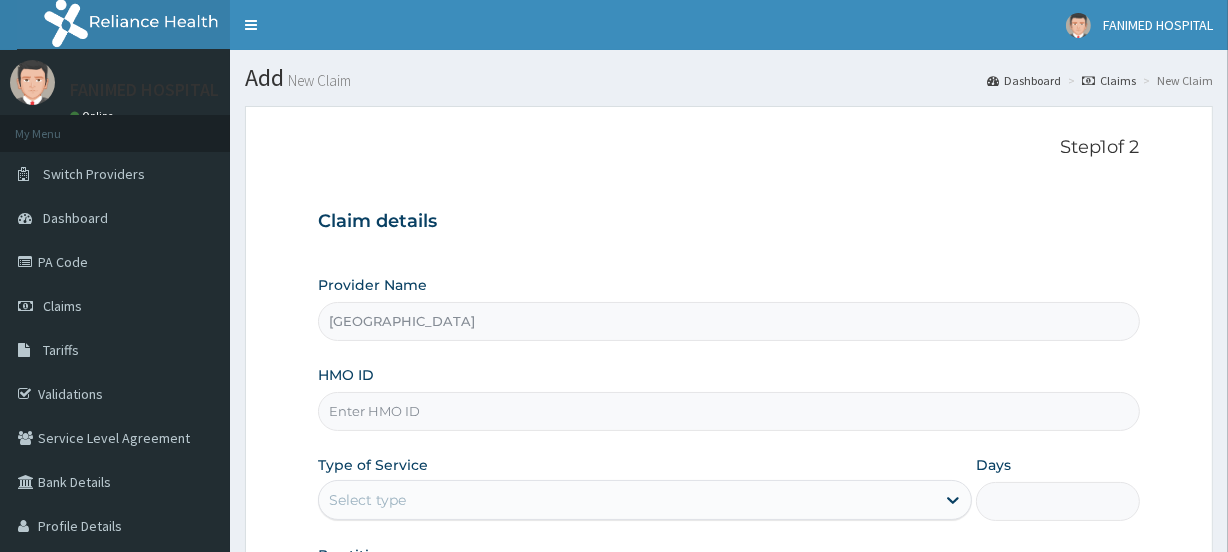 click on "HMO ID" at bounding box center [728, 411] 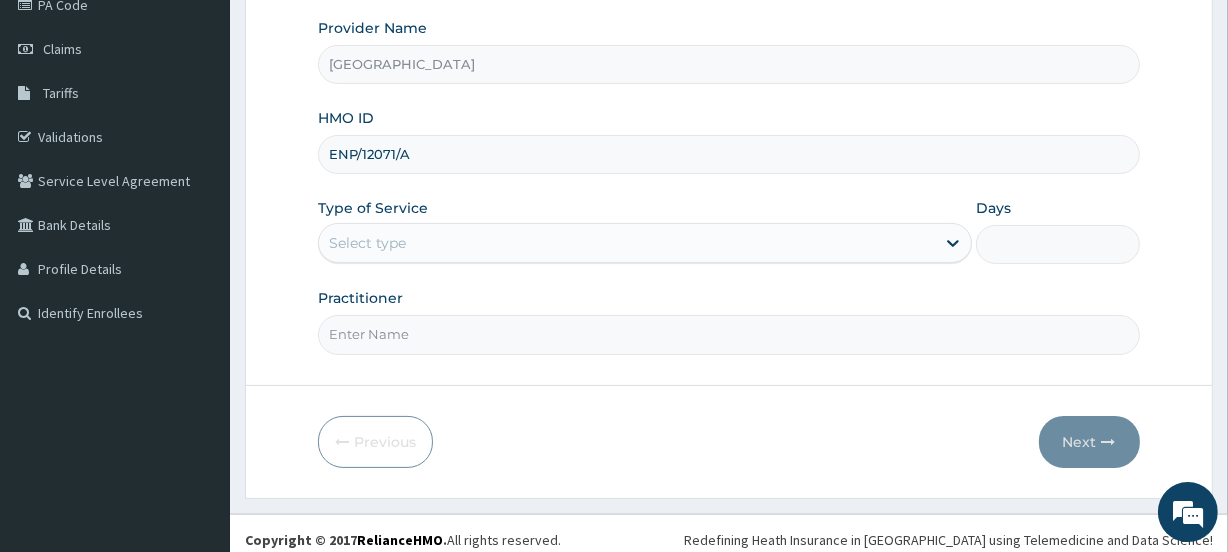 scroll, scrollTop: 268, scrollLeft: 0, axis: vertical 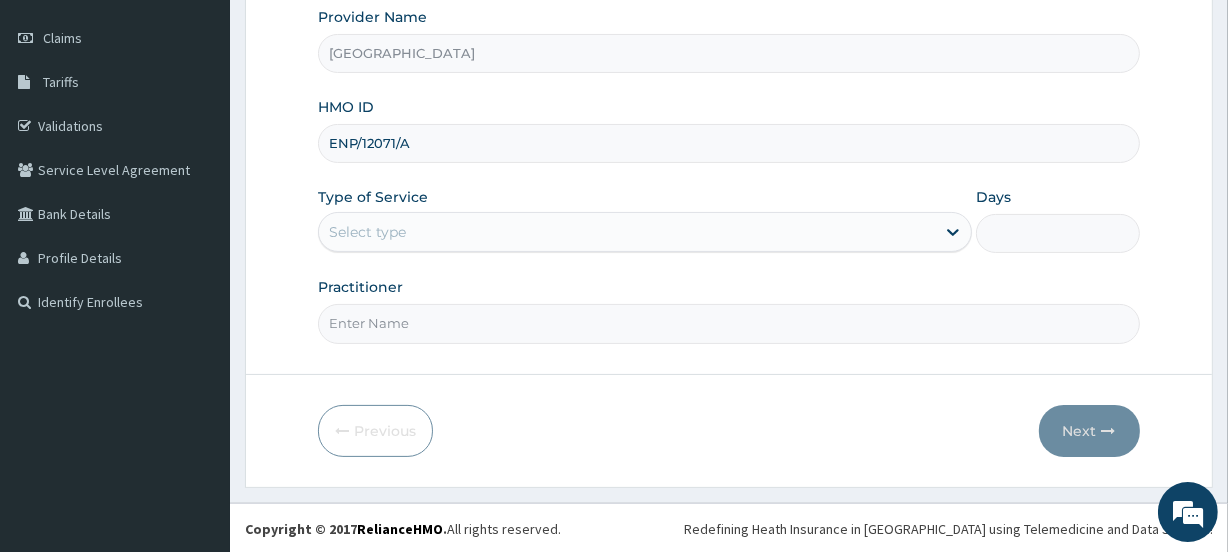 type on "ENP/12071/A" 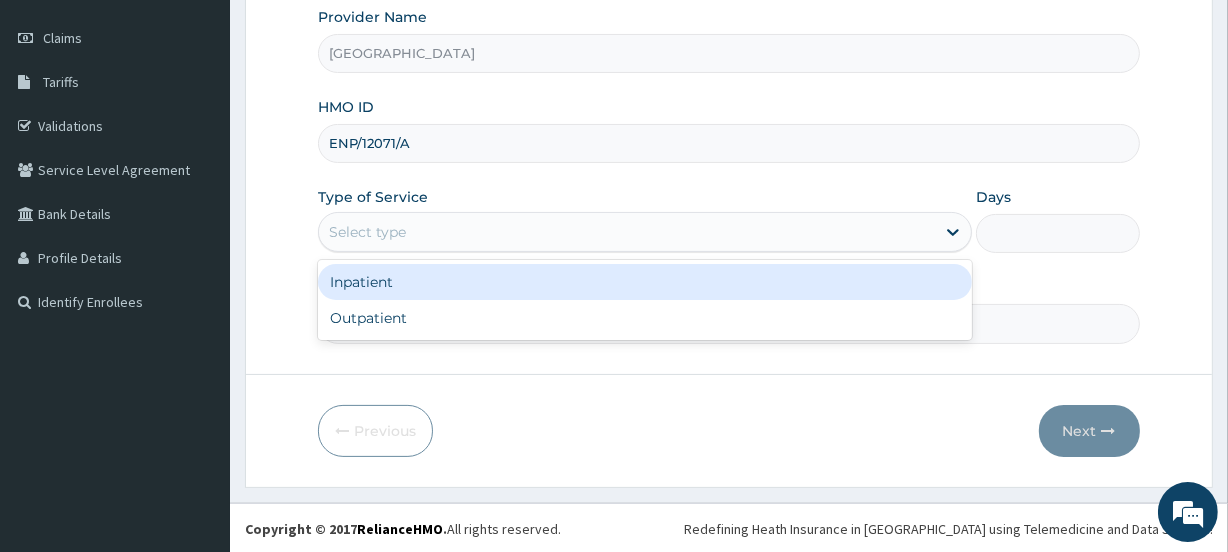 click on "Select type" at bounding box center [627, 232] 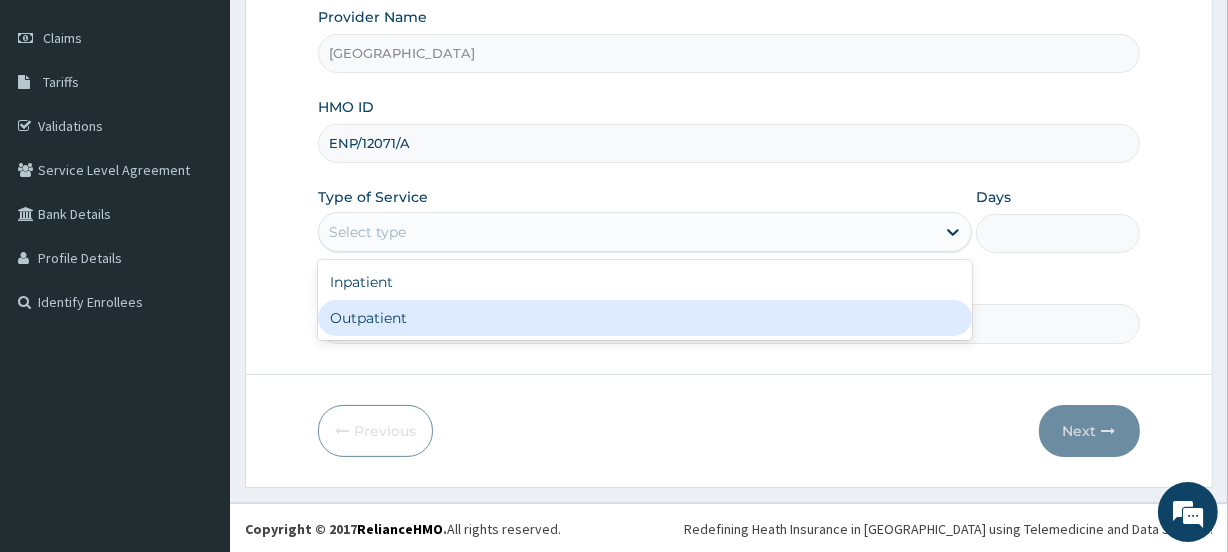 click on "Outpatient" at bounding box center (645, 318) 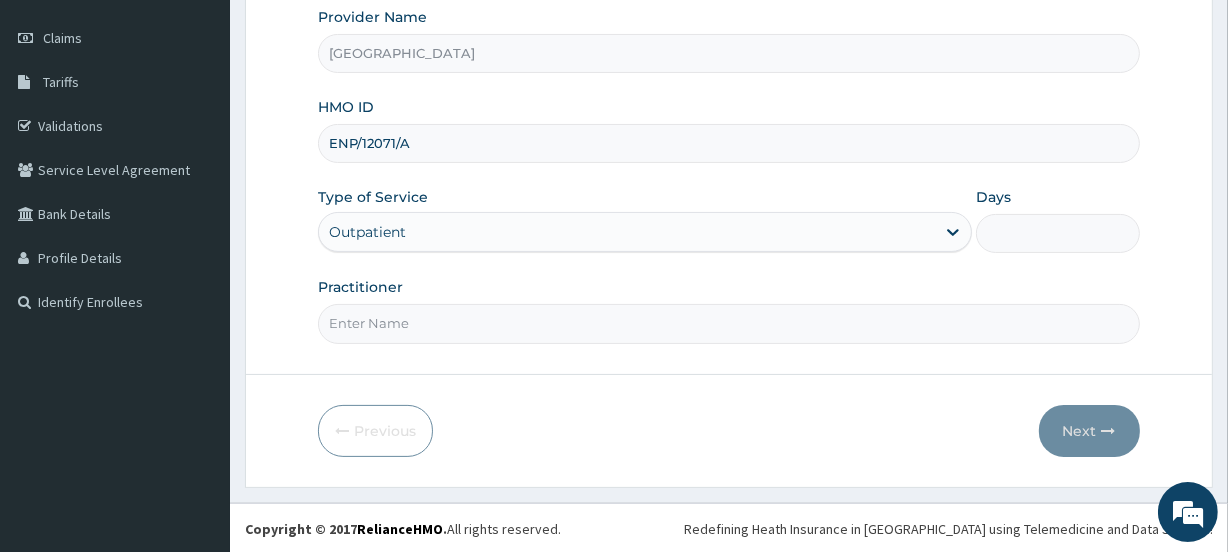 type on "1" 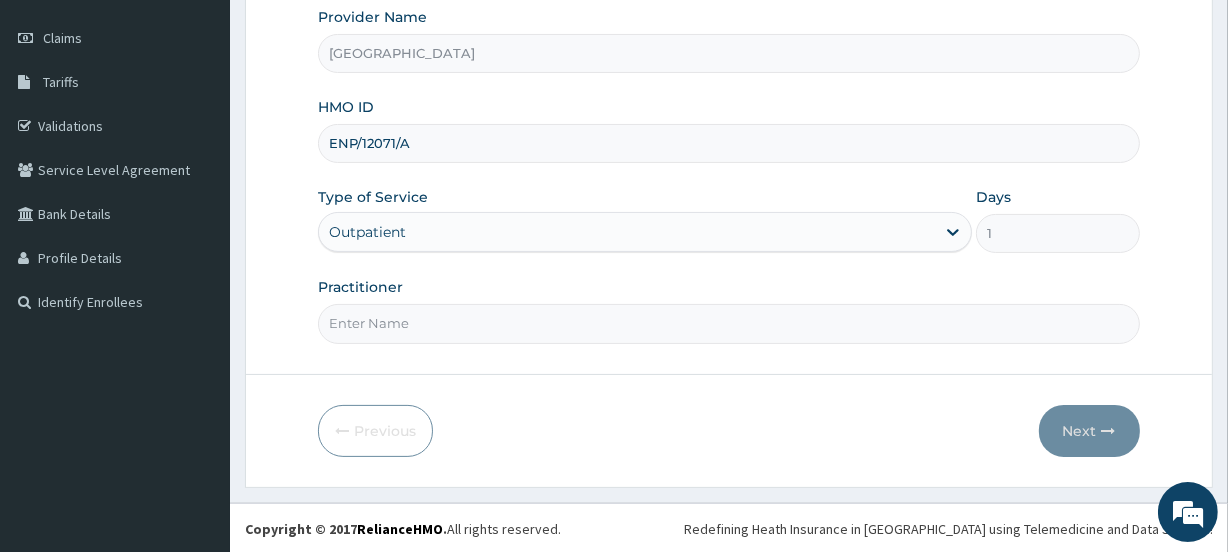 scroll, scrollTop: 0, scrollLeft: 0, axis: both 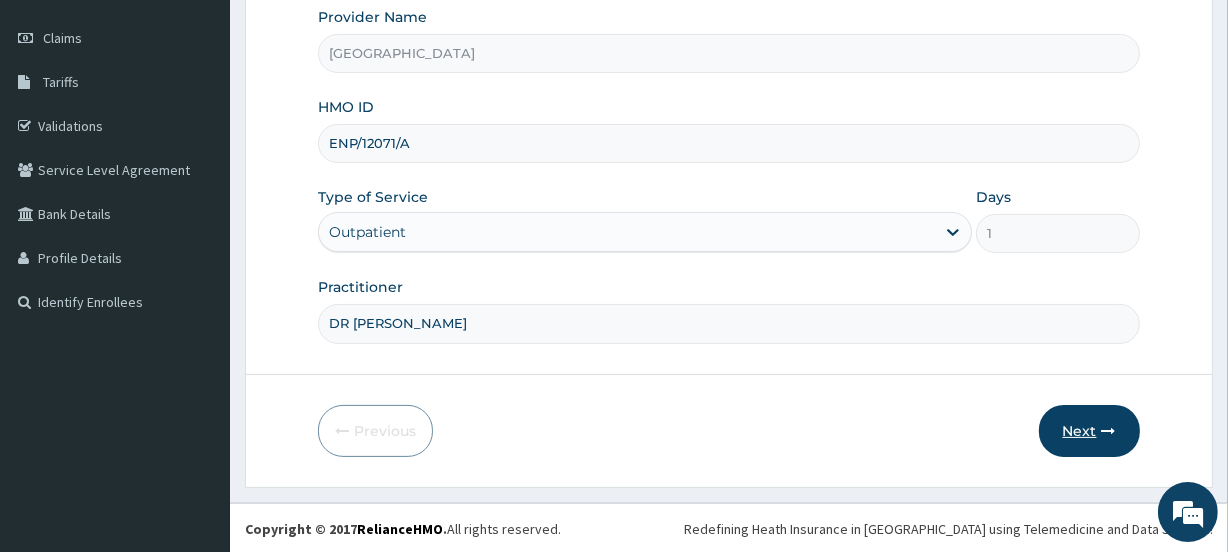 type on "DR PETER" 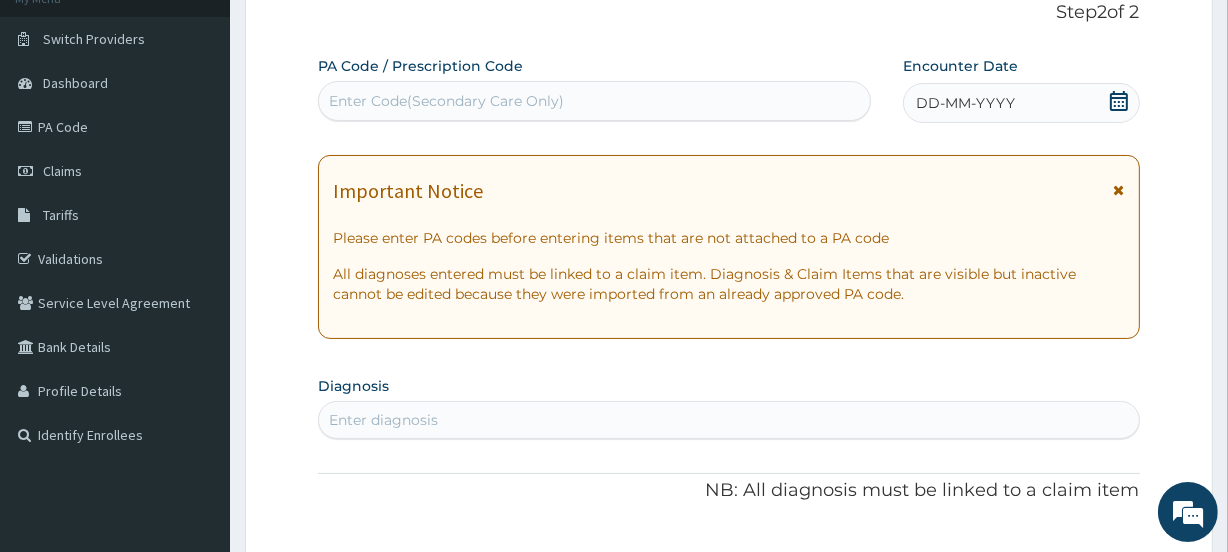 scroll, scrollTop: 0, scrollLeft: 0, axis: both 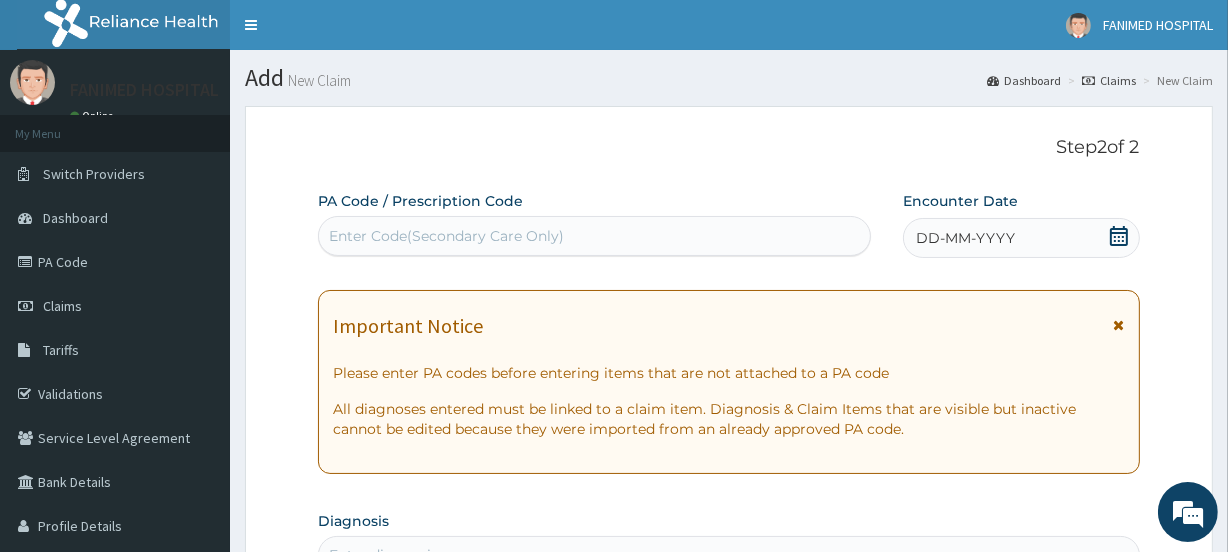 click 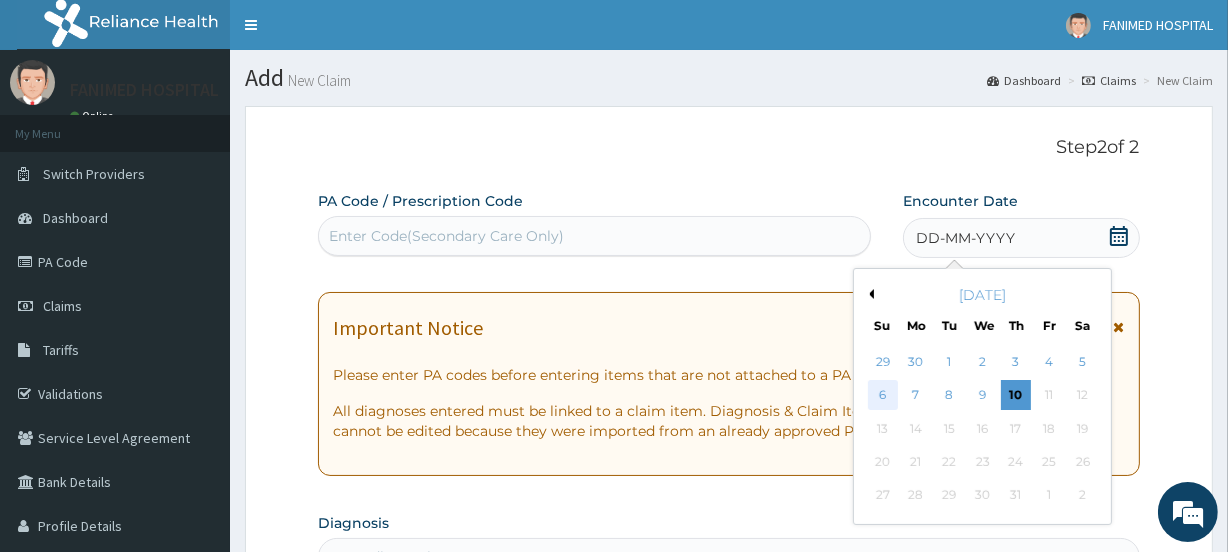 click on "6" at bounding box center (882, 396) 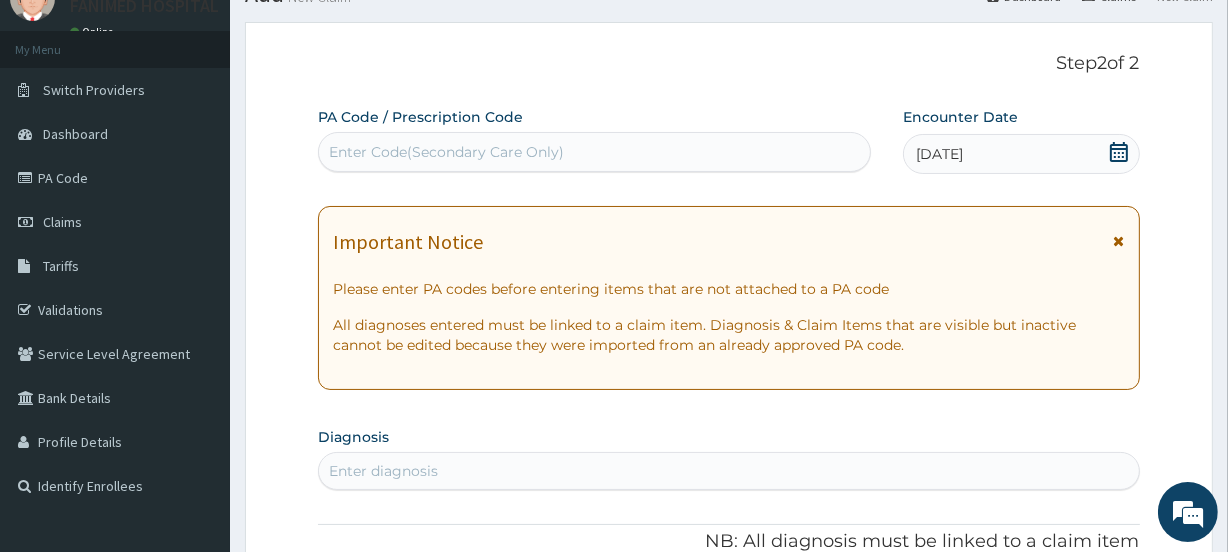 scroll, scrollTop: 272, scrollLeft: 0, axis: vertical 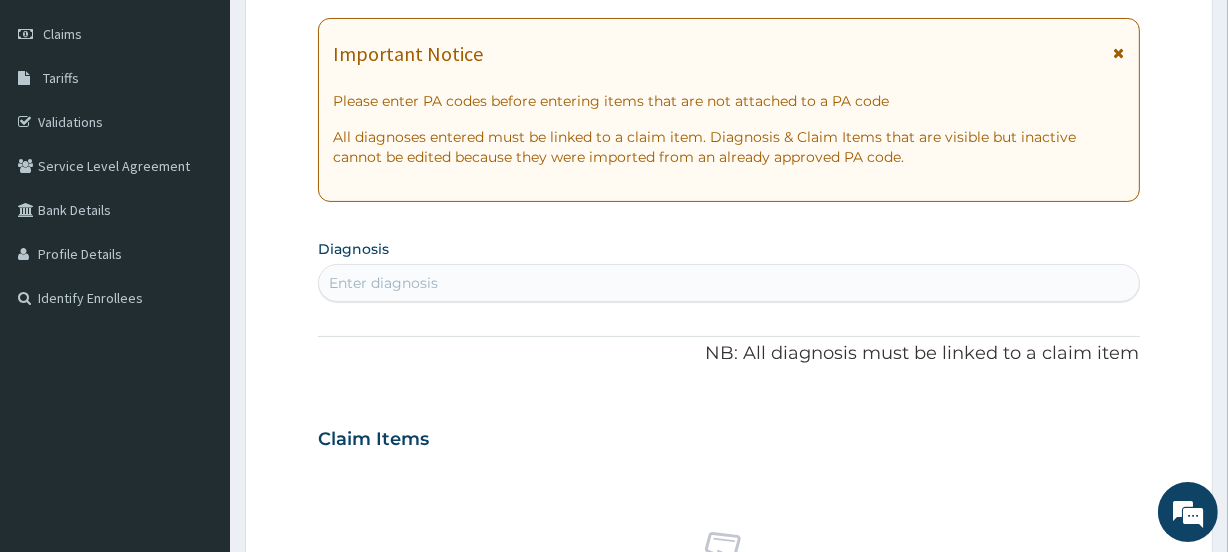 click on "Enter diagnosis" at bounding box center [728, 283] 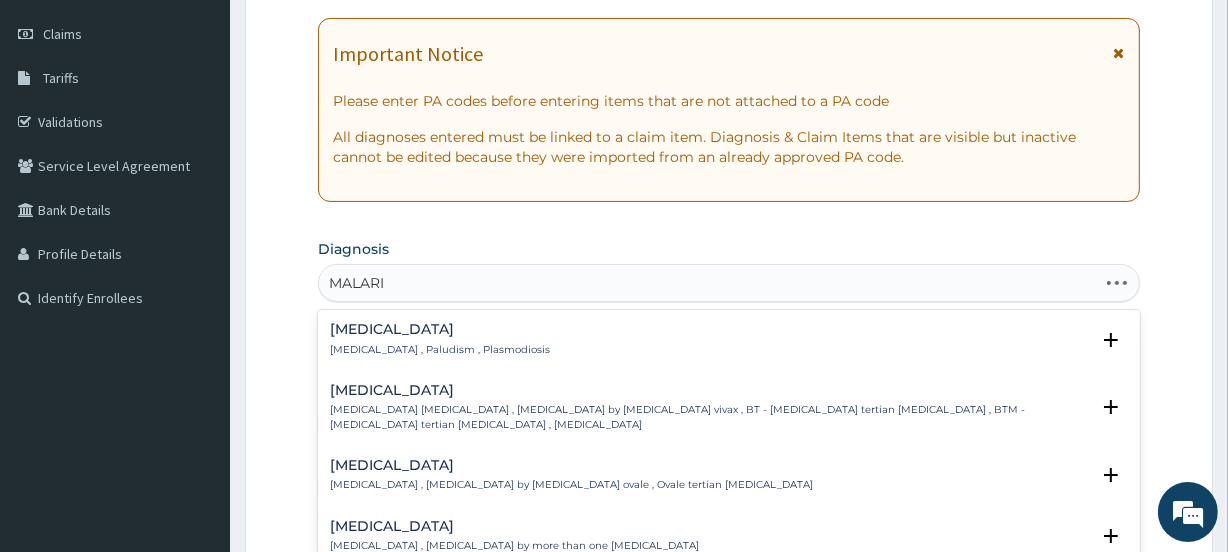 type on "MALARIA" 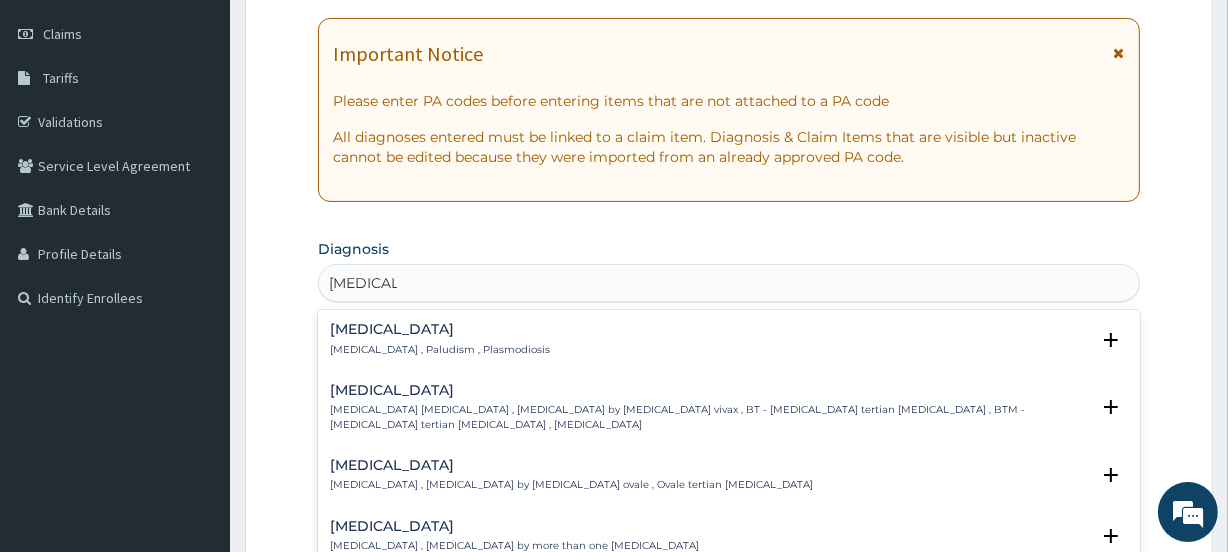 click on "Malaria , Paludism , Plasmodiosis" at bounding box center (440, 350) 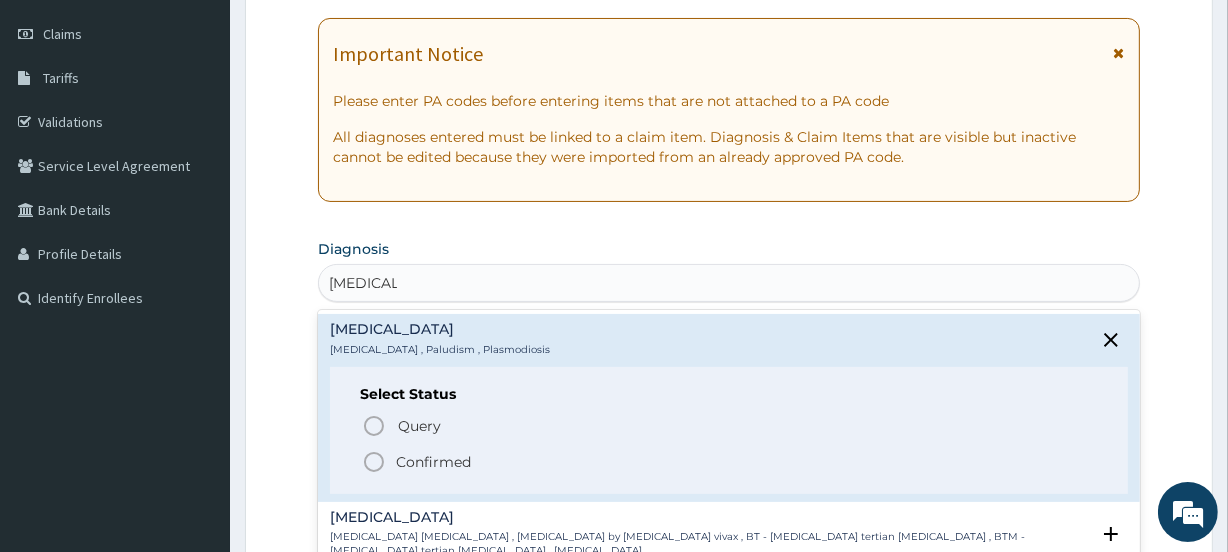click on "Confirmed" at bounding box center [433, 462] 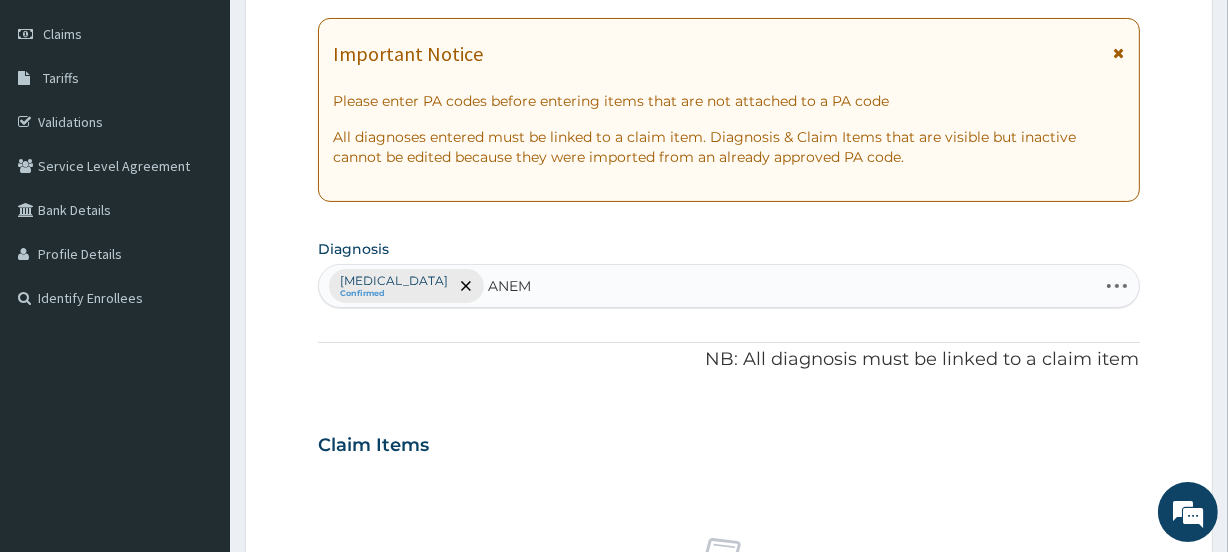 type on "ANEMI" 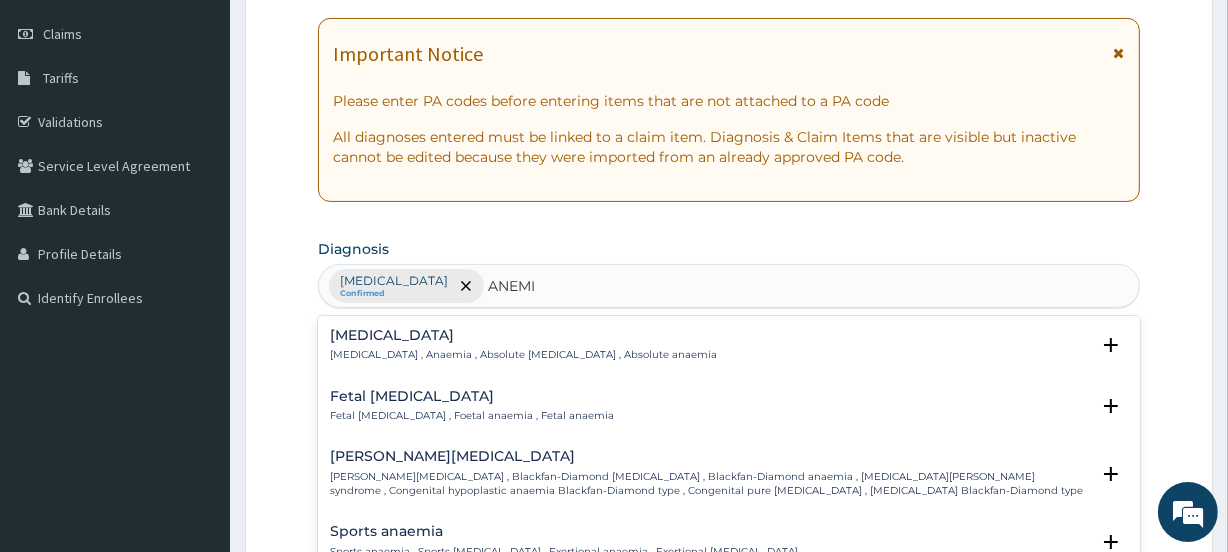 click on "Anemia , Anaemia , Absolute anemia , Absolute anaemia" at bounding box center [523, 355] 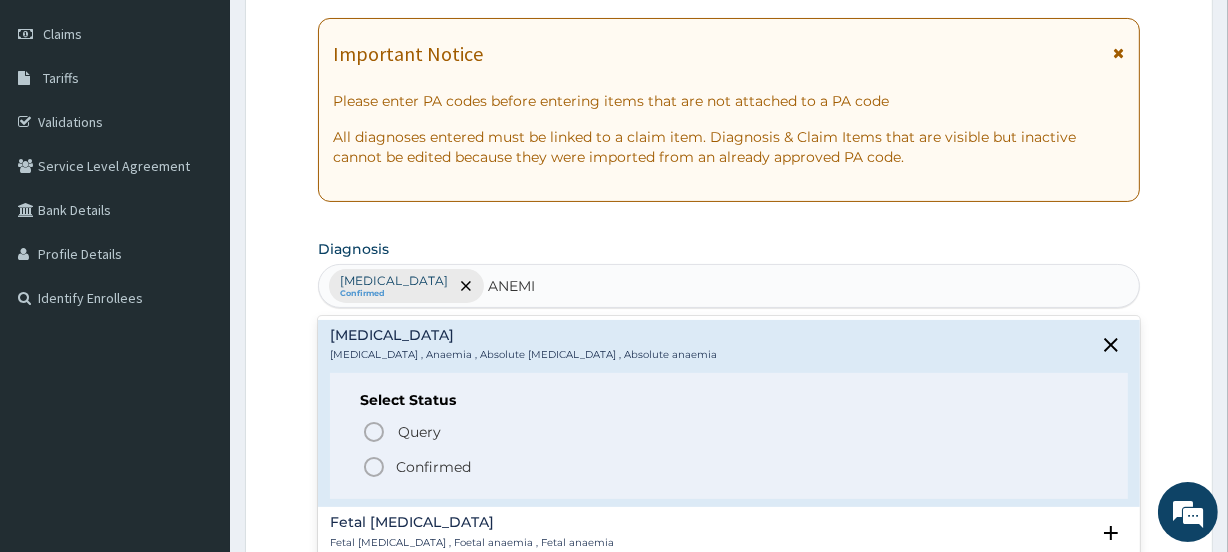 click on "Confirmed" at bounding box center [433, 467] 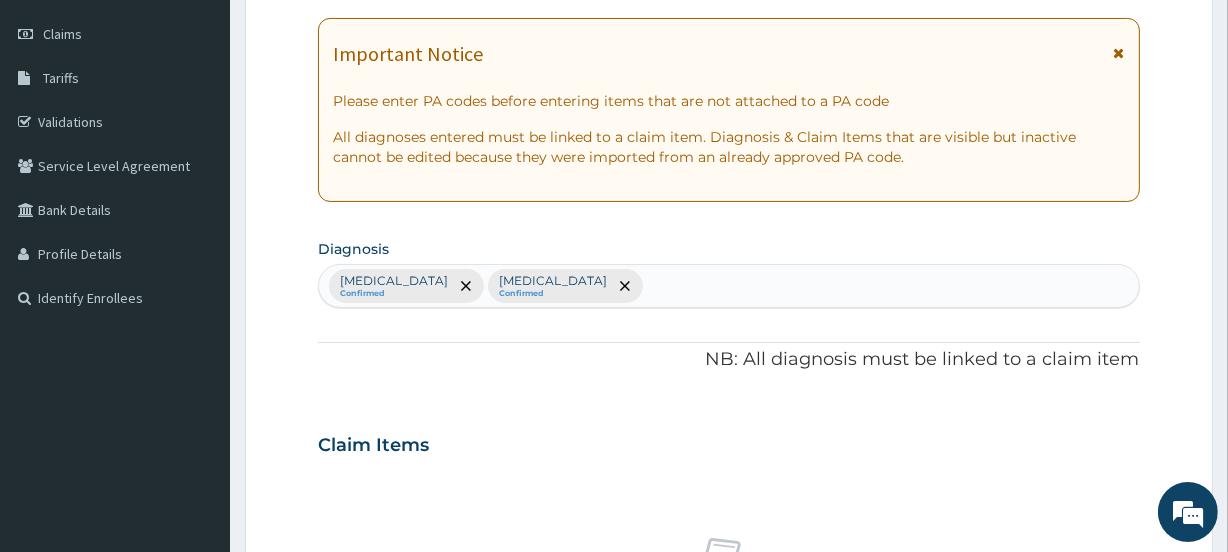 click on "Malaria" at bounding box center [394, 281] 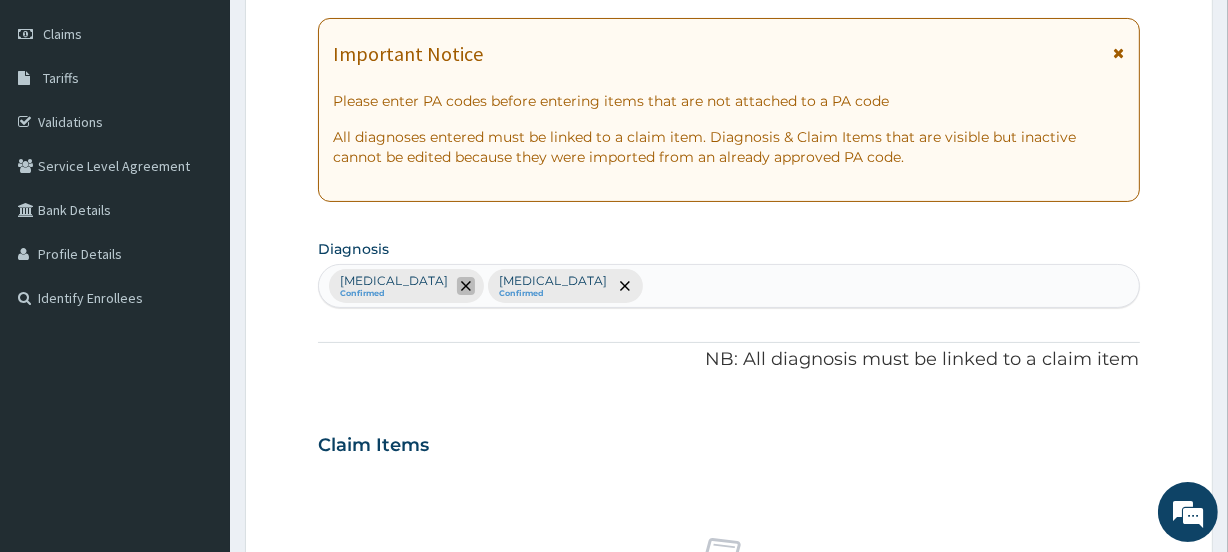 click 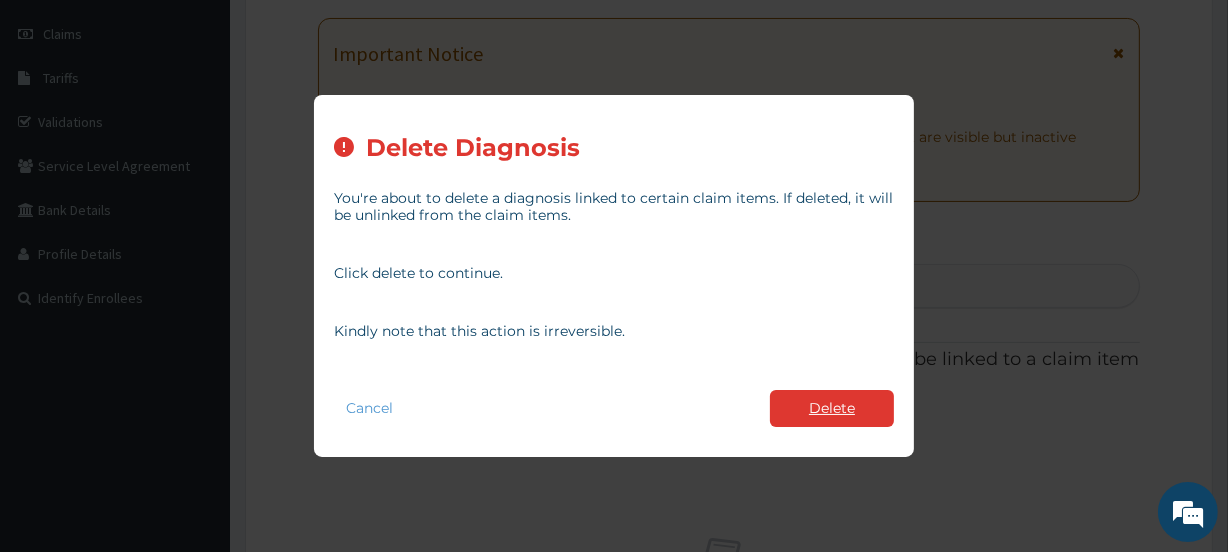 click on "Delete" at bounding box center (832, 408) 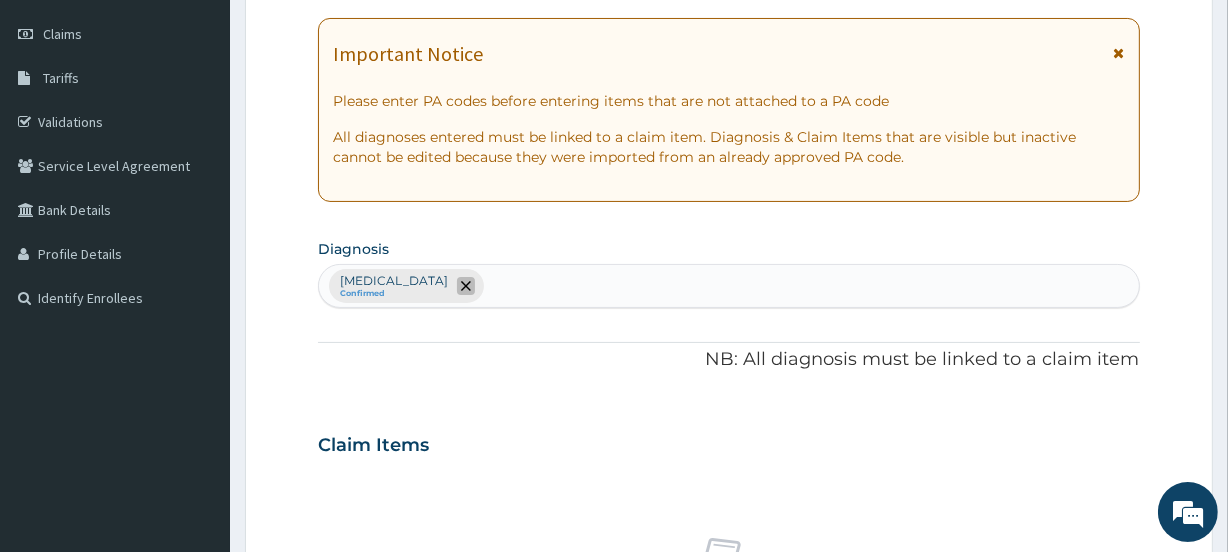 click 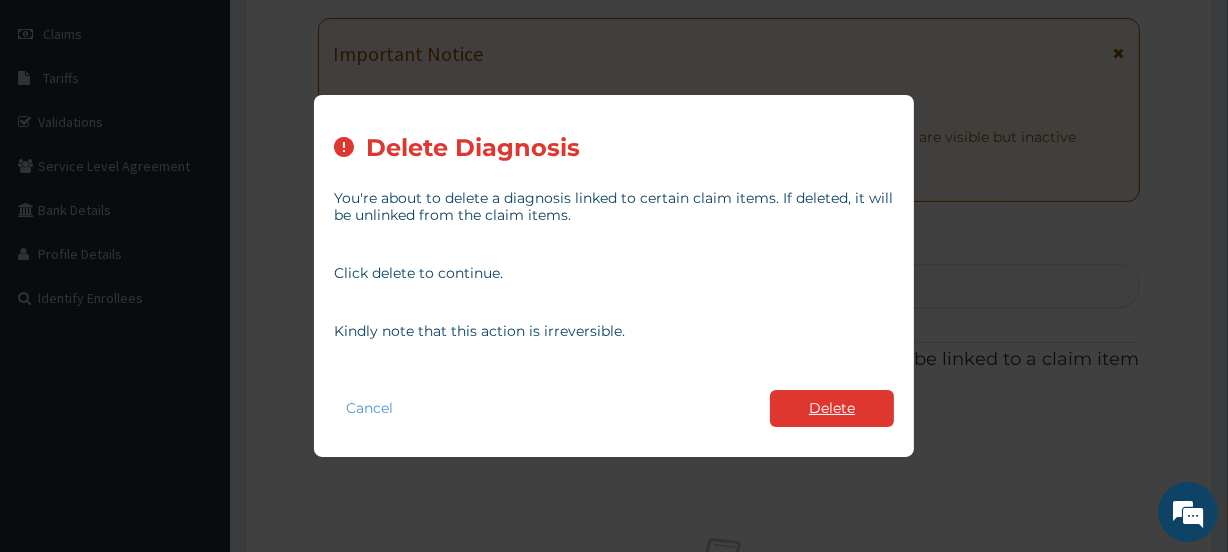 click on "Delete" at bounding box center (832, 408) 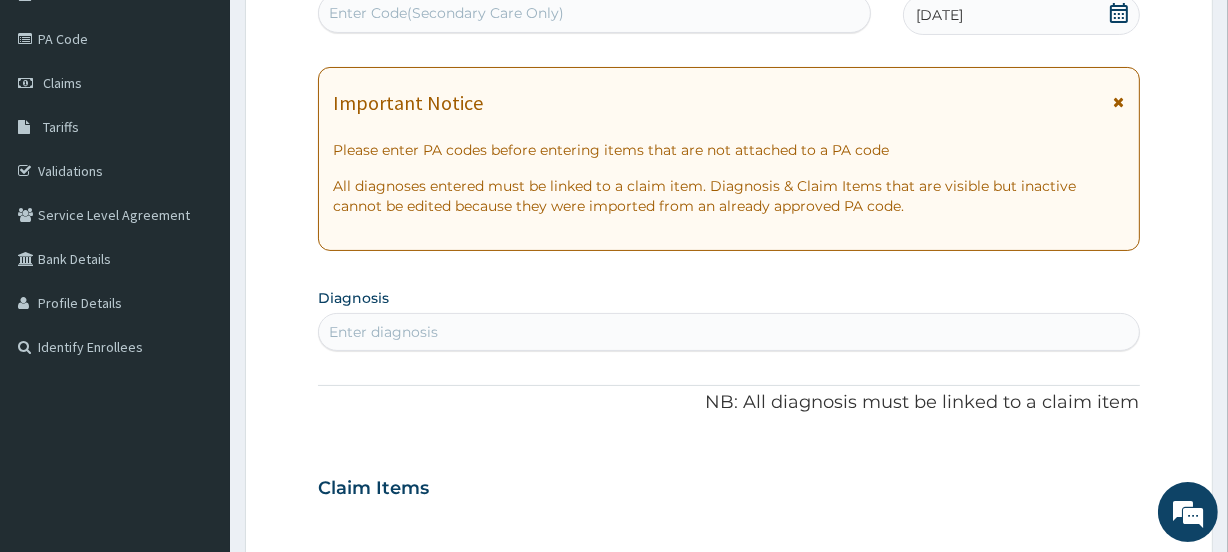 scroll, scrollTop: 181, scrollLeft: 0, axis: vertical 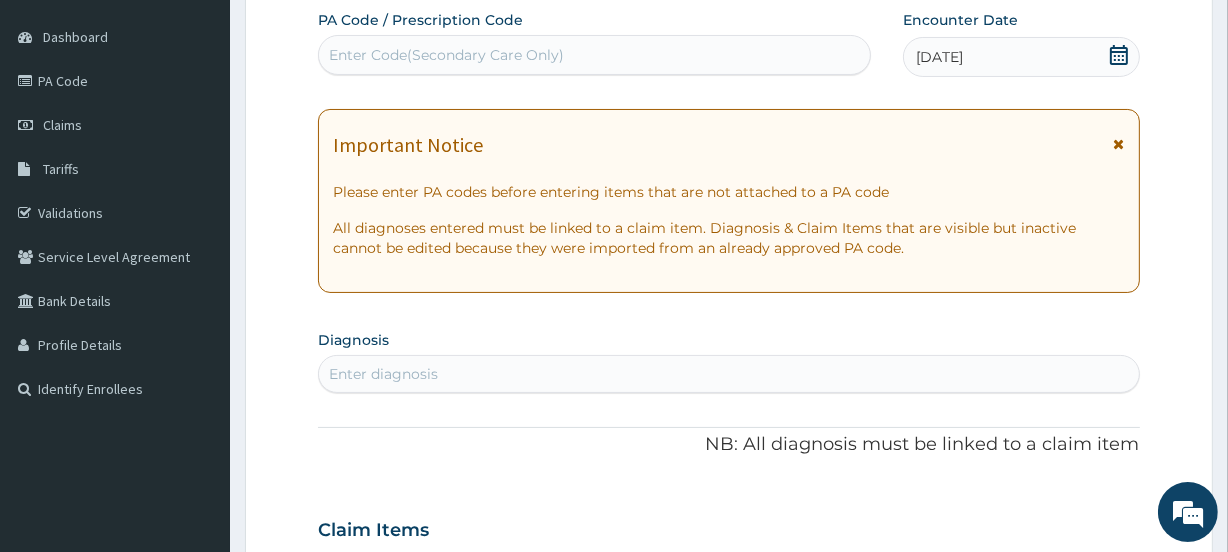 click on "Enter diagnosis" at bounding box center (383, 374) 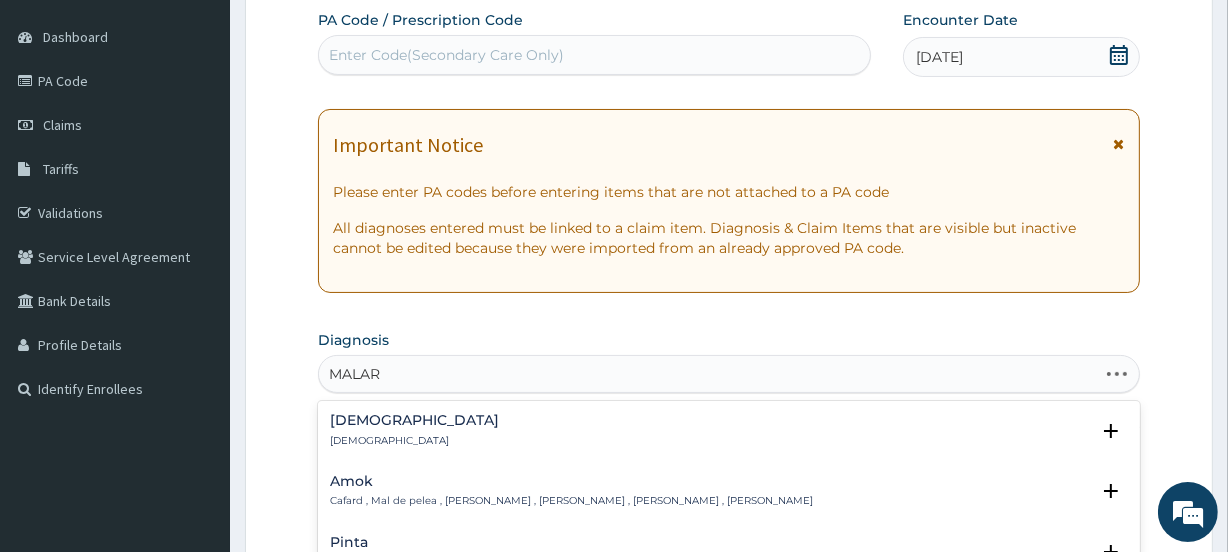 type on "MALARI" 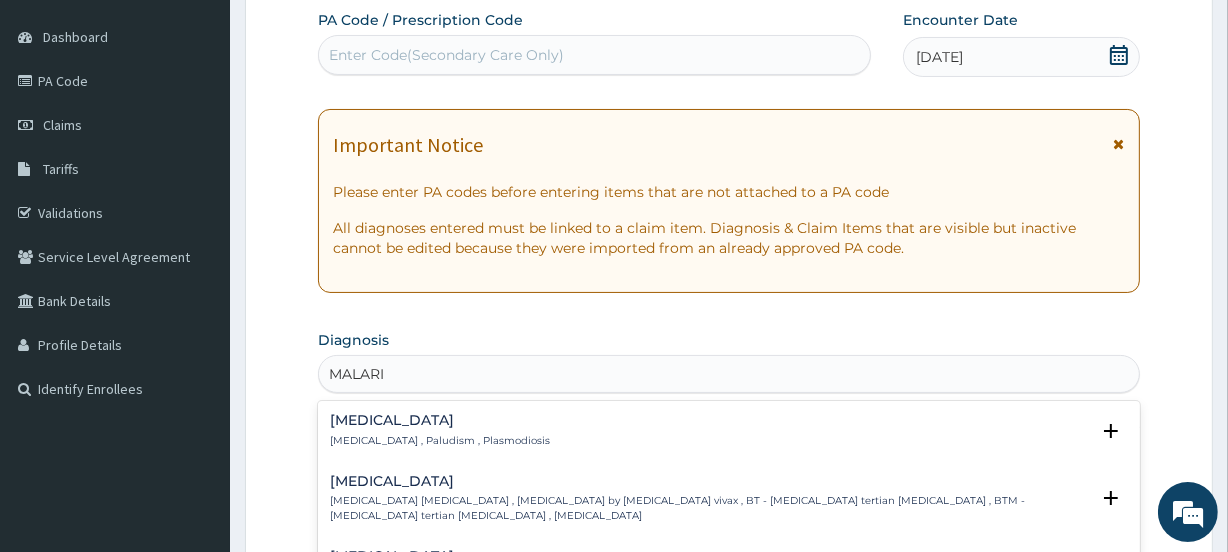 click on "Malaria , Paludism , Plasmodiosis" at bounding box center (440, 441) 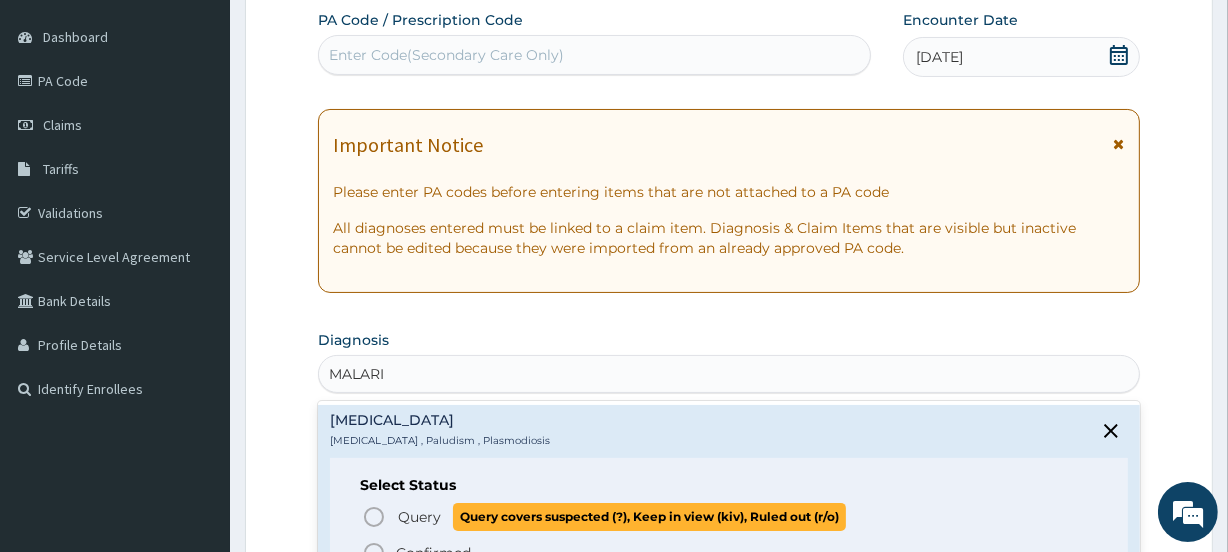 click 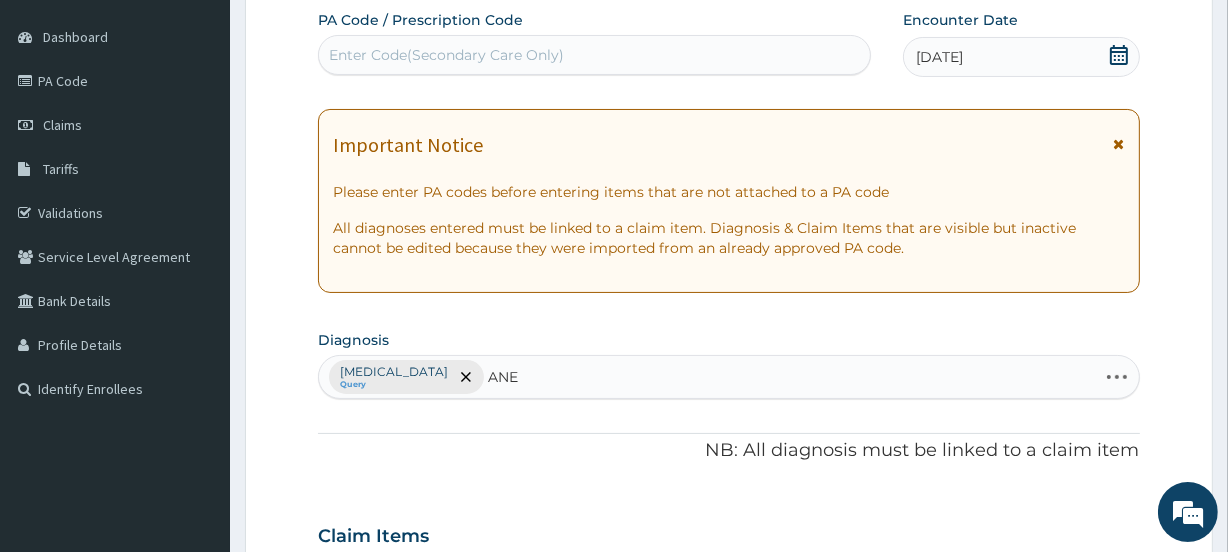 type on "ANEM" 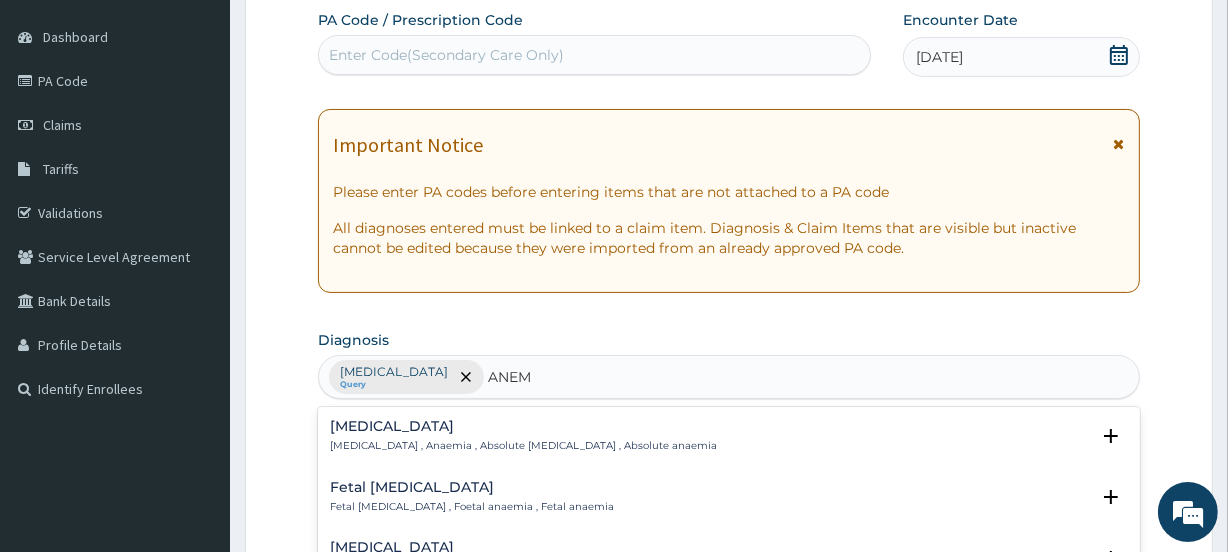 click on "Anemia" at bounding box center [523, 426] 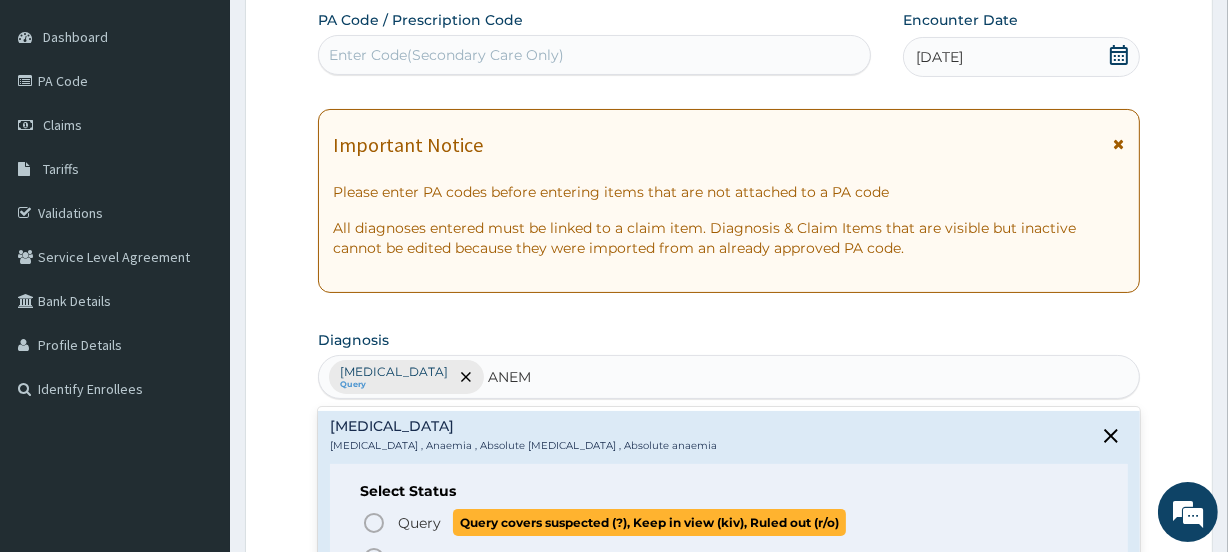 click 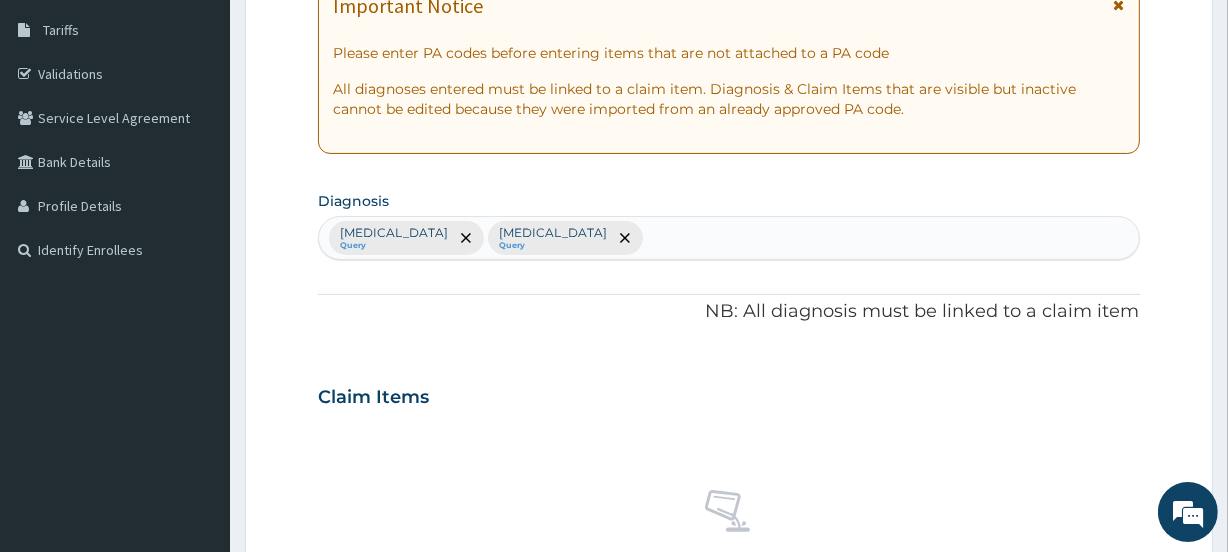 scroll, scrollTop: 363, scrollLeft: 0, axis: vertical 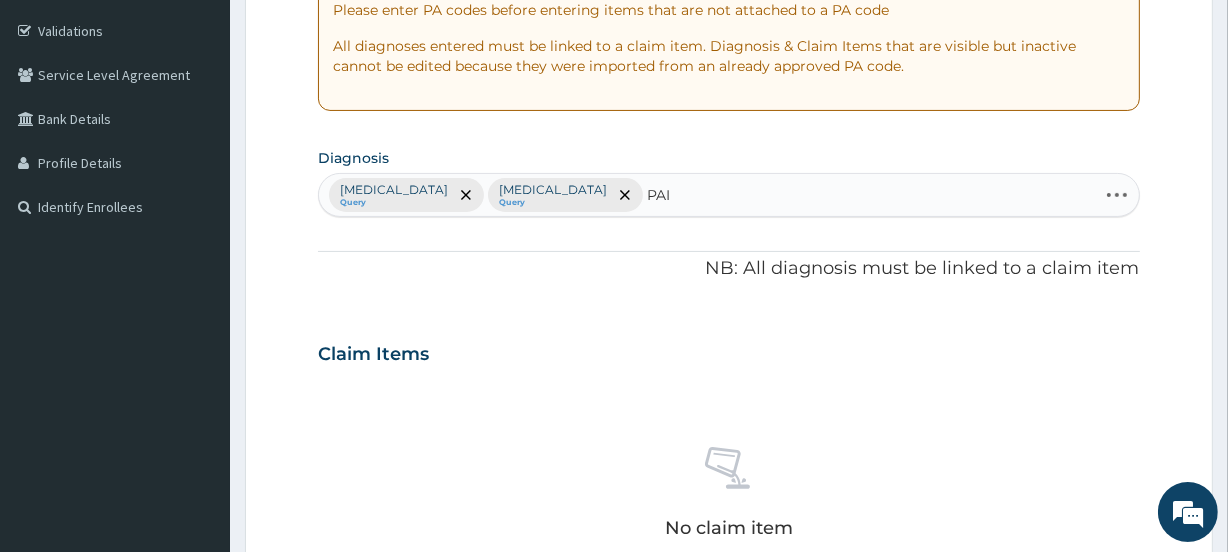 type on "PAIN" 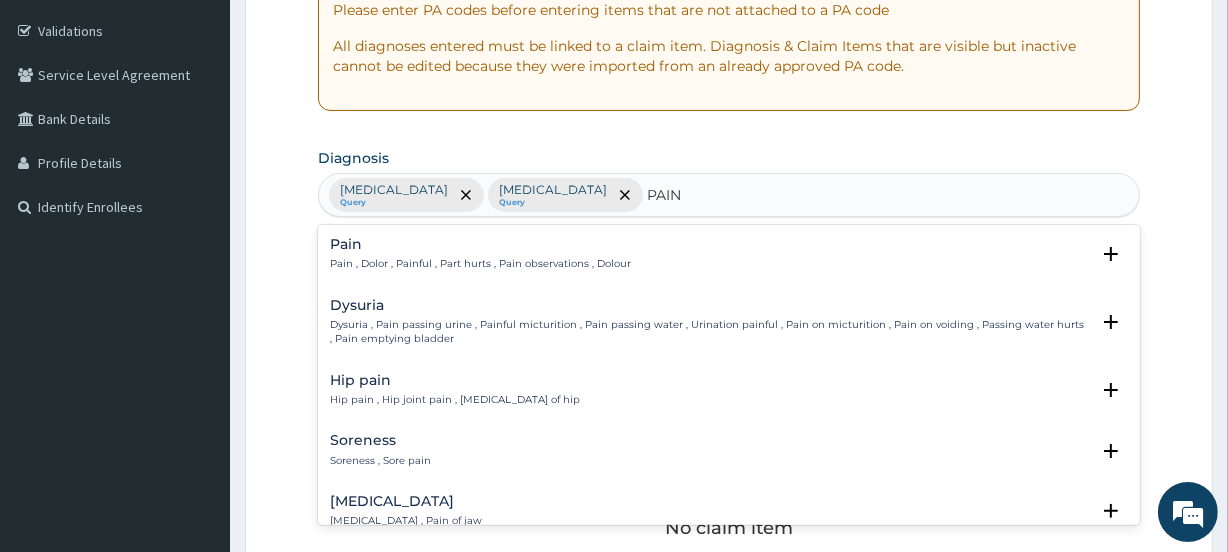 click on "Pain" at bounding box center (480, 244) 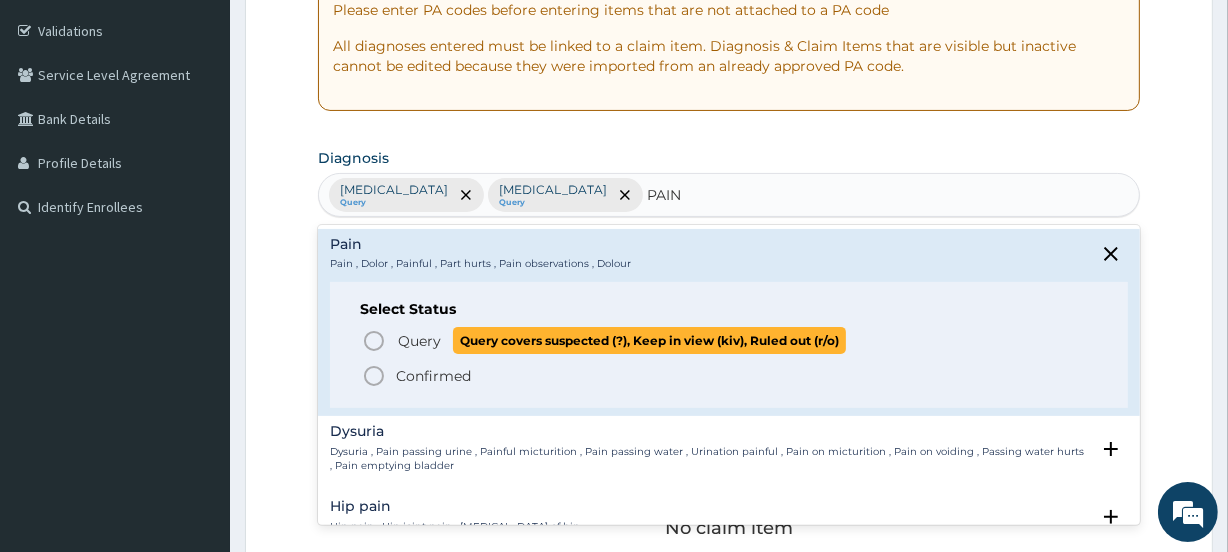 click on "Query" at bounding box center [419, 341] 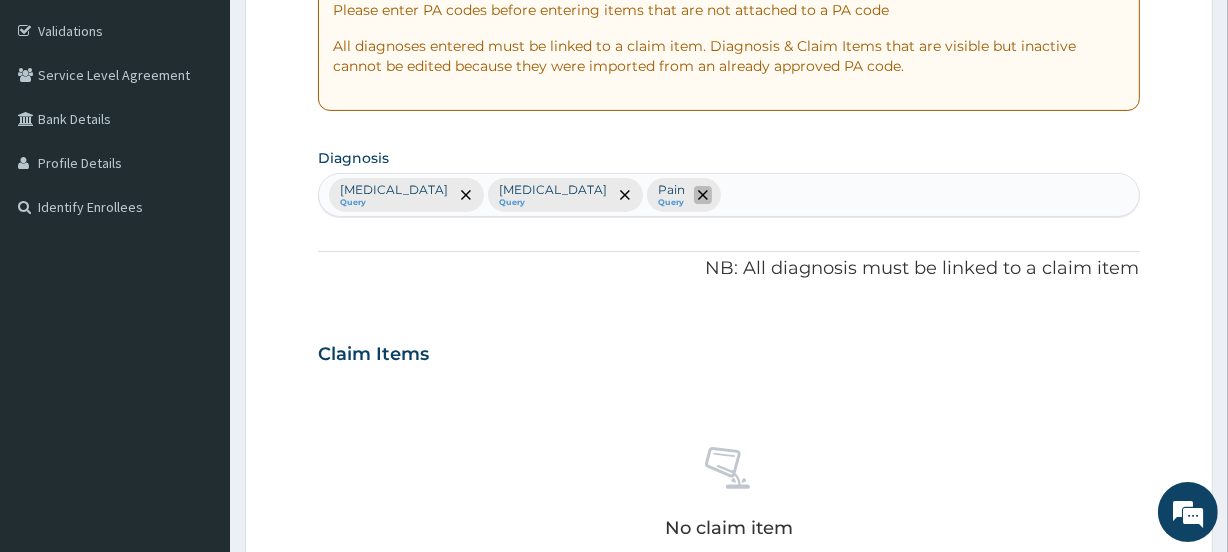 click 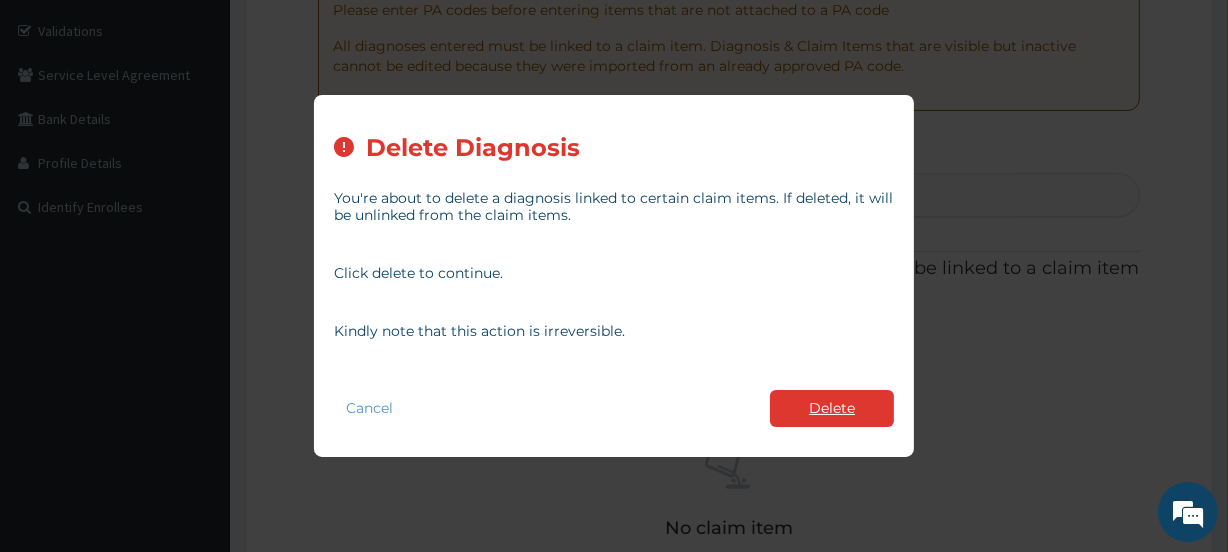 click on "Delete" at bounding box center (832, 408) 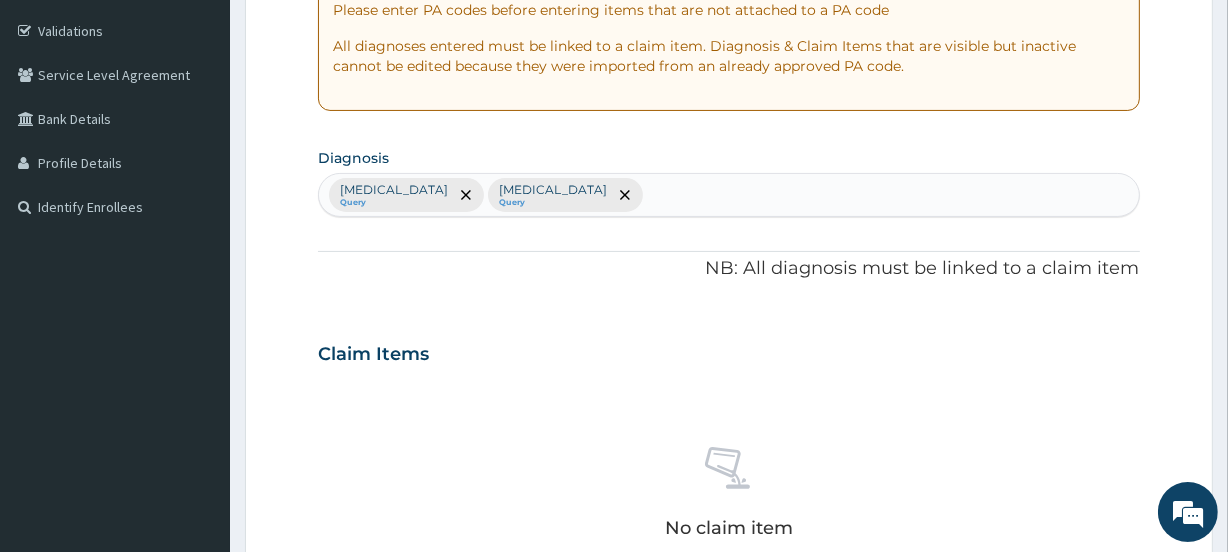 click on "Malaria Query Anemia Query" at bounding box center [728, 195] 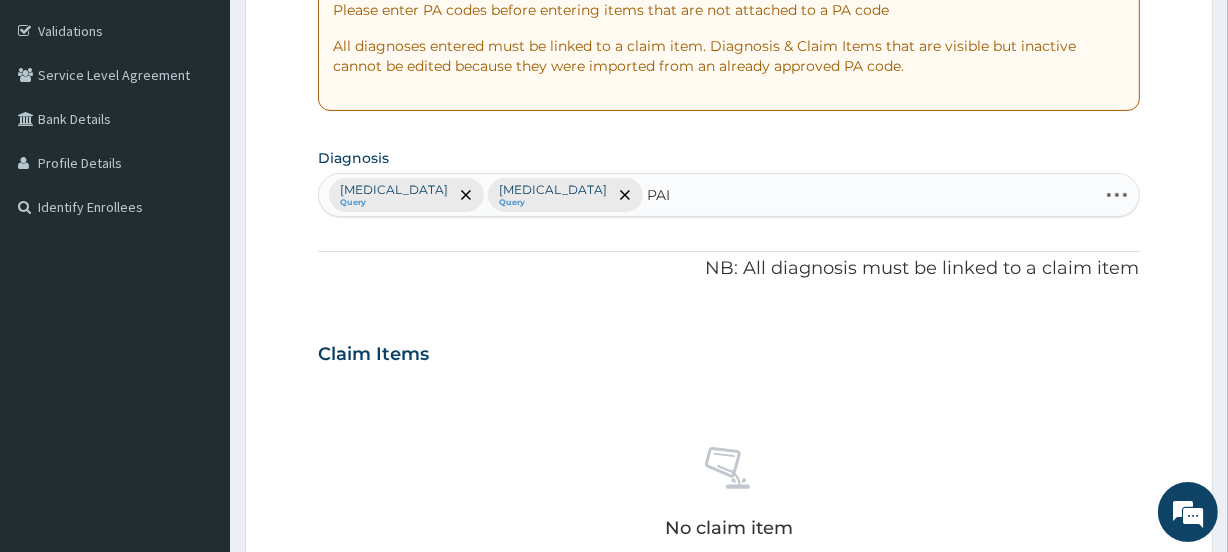type on "PAIN" 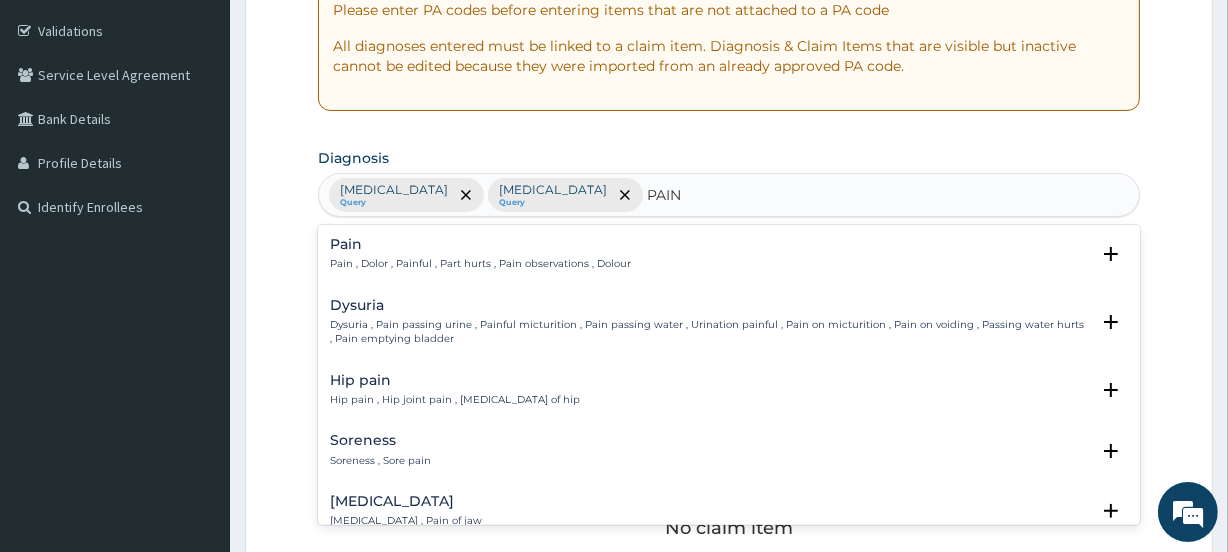 click on "Pain , Dolor , Painful , Part hurts , Pain observations , Dolour" at bounding box center (480, 264) 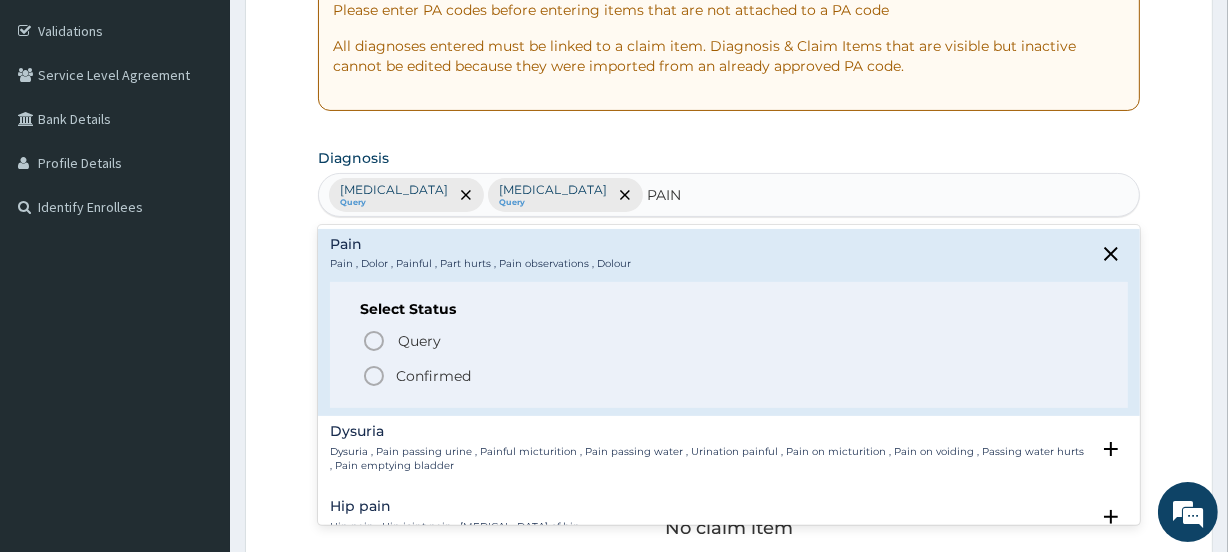 click 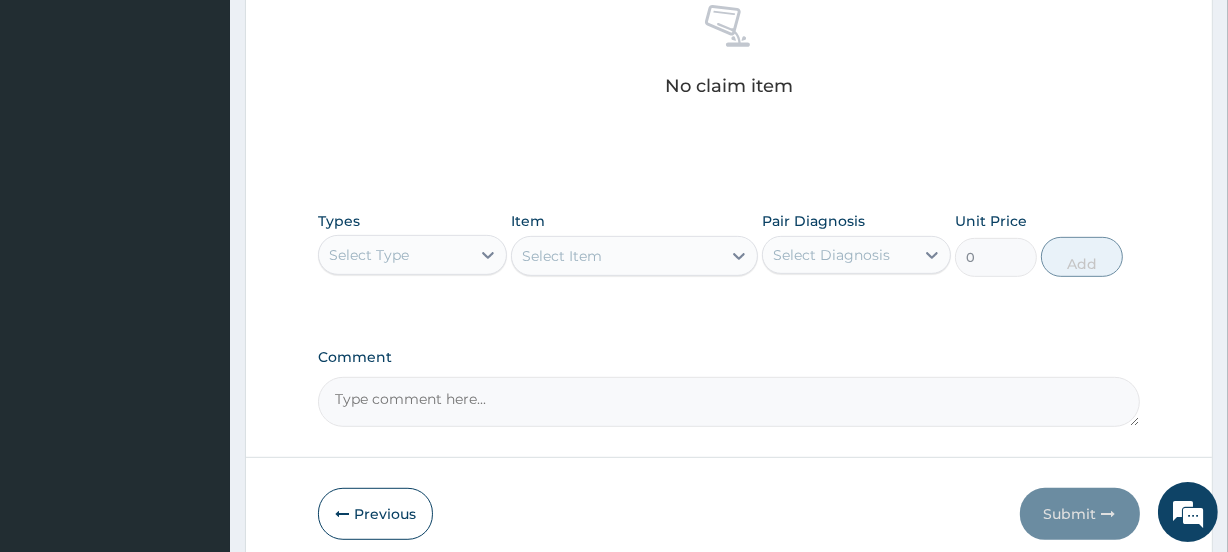 scroll, scrollTop: 889, scrollLeft: 0, axis: vertical 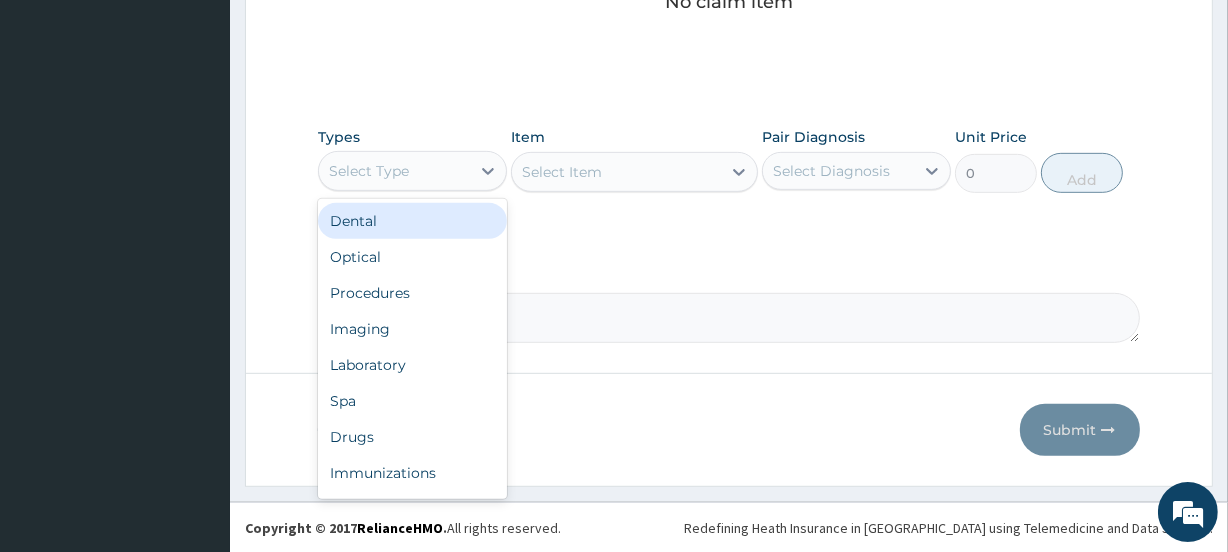 click on "Select Type" at bounding box center [369, 171] 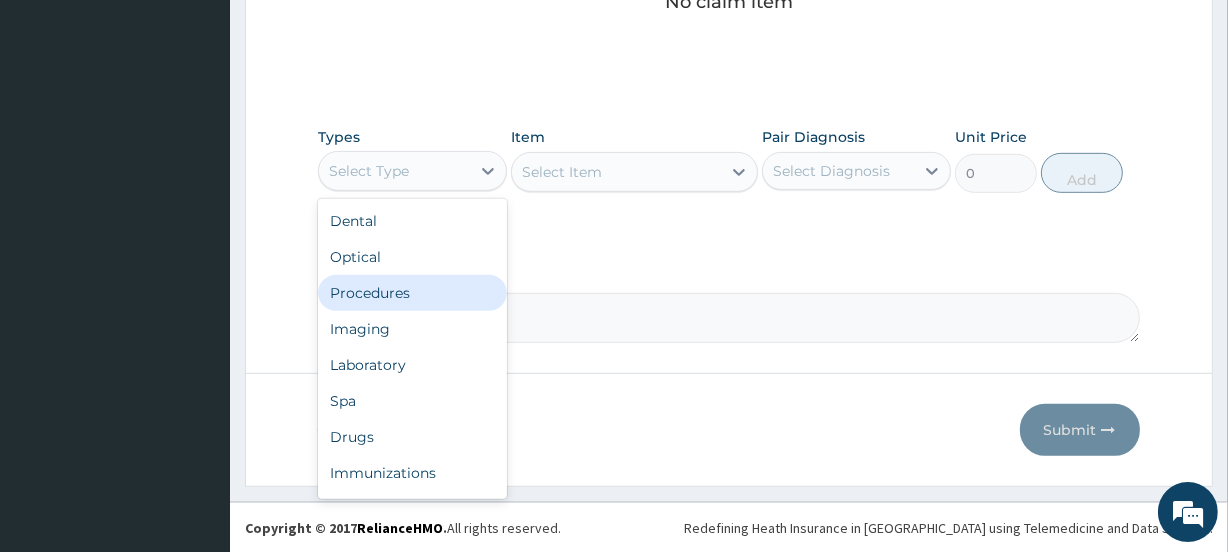 click on "Procedures" at bounding box center [412, 293] 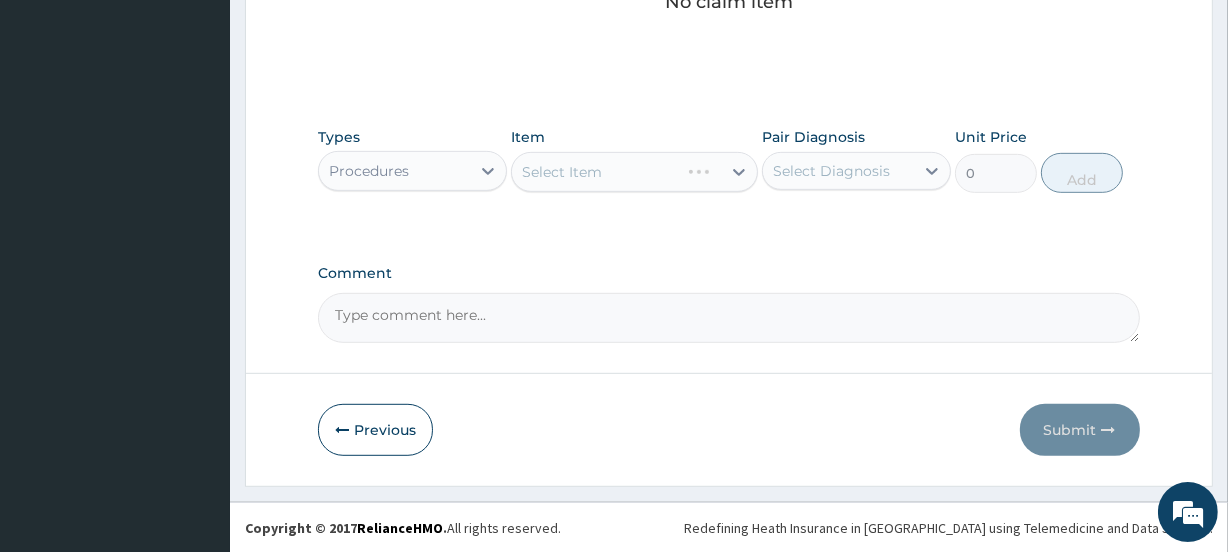 click on "Select Item" at bounding box center [634, 172] 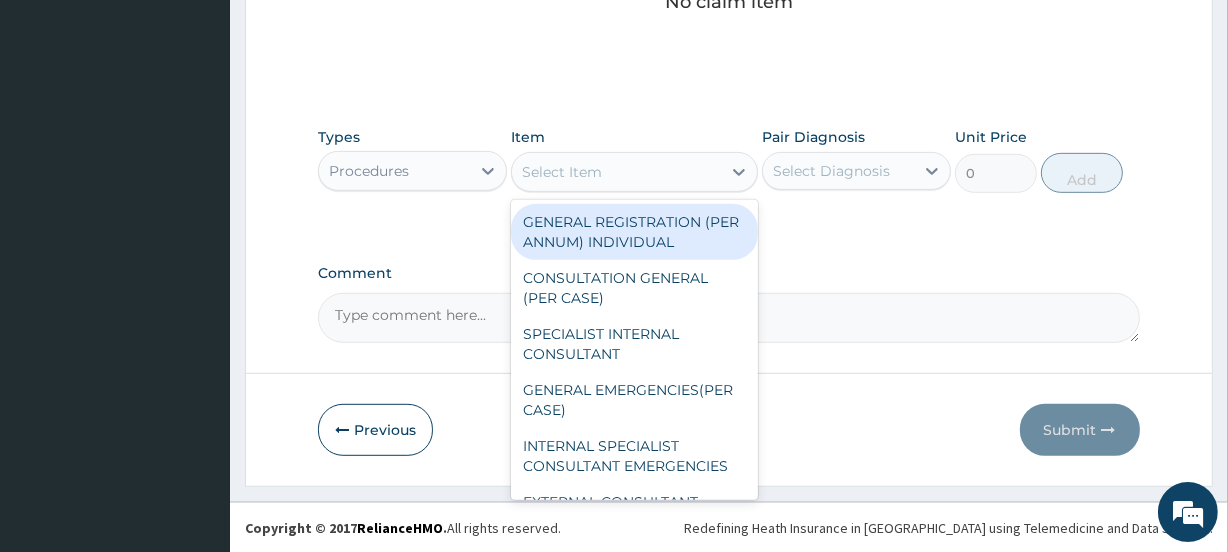 click on "Select Item" at bounding box center [562, 172] 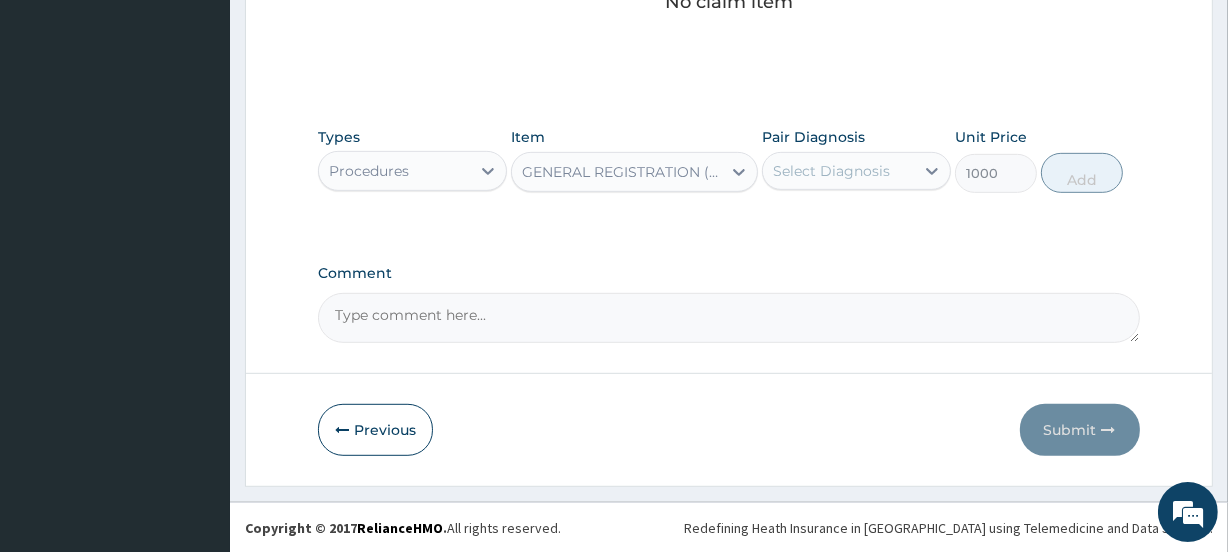 click on "Select Diagnosis" at bounding box center (856, 171) 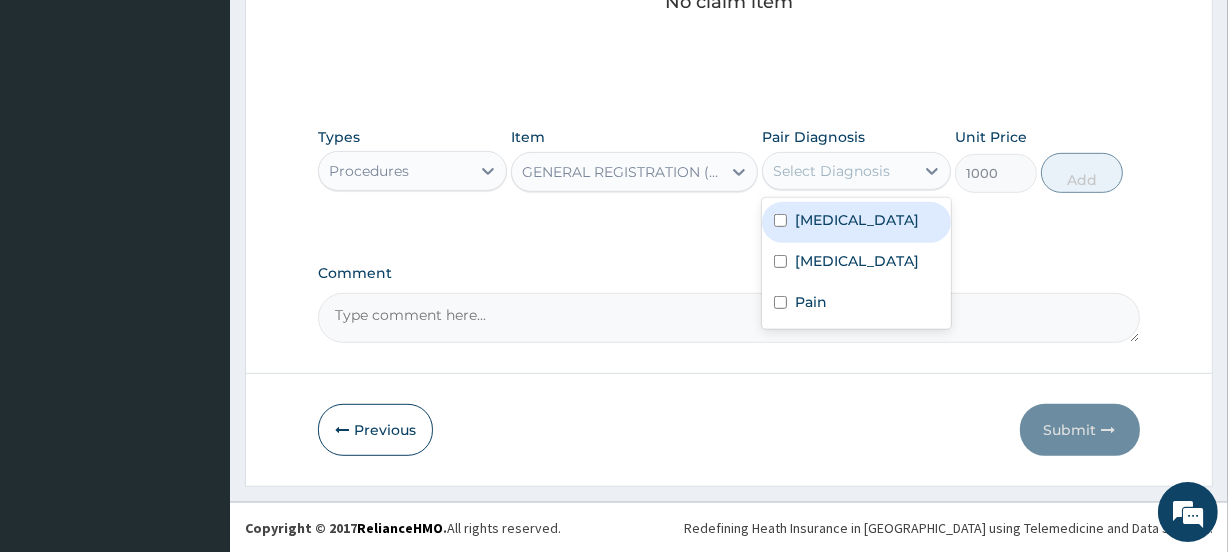 click on "Malaria" at bounding box center [856, 222] 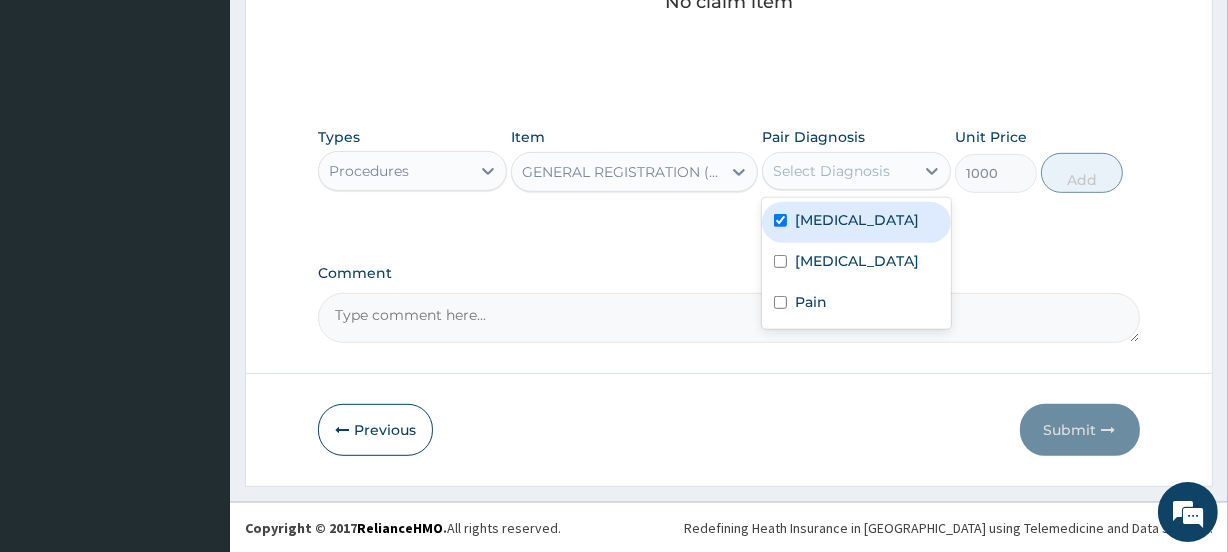 checkbox on "true" 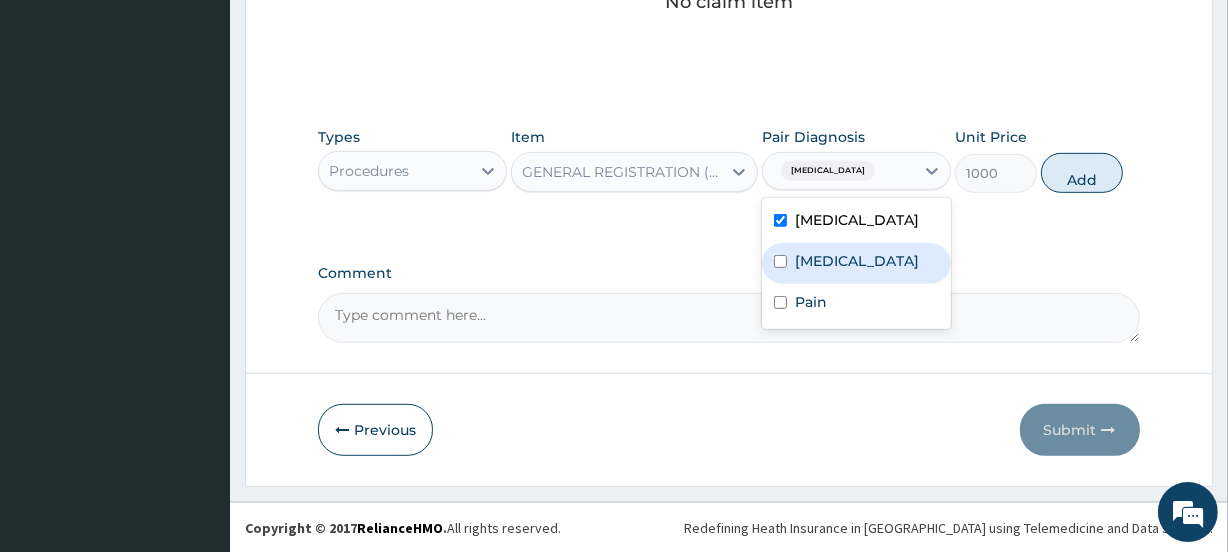 click on "Anemia" at bounding box center (857, 261) 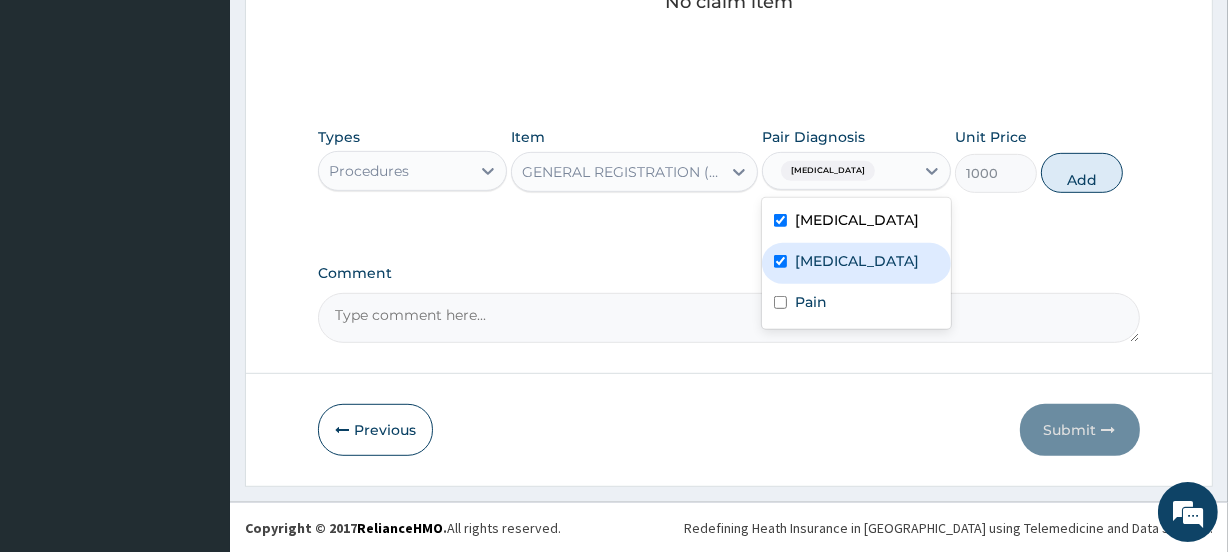 checkbox on "true" 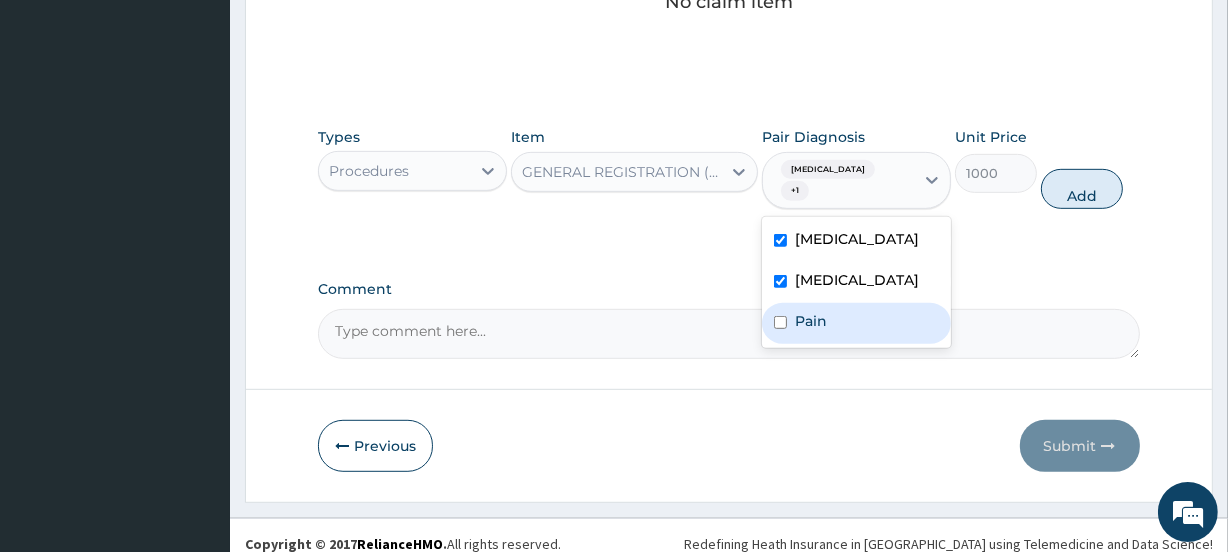 drag, startPoint x: 813, startPoint y: 295, endPoint x: 905, endPoint y: 249, distance: 102.85912 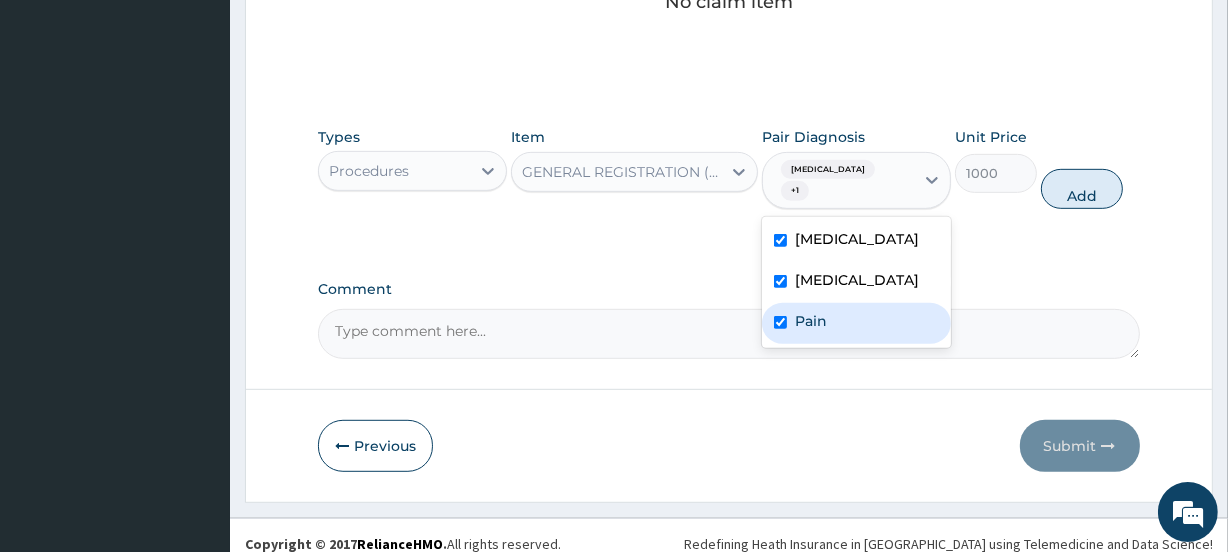 checkbox on "true" 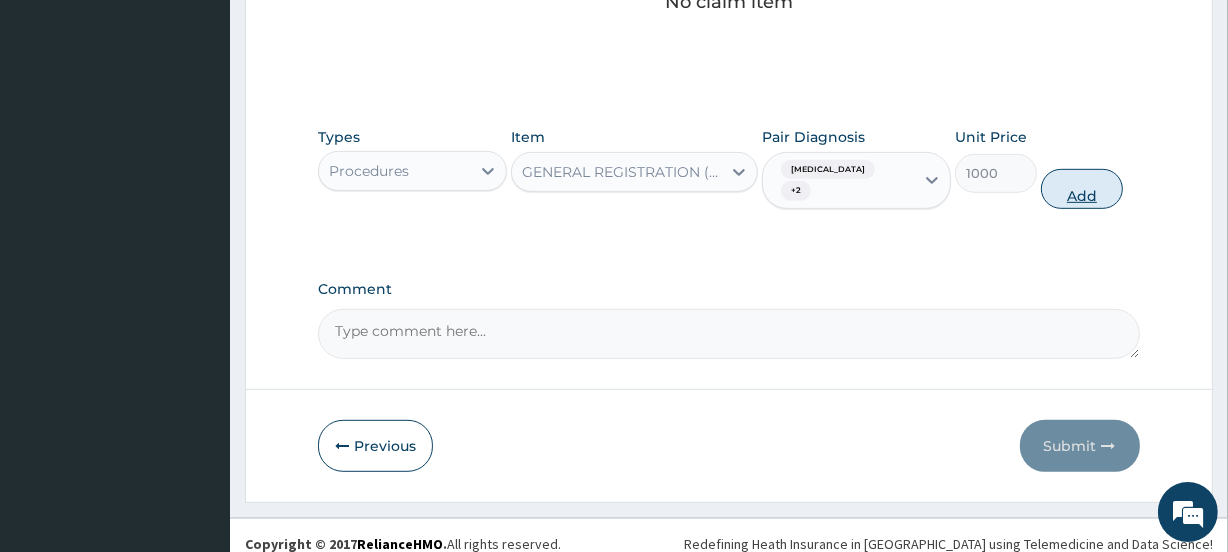 click on "Add" at bounding box center (1082, 189) 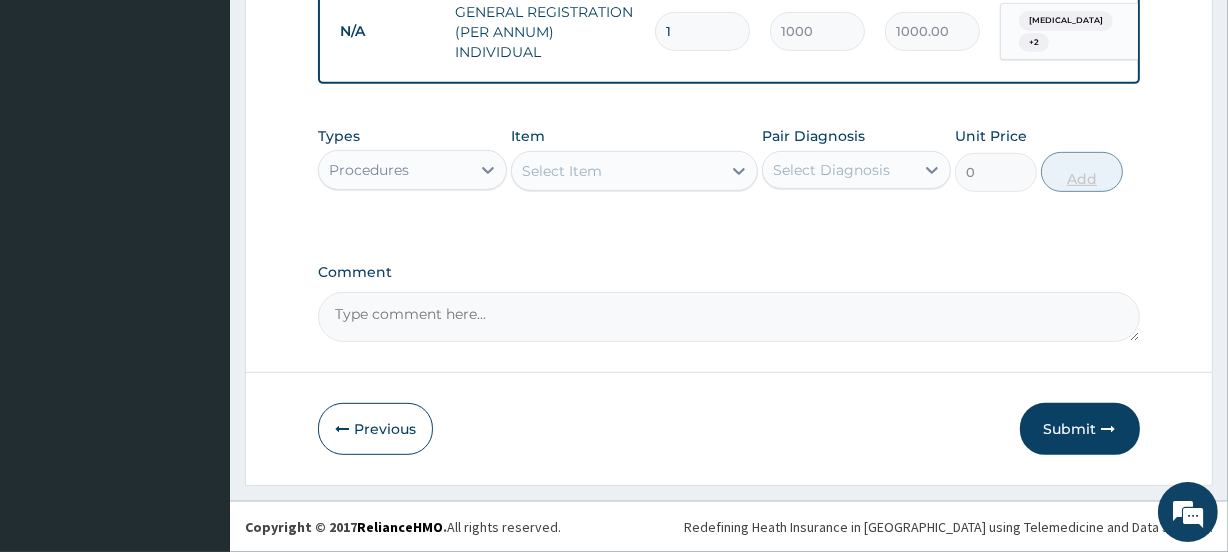 scroll, scrollTop: 817, scrollLeft: 0, axis: vertical 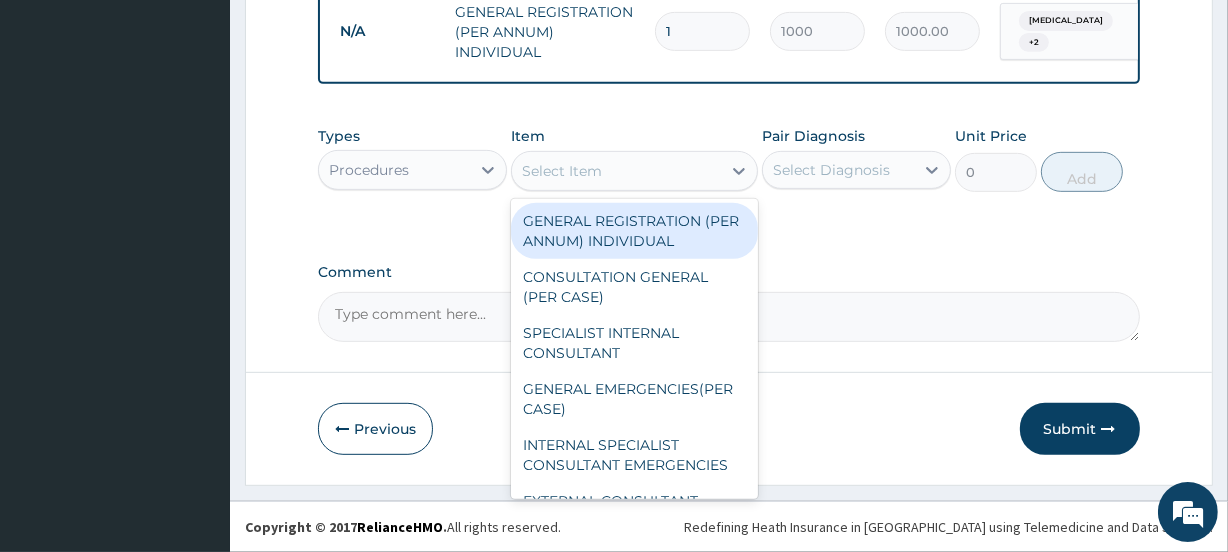click on "Select Item" at bounding box center [562, 171] 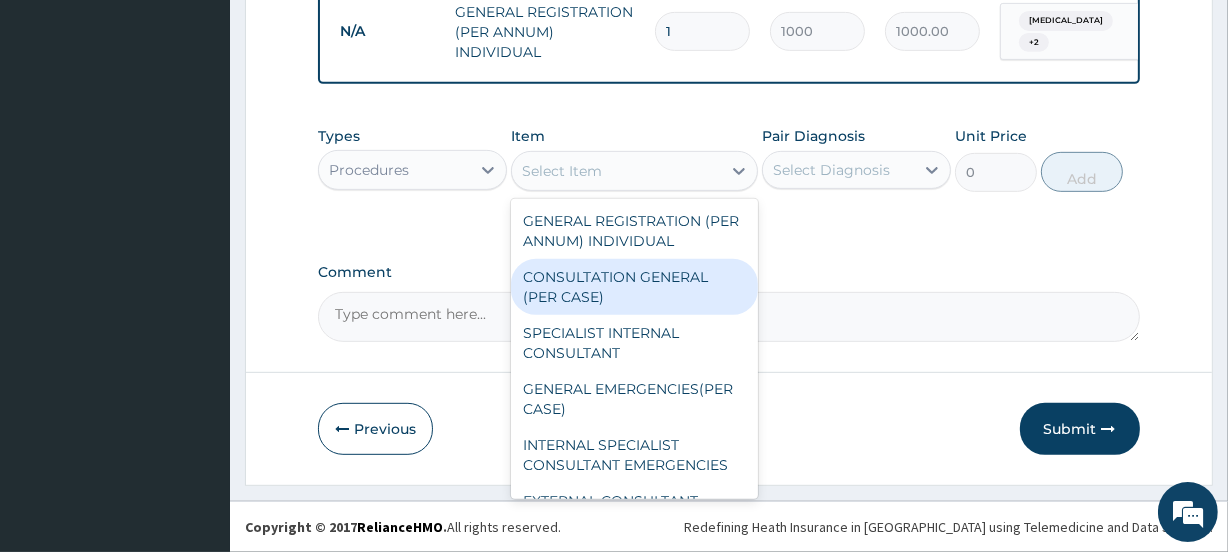 drag, startPoint x: 630, startPoint y: 300, endPoint x: 669, endPoint y: 230, distance: 80.13114 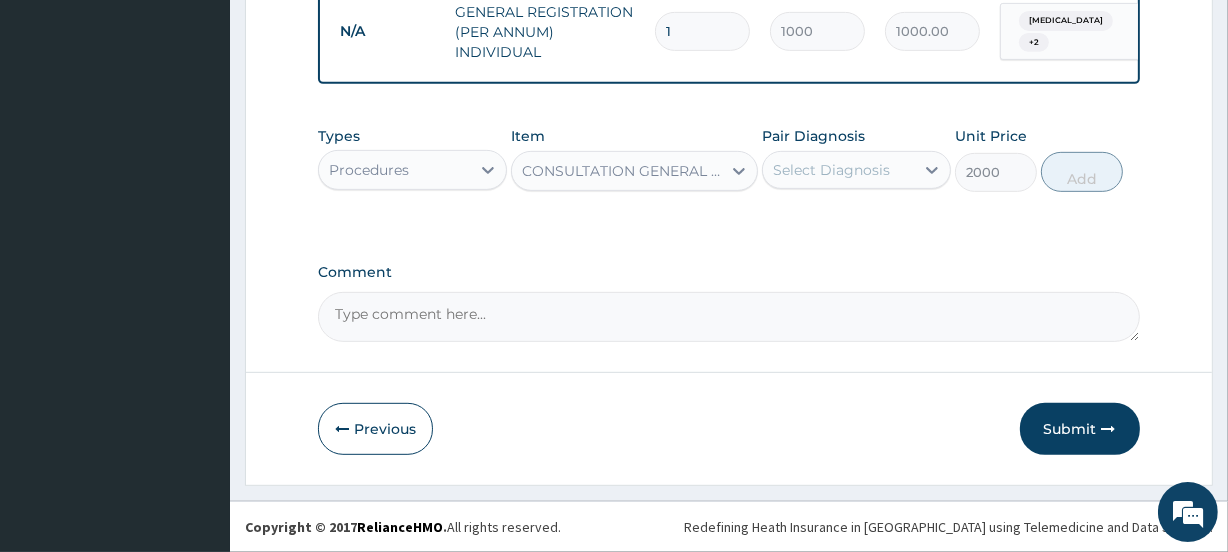 click on "Select Diagnosis" at bounding box center (856, 170) 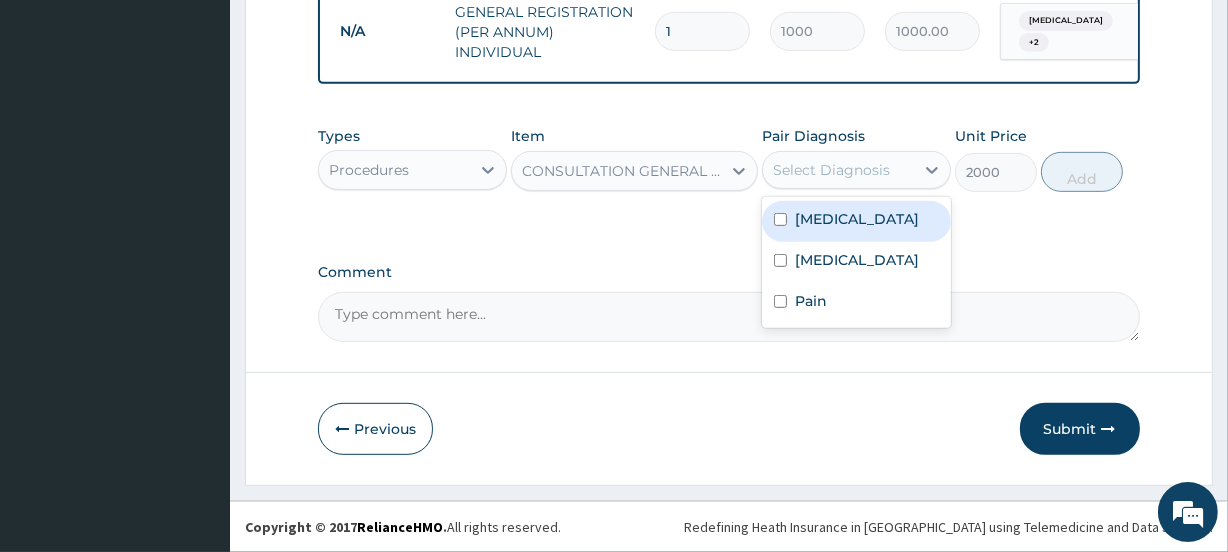click on "Malaria" at bounding box center [857, 219] 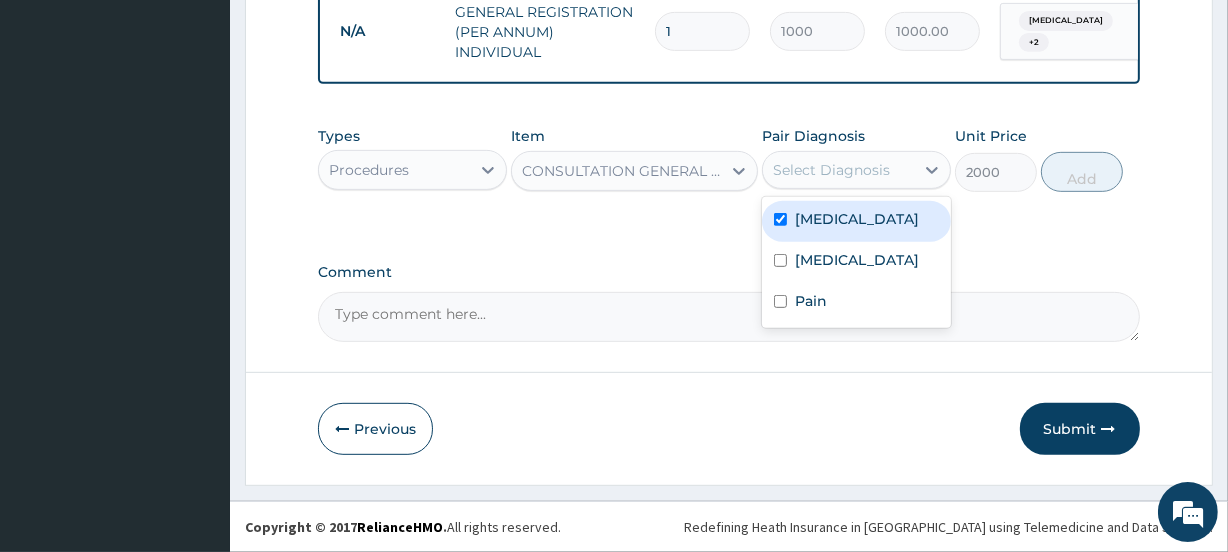 checkbox on "true" 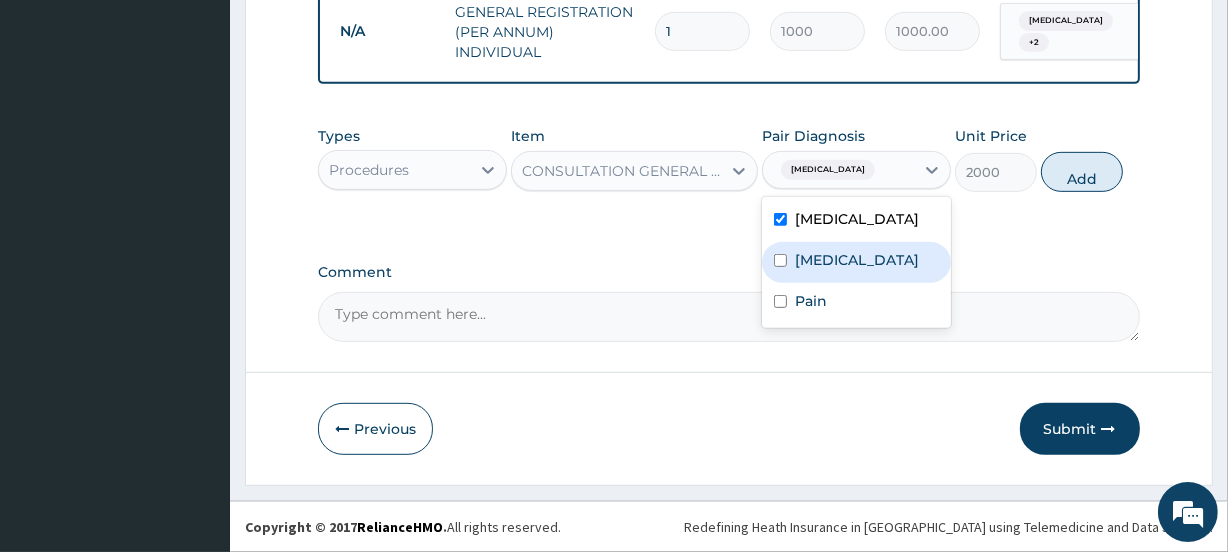 click on "Anemia" at bounding box center [857, 260] 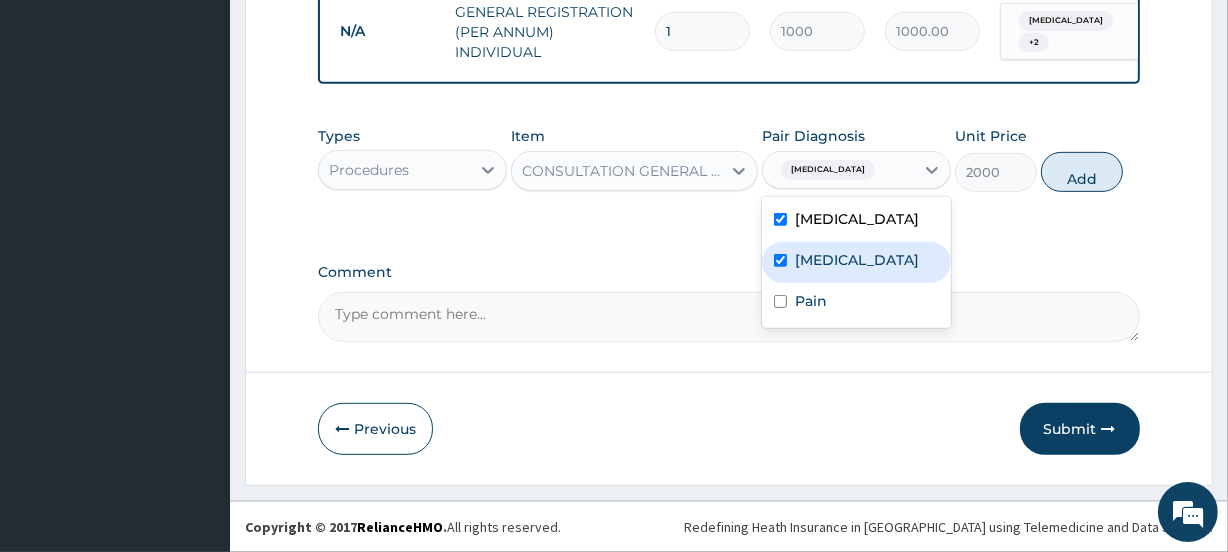 checkbox on "true" 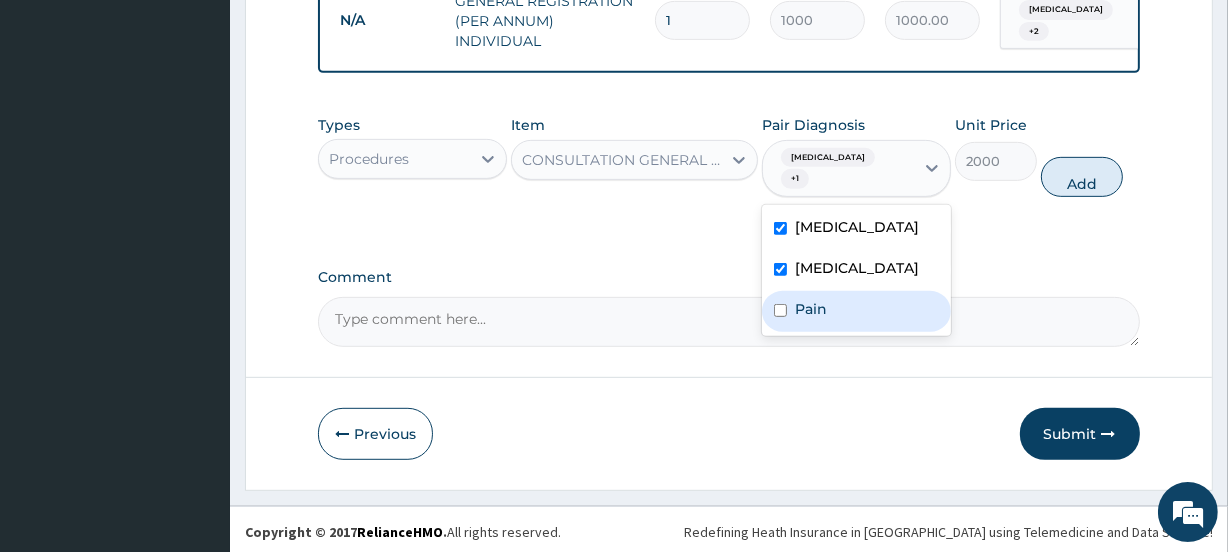 click on "Pain" at bounding box center [811, 309] 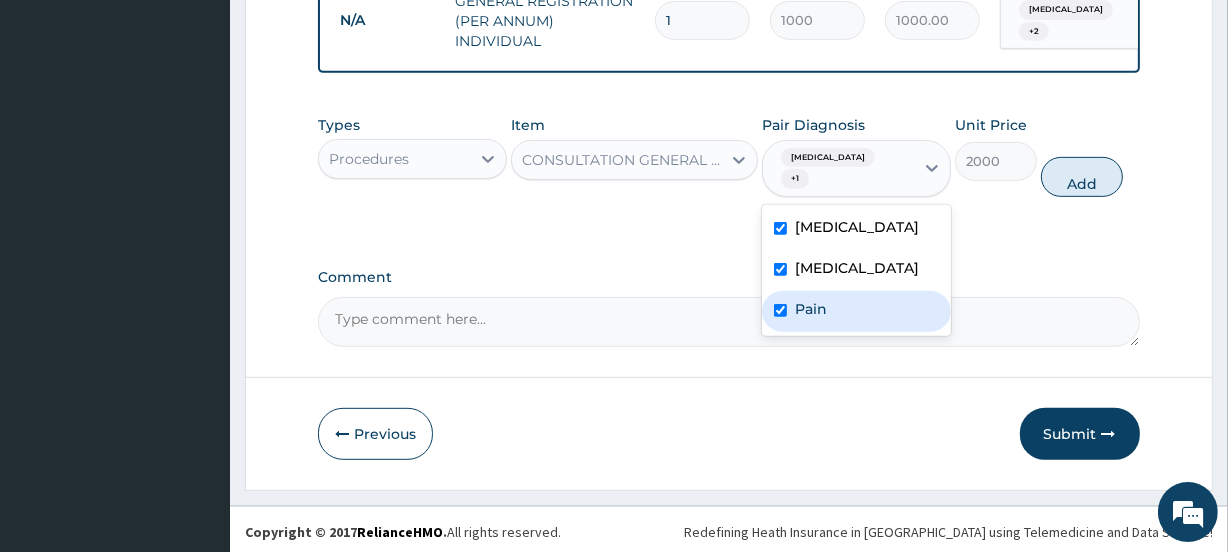 checkbox on "true" 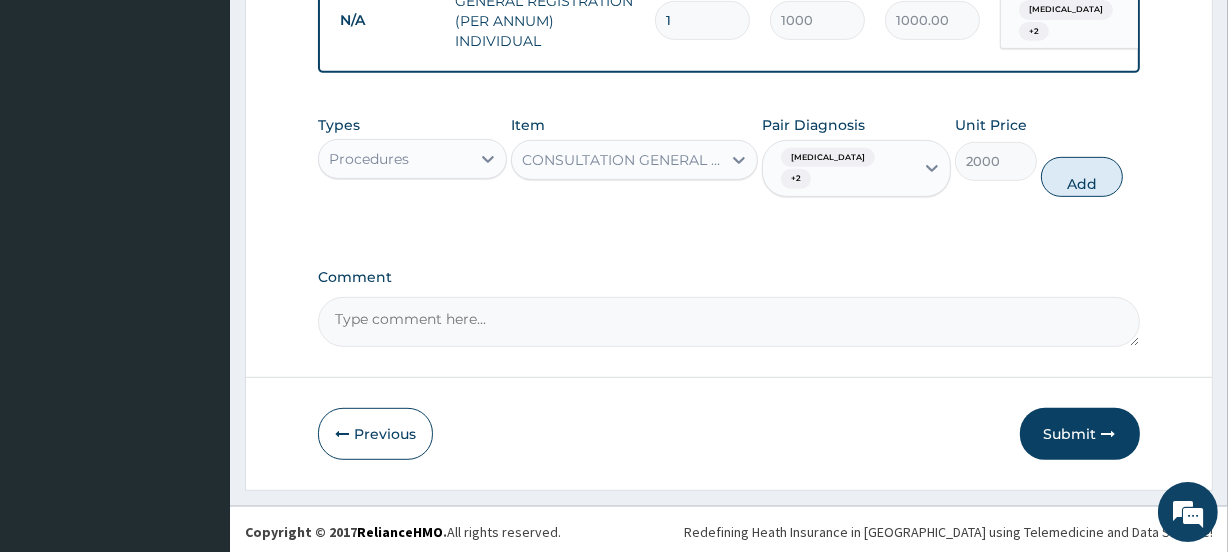 drag, startPoint x: 1090, startPoint y: 177, endPoint x: 818, endPoint y: 182, distance: 272.04596 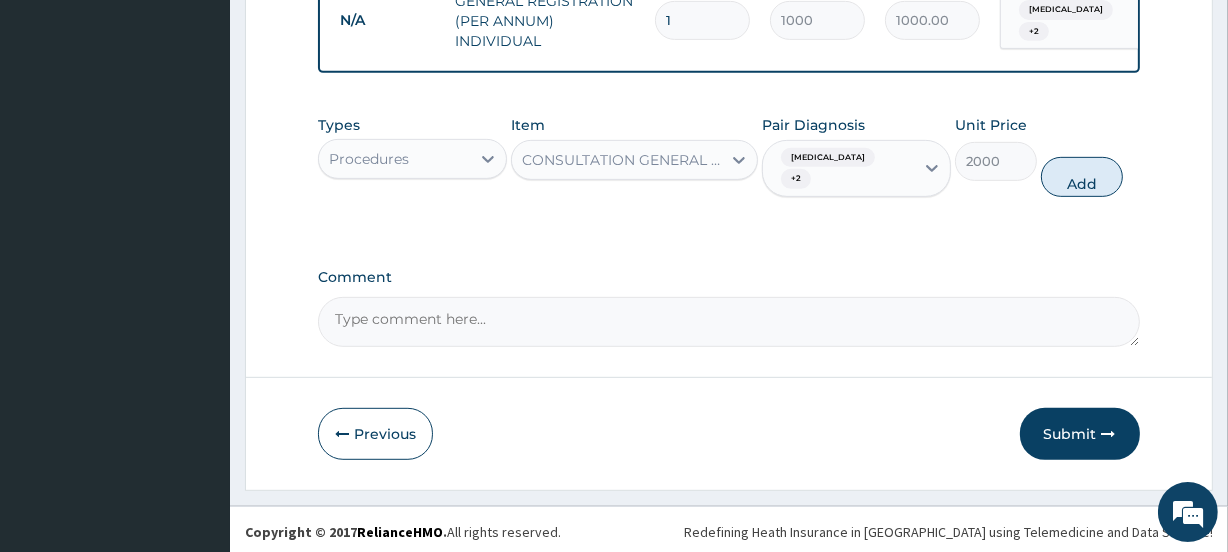 click on "Add" at bounding box center (1082, 177) 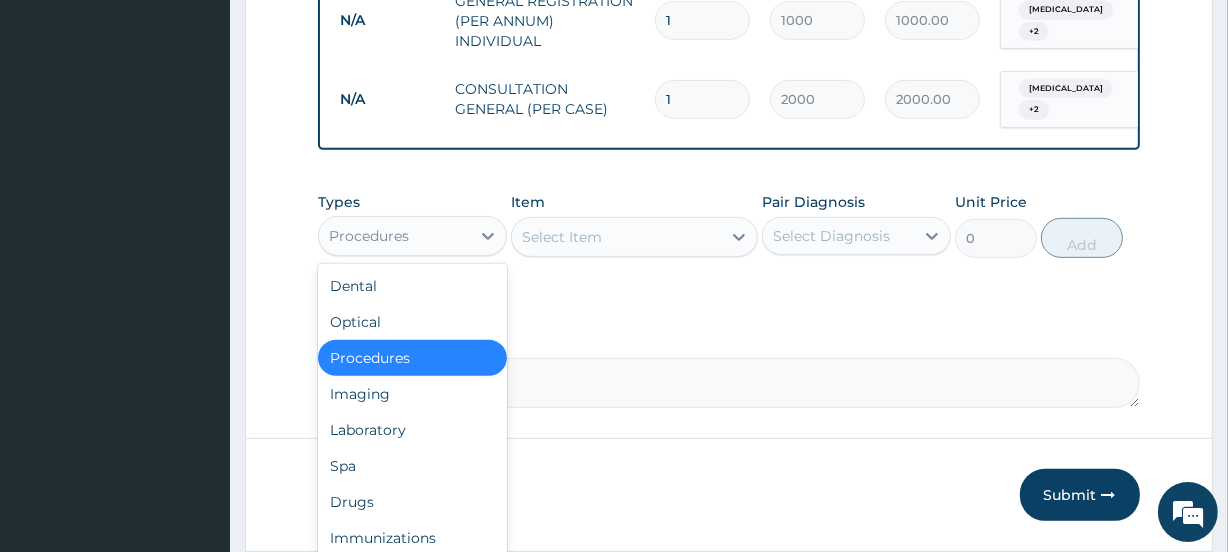 click on "Procedures" at bounding box center [369, 236] 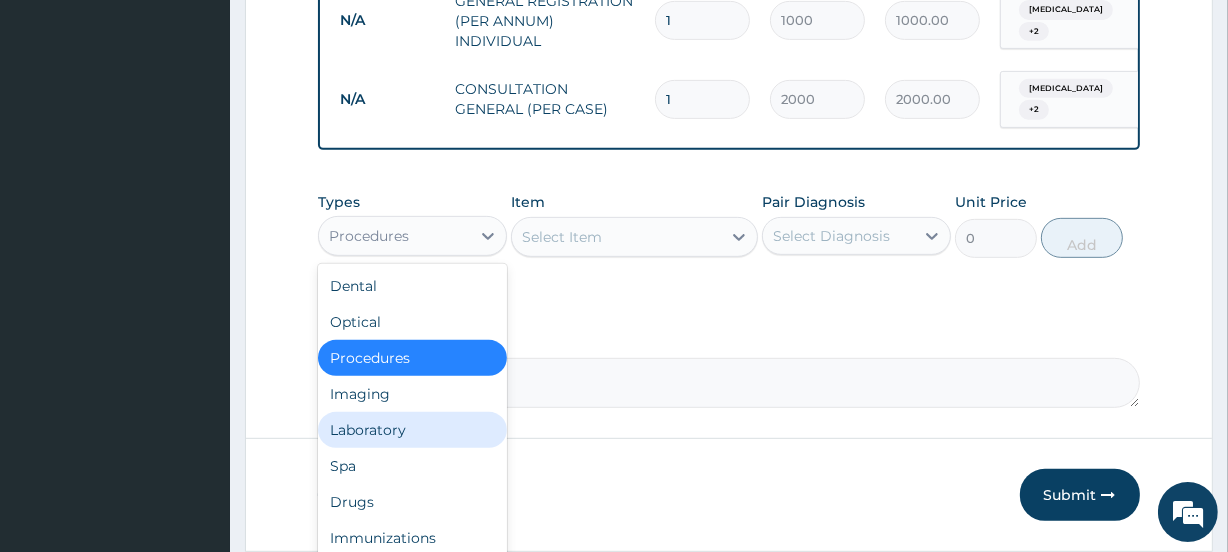 drag, startPoint x: 356, startPoint y: 431, endPoint x: 426, endPoint y: 314, distance: 136.34148 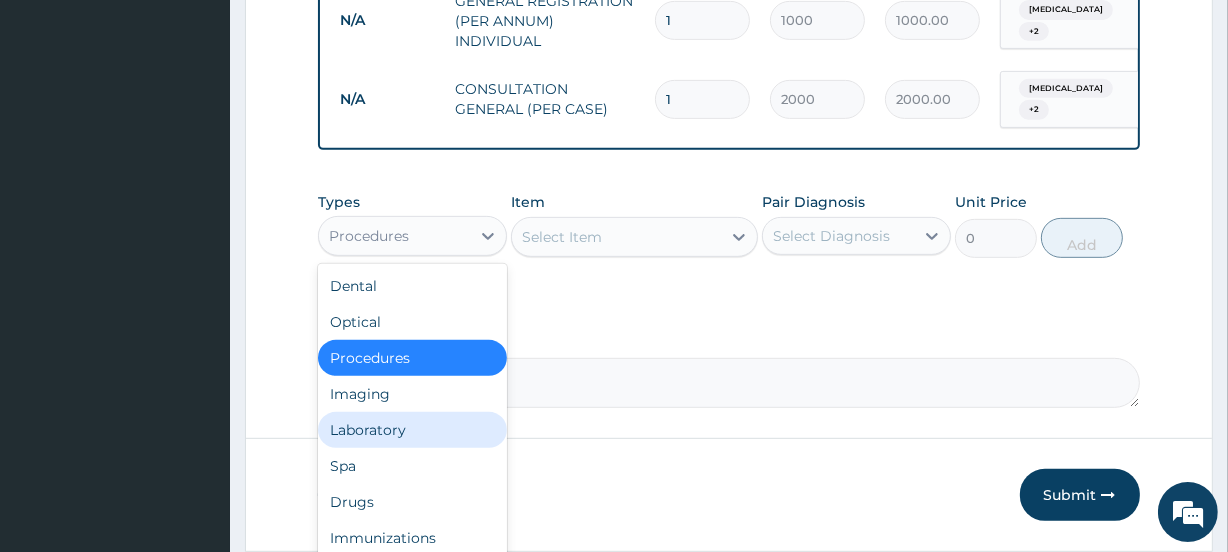 click on "Laboratory" at bounding box center [412, 430] 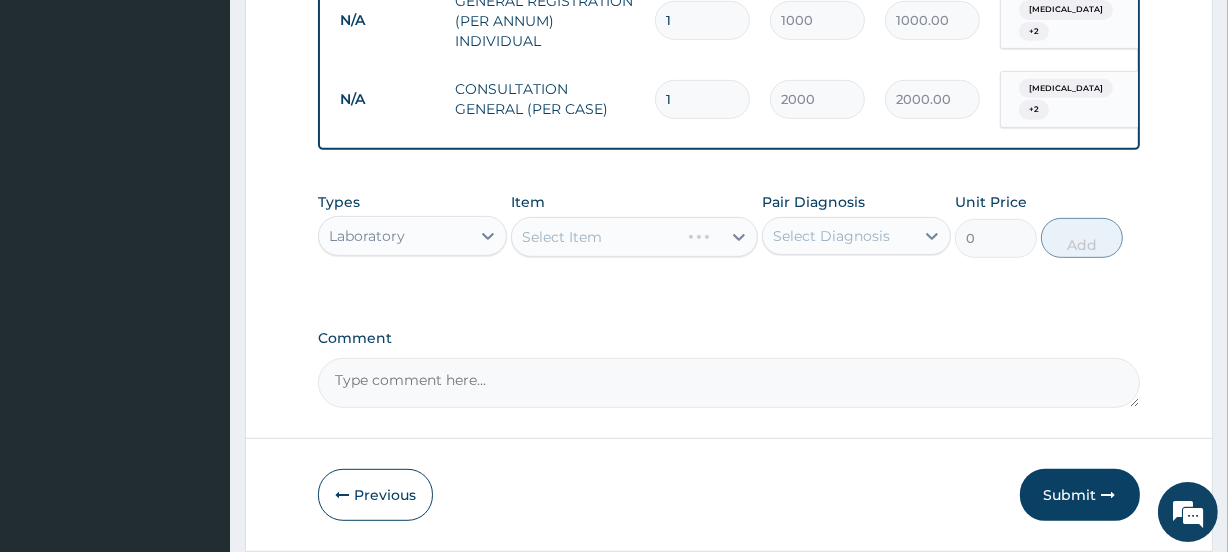 click on "Select Item" at bounding box center (634, 237) 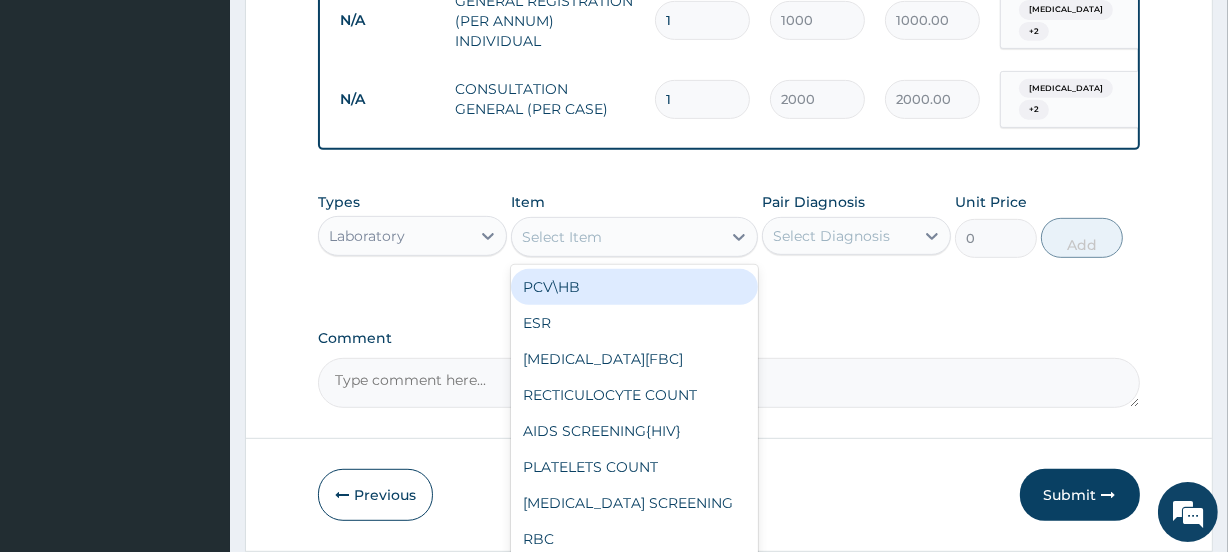 click on "Select Item" at bounding box center (616, 237) 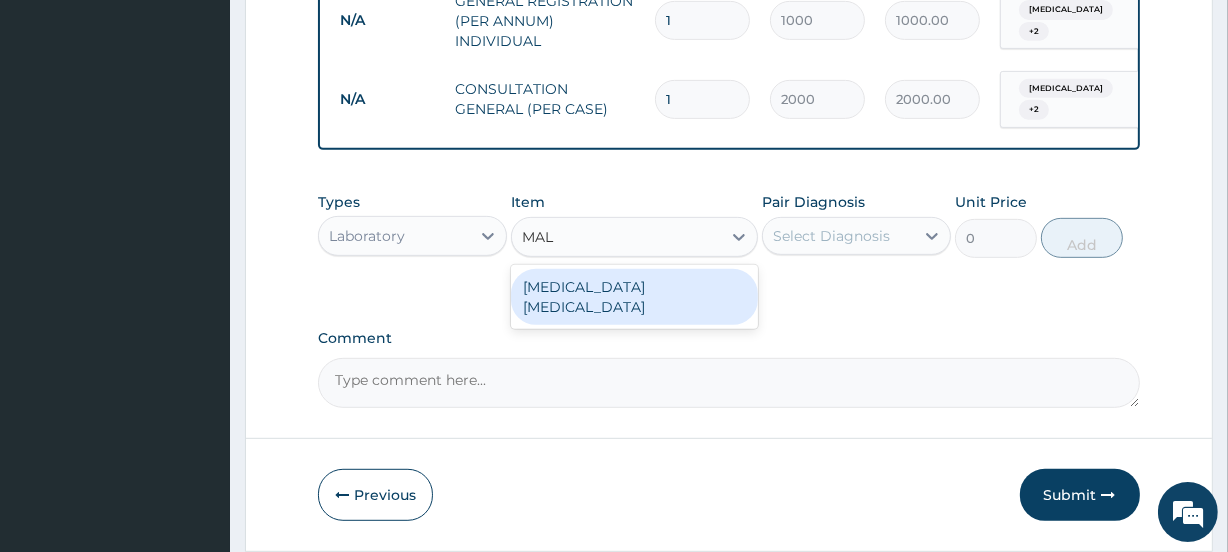 type on "MALA" 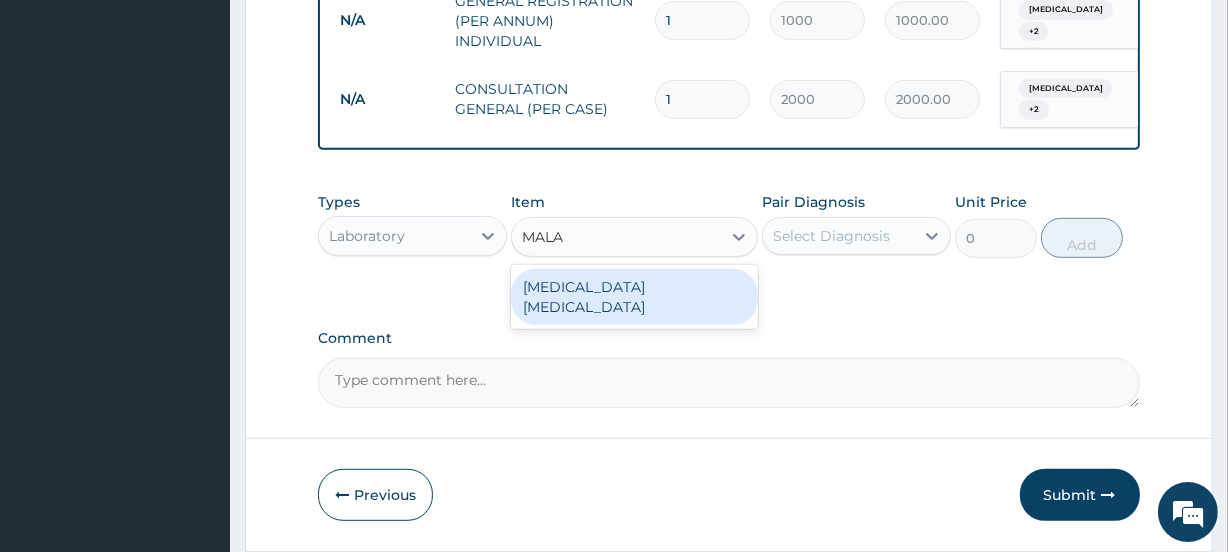 click on "MALARIA PARASITE" at bounding box center (634, 297) 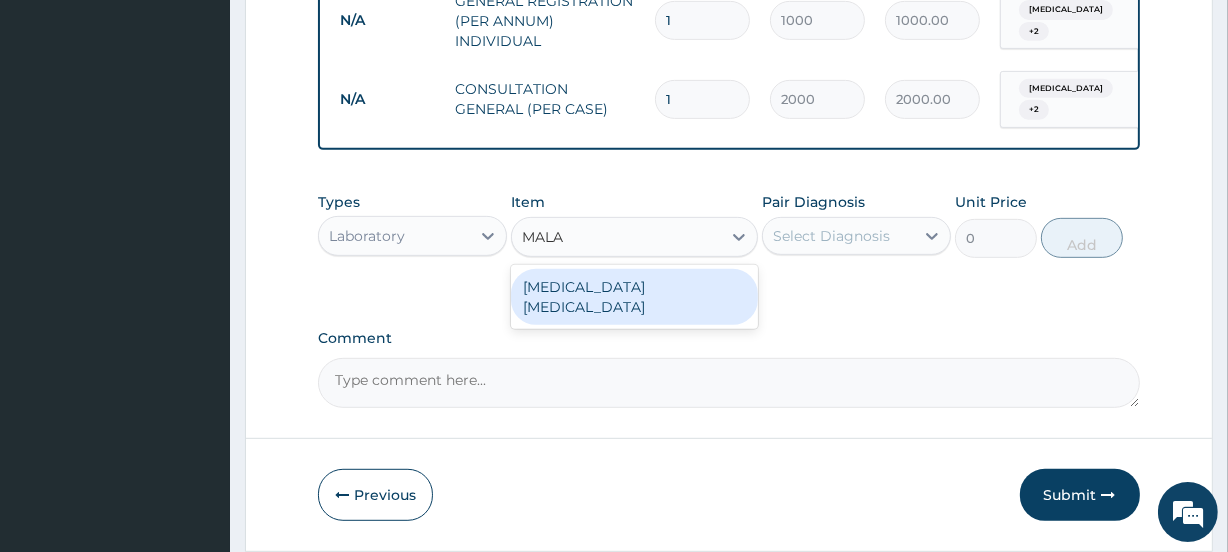 type 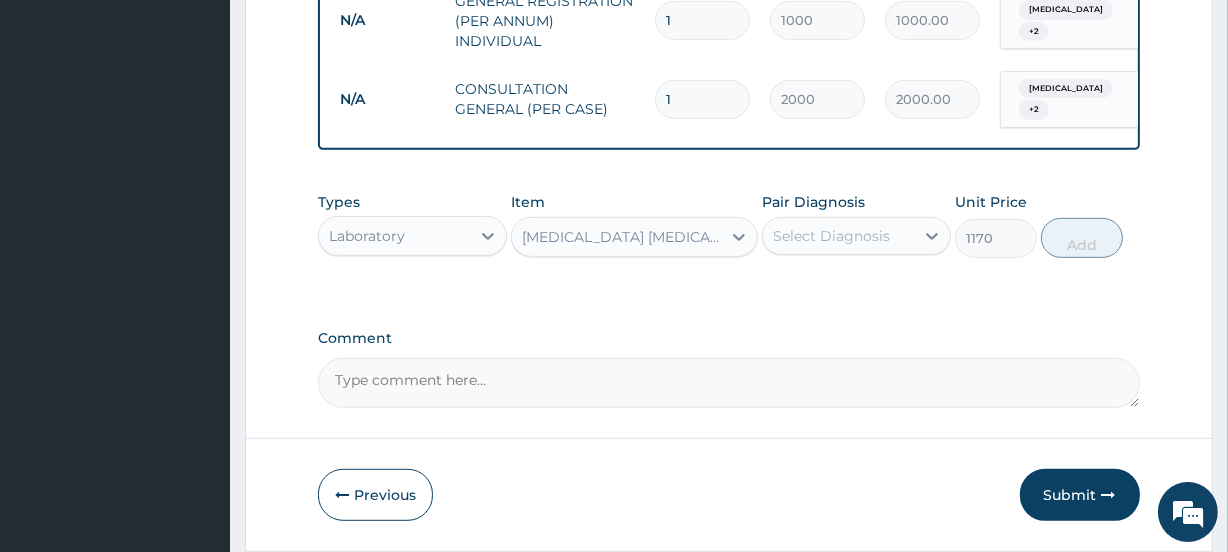 click on "Select Diagnosis" at bounding box center (831, 236) 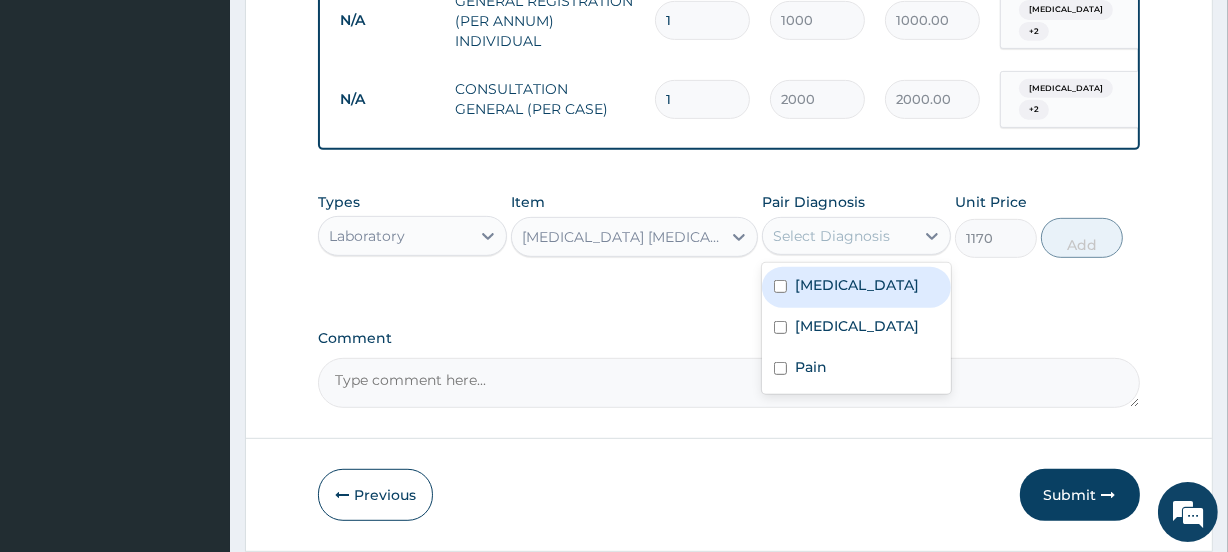 click on "Malaria" at bounding box center (857, 285) 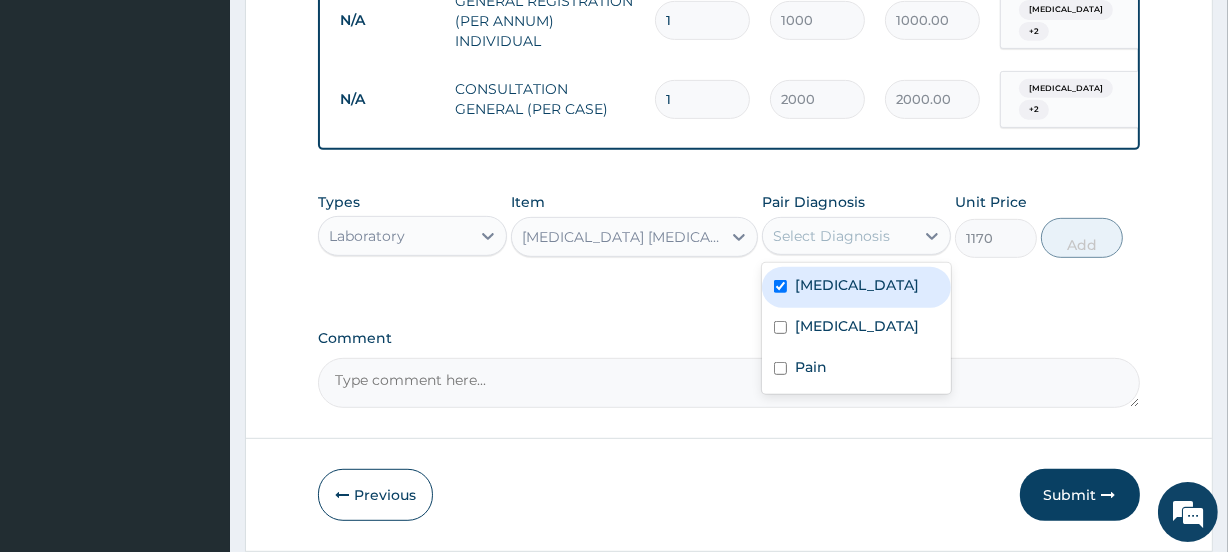 checkbox on "true" 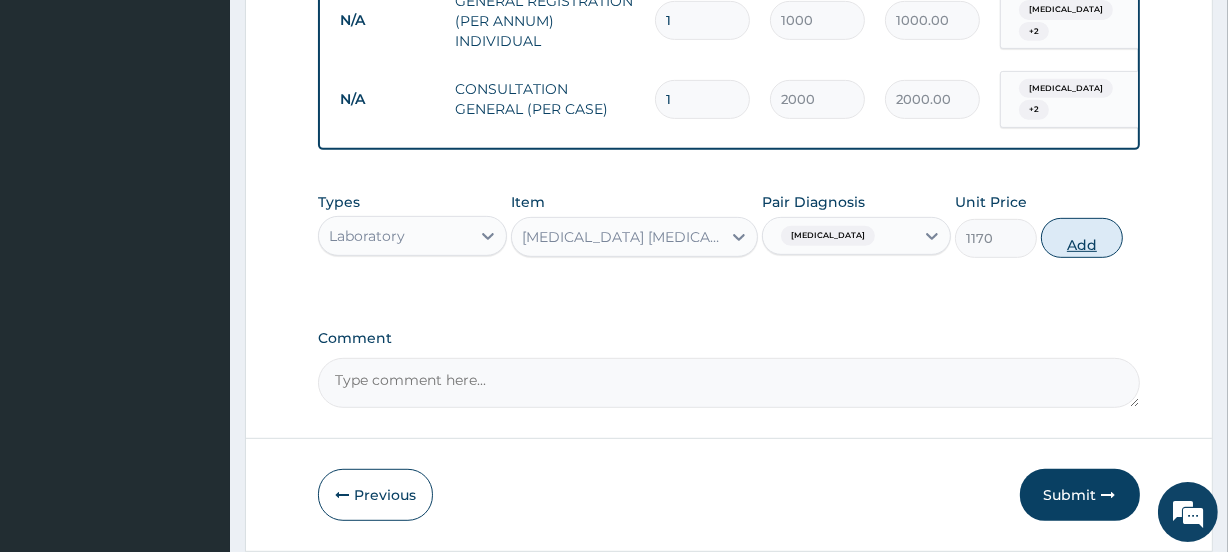 click on "Add" at bounding box center [1082, 238] 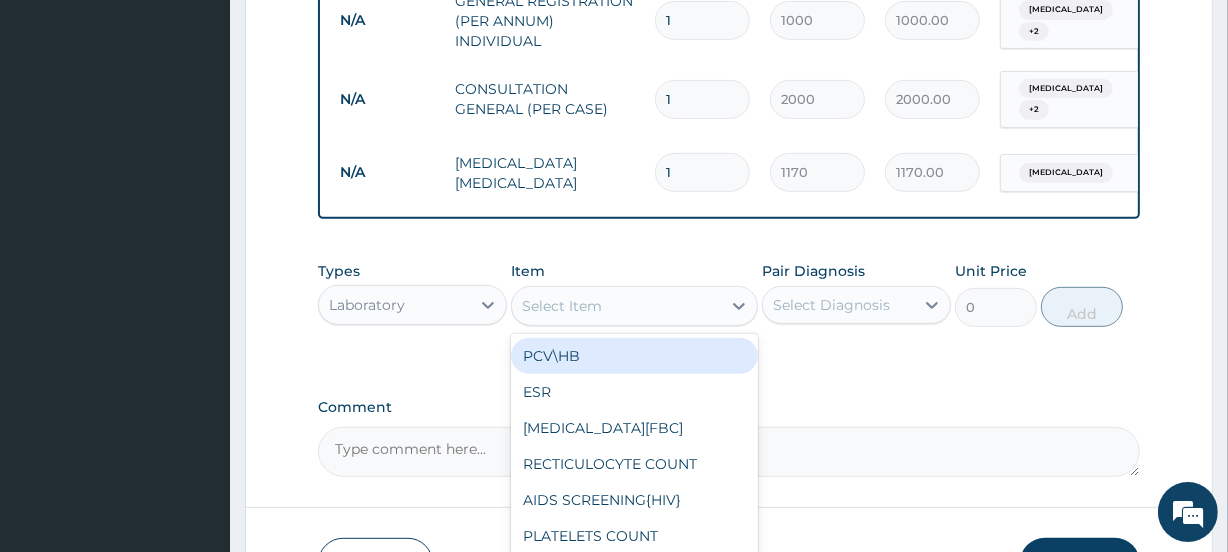 click on "Select Item" at bounding box center (616, 306) 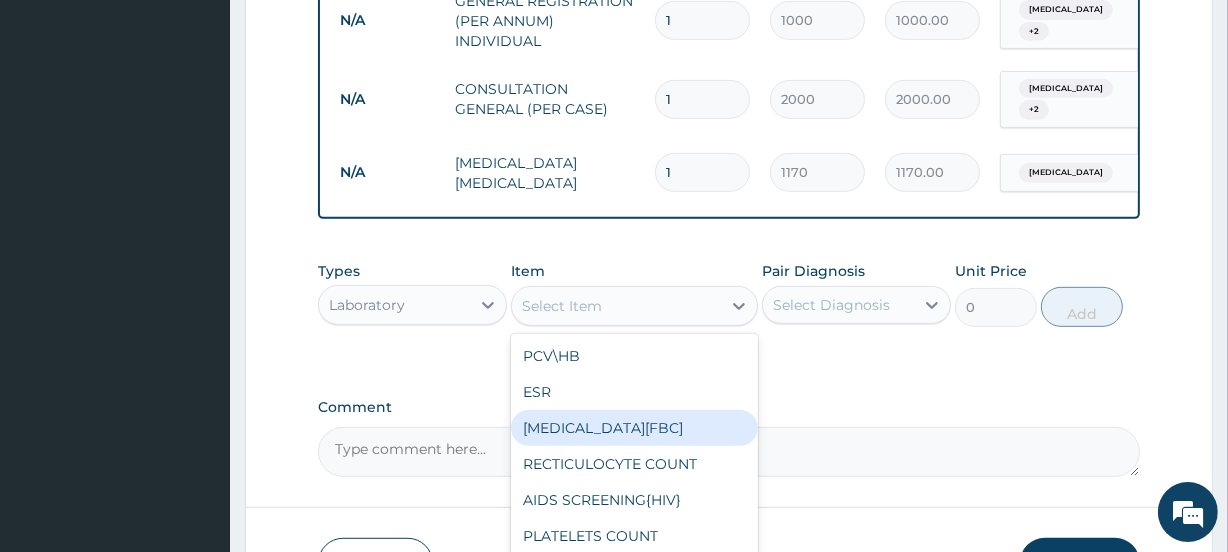 click on "FULL BLOOD COUNT[FBC]" at bounding box center [634, 428] 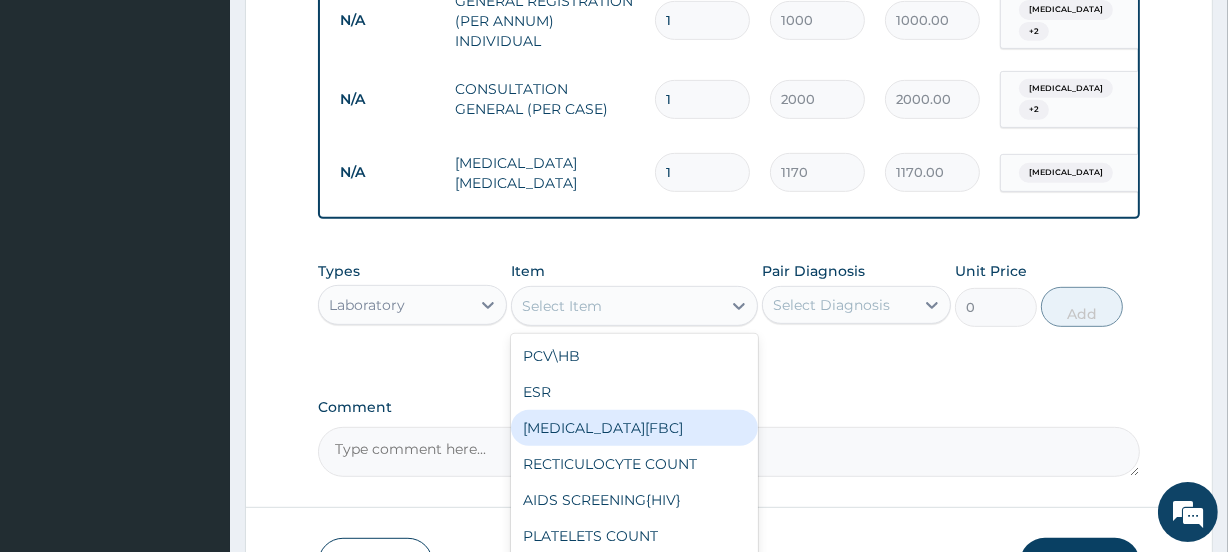 type on "2925" 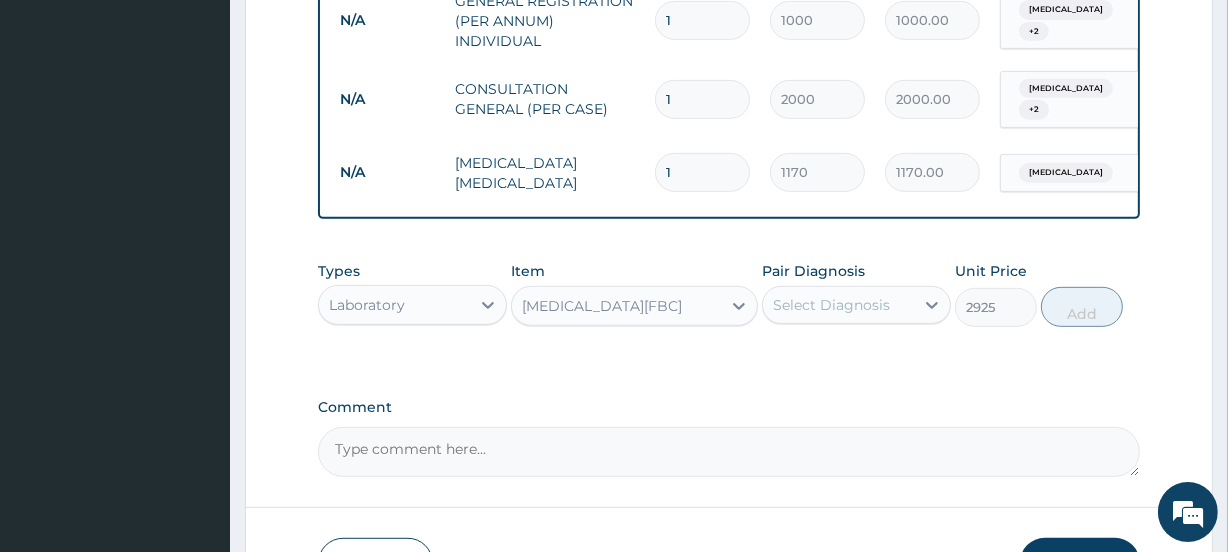 click on "Select Diagnosis" at bounding box center (831, 305) 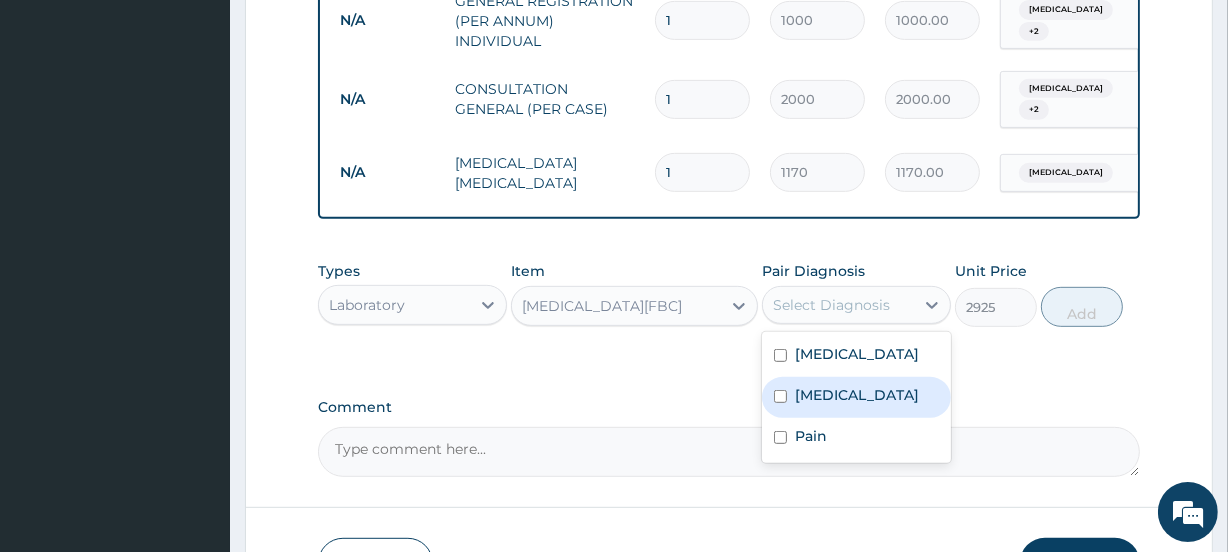 drag, startPoint x: 825, startPoint y: 407, endPoint x: 844, endPoint y: 386, distance: 28.319605 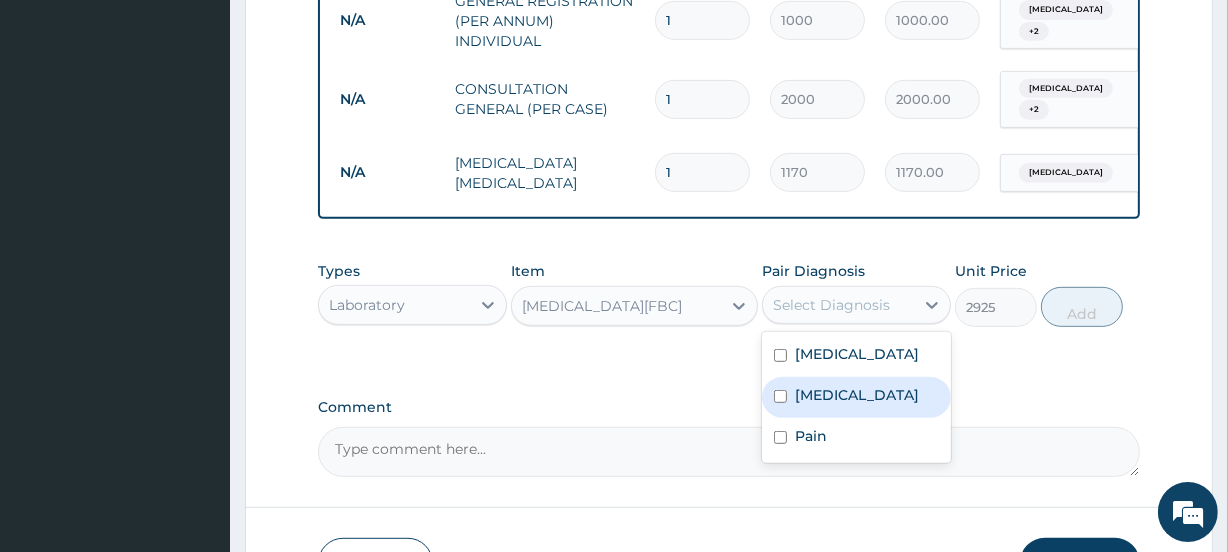 click on "Anemia" at bounding box center [857, 395] 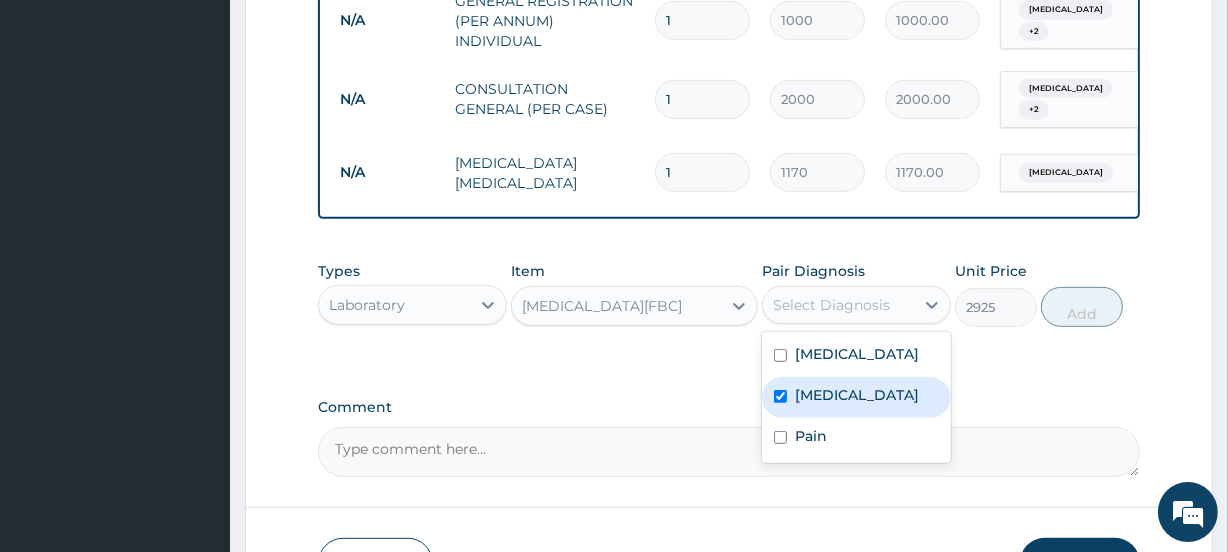 checkbox on "true" 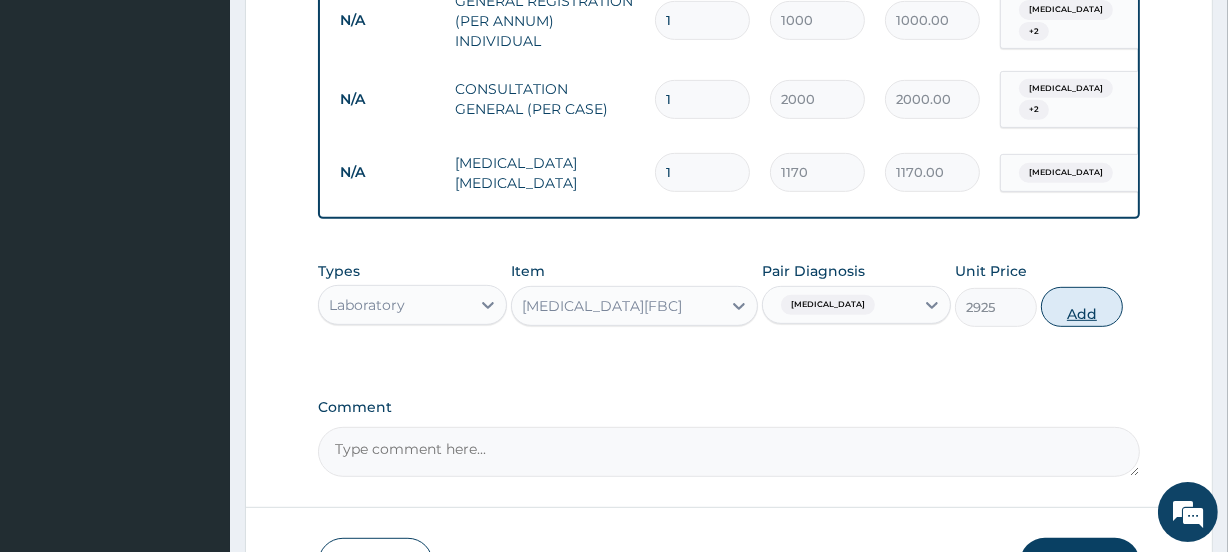 click on "Add" at bounding box center [1082, 307] 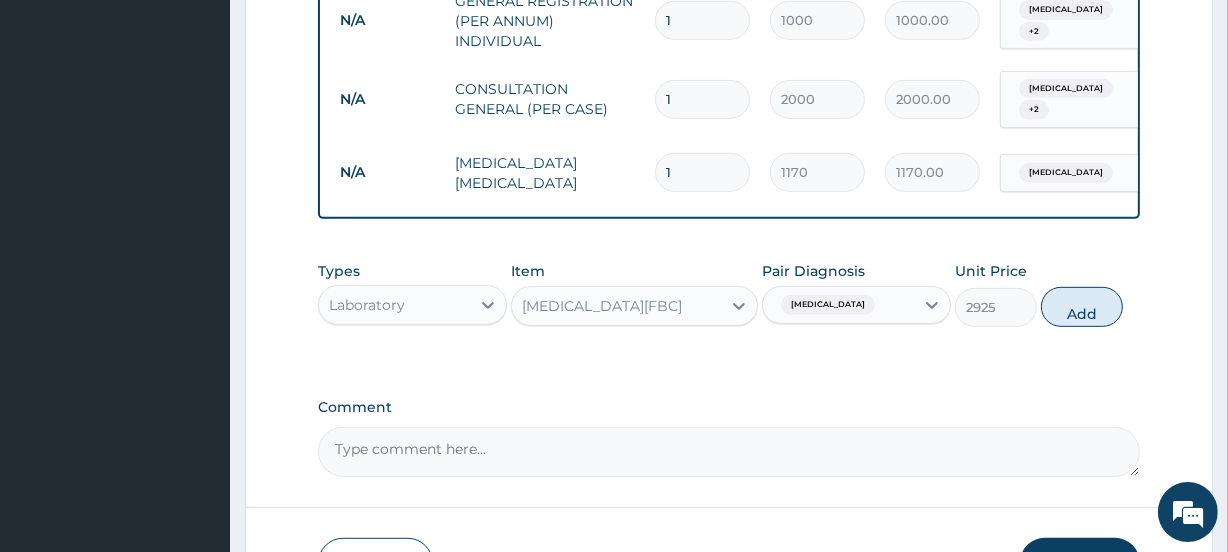 type on "0" 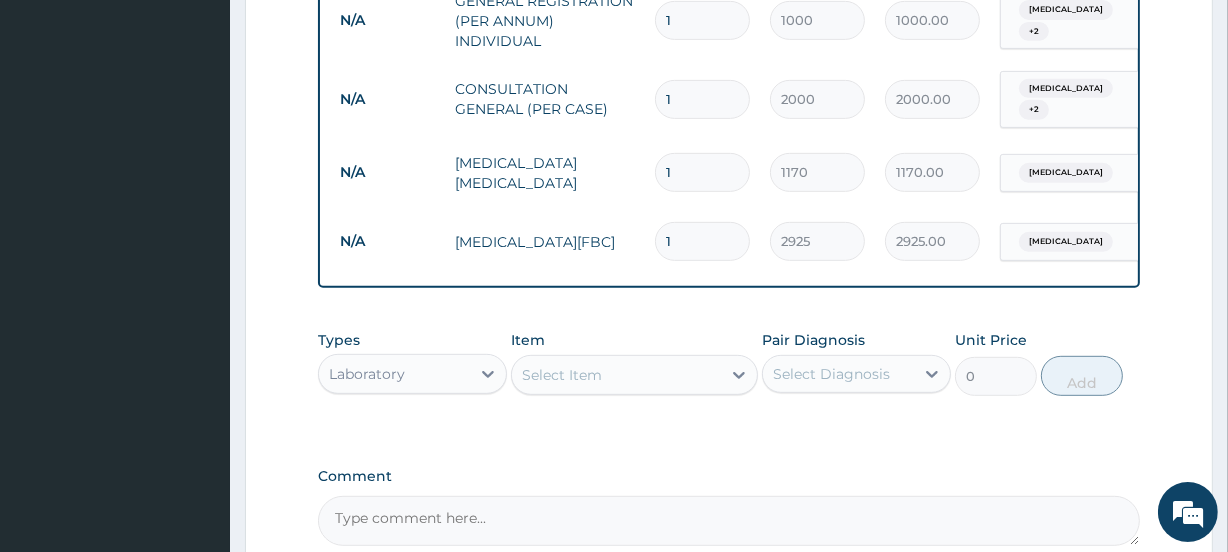 click on "Laboratory" at bounding box center (367, 374) 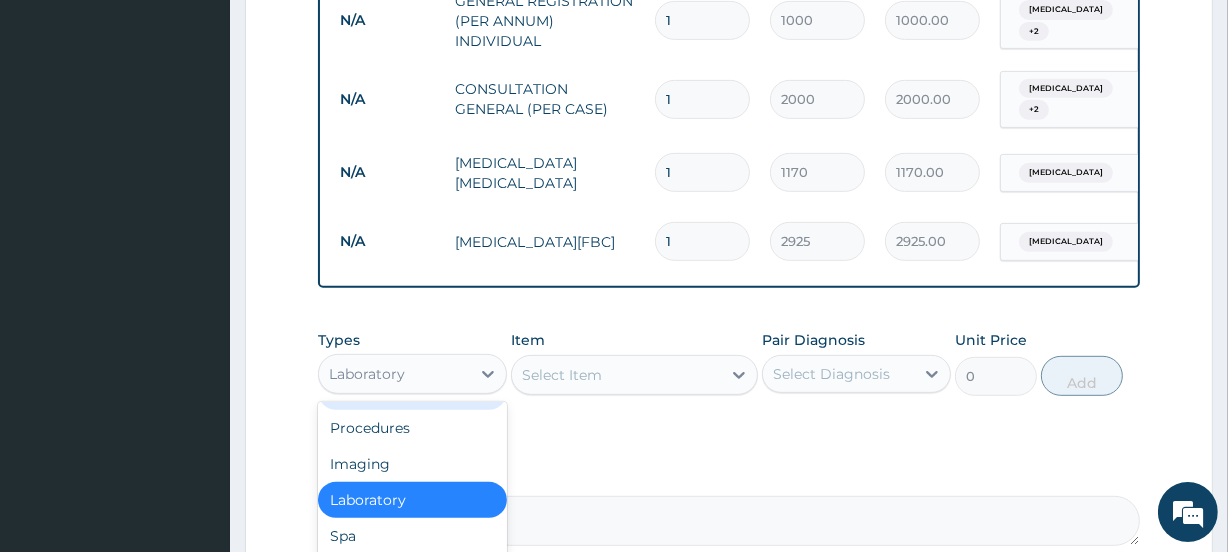 scroll, scrollTop: 0, scrollLeft: 0, axis: both 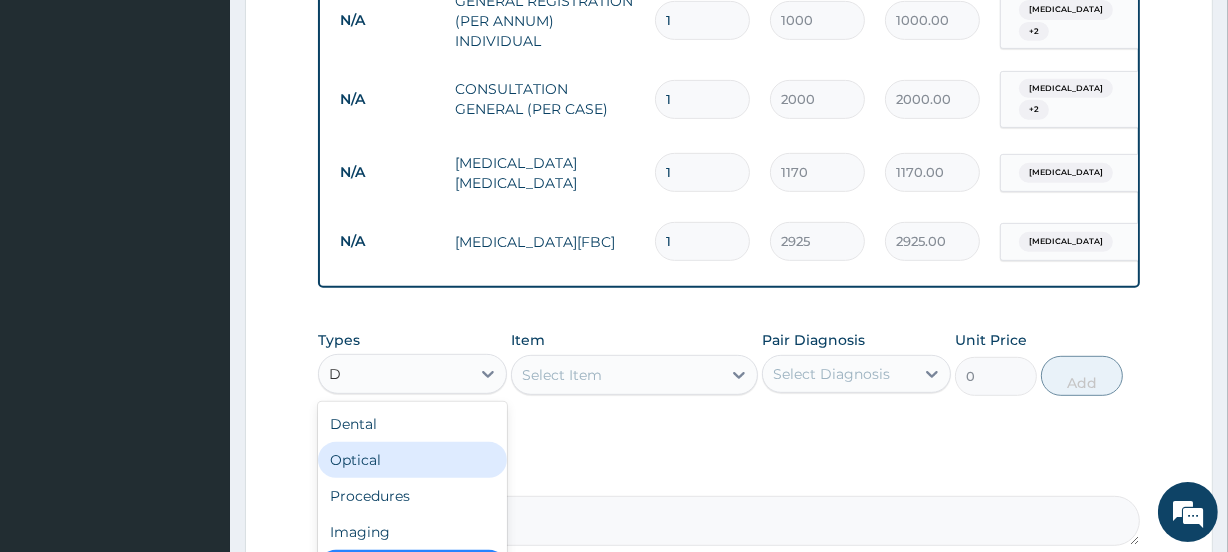 type on "DR" 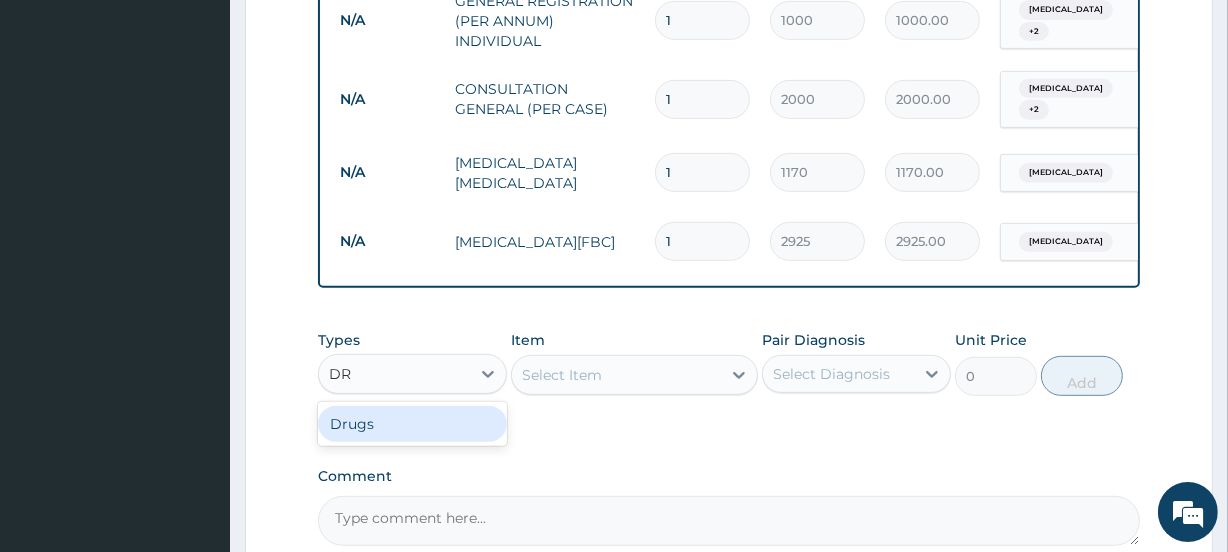 drag, startPoint x: 425, startPoint y: 431, endPoint x: 468, endPoint y: 399, distance: 53.600372 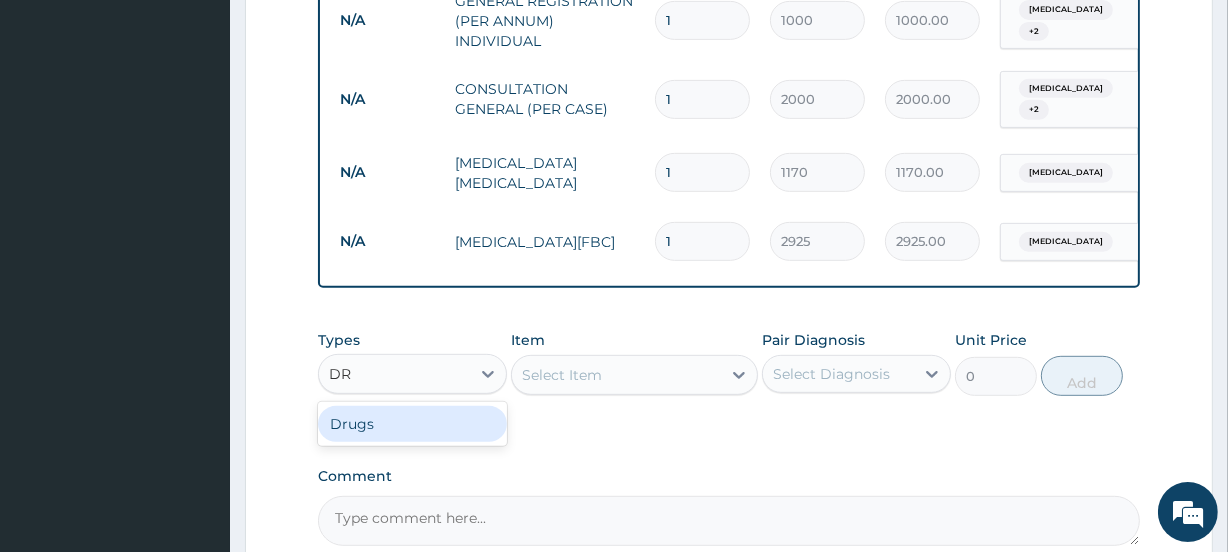 click on "Drugs" at bounding box center (412, 424) 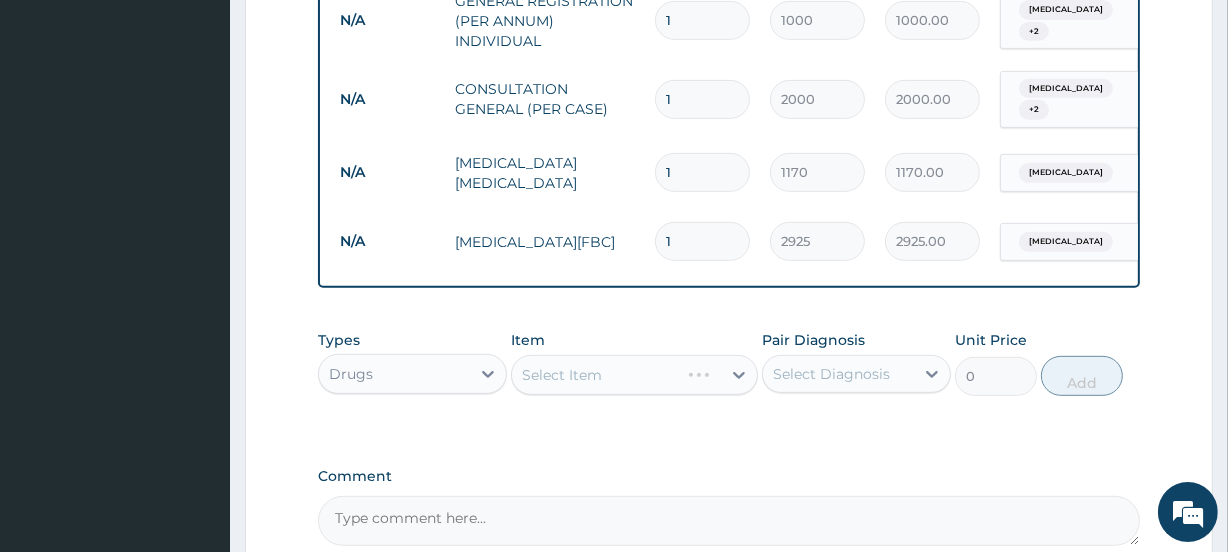 click on "Select Item" at bounding box center [634, 375] 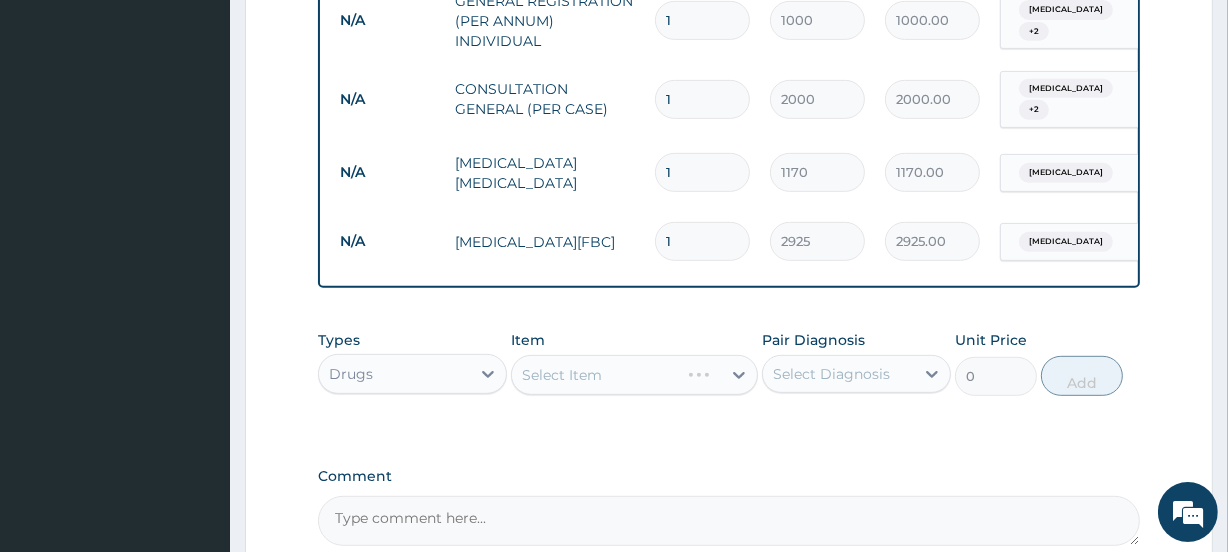click on "Select Item" at bounding box center (634, 375) 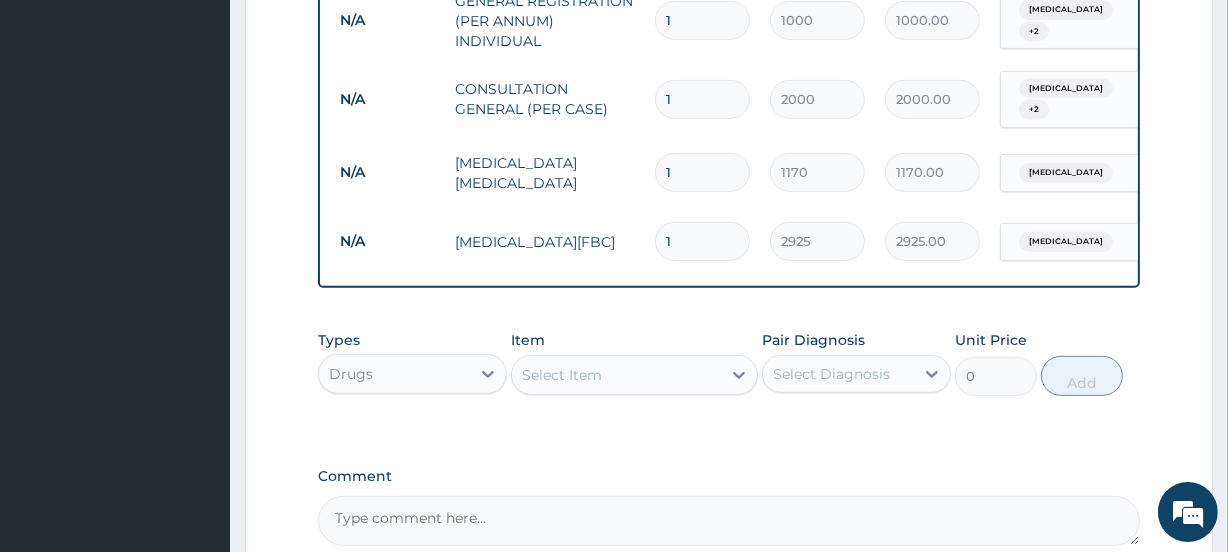 click on "Select Item" at bounding box center (562, 375) 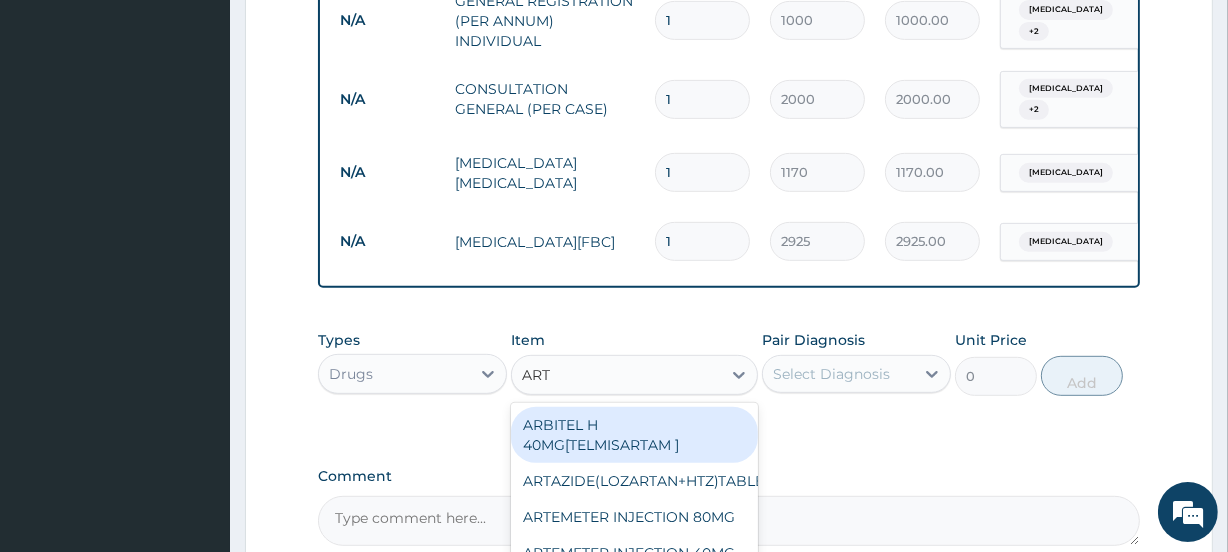 type on "ARTE" 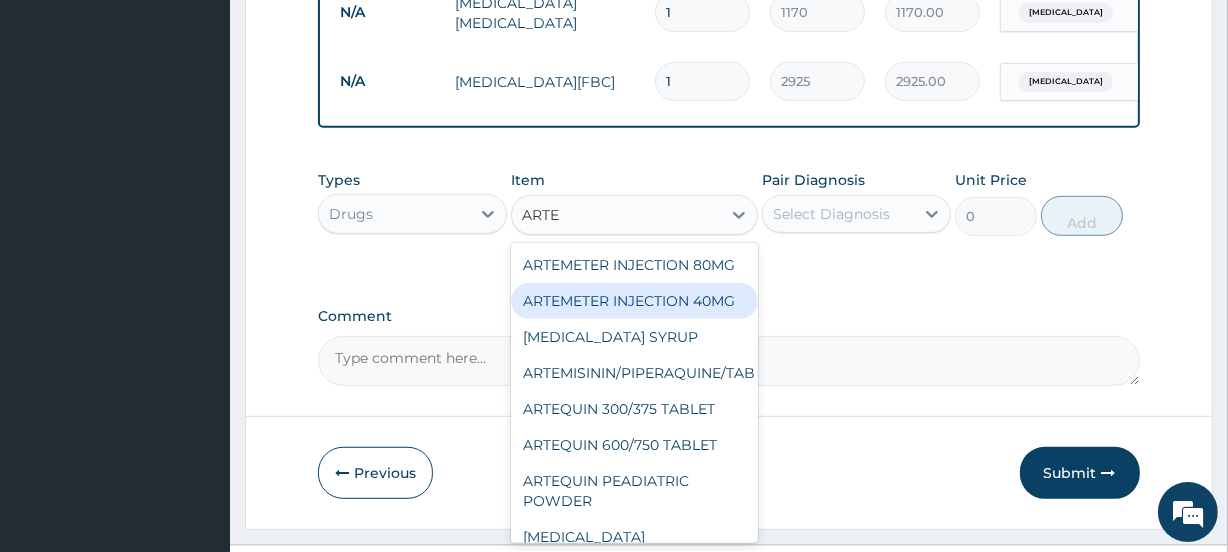 scroll, scrollTop: 1026, scrollLeft: 0, axis: vertical 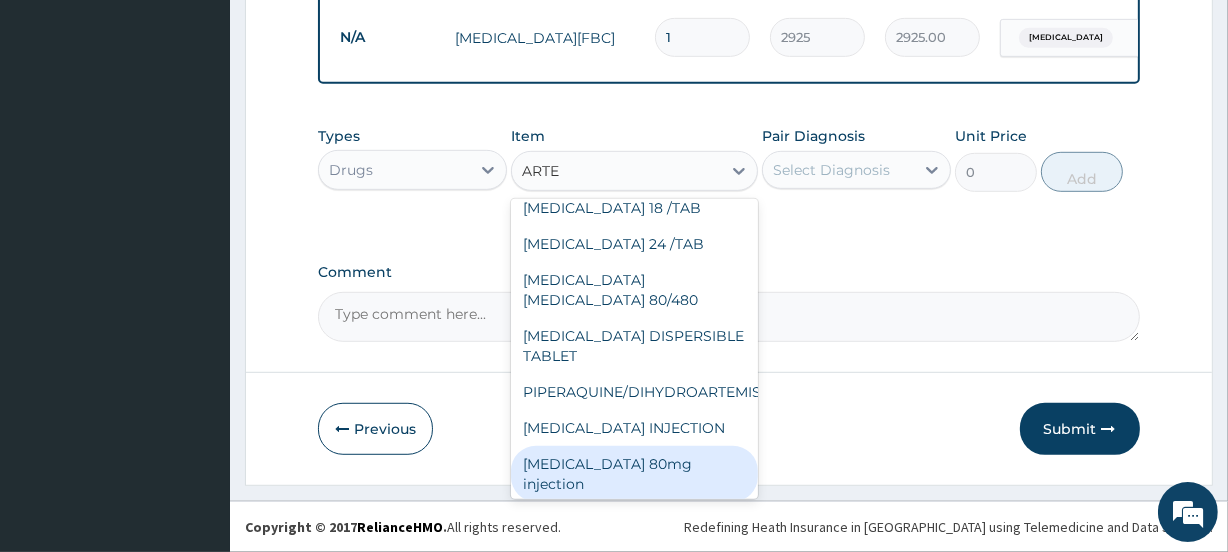 click on "Artemether 80mg injection" at bounding box center [634, 474] 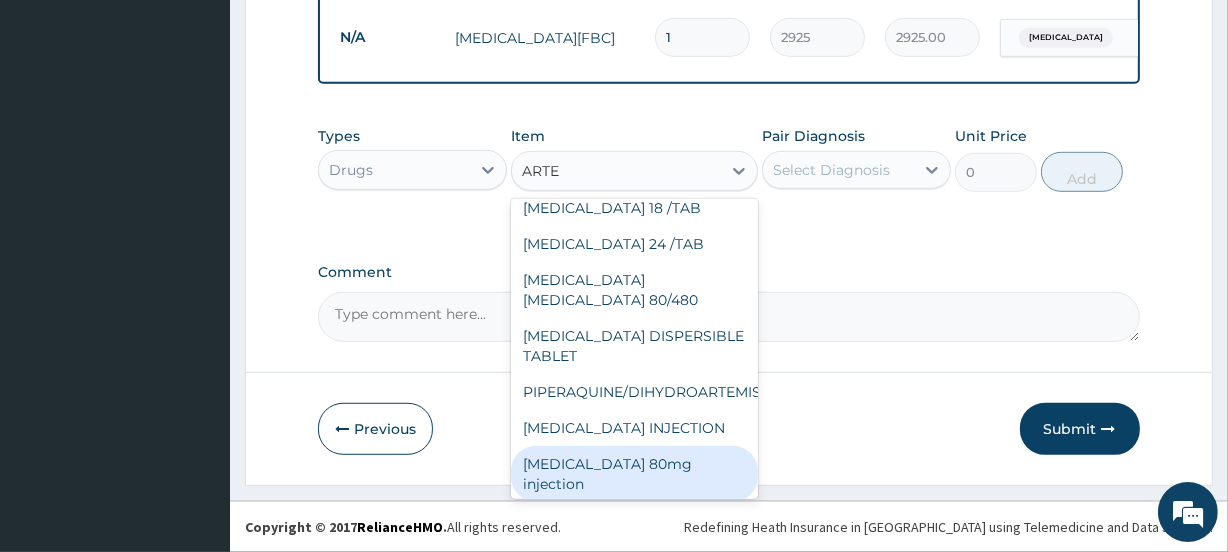 type 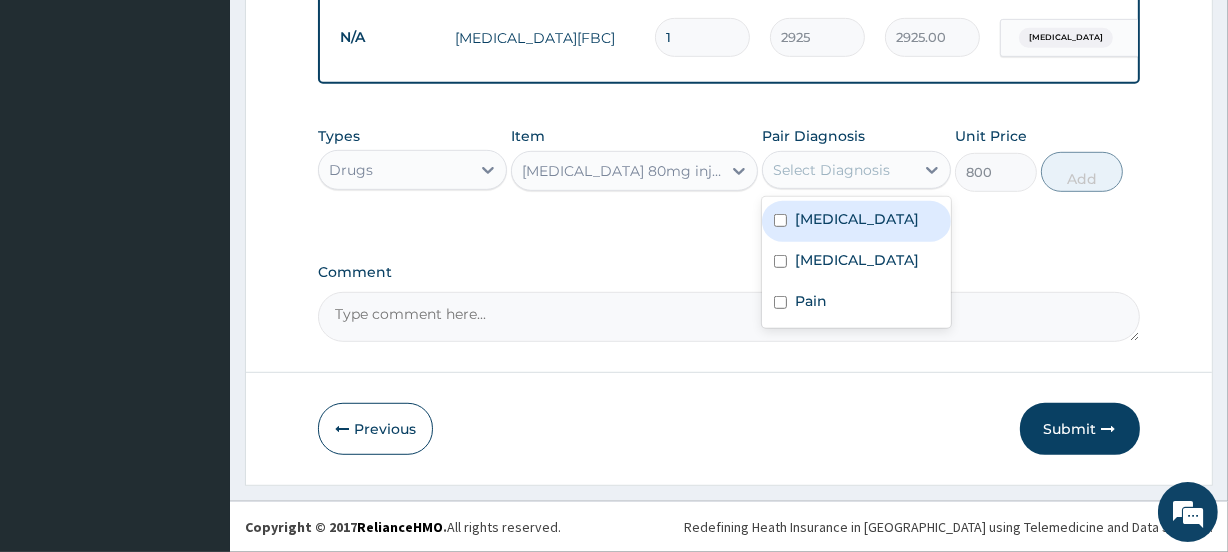 click on "Select Diagnosis" at bounding box center (831, 170) 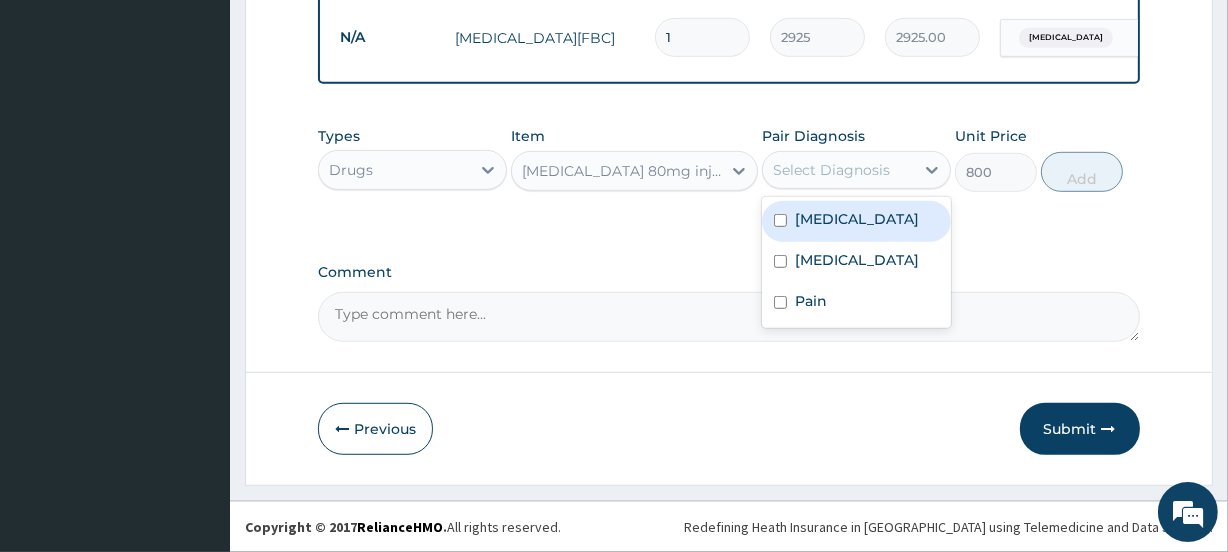 drag, startPoint x: 821, startPoint y: 214, endPoint x: 940, endPoint y: 201, distance: 119.70798 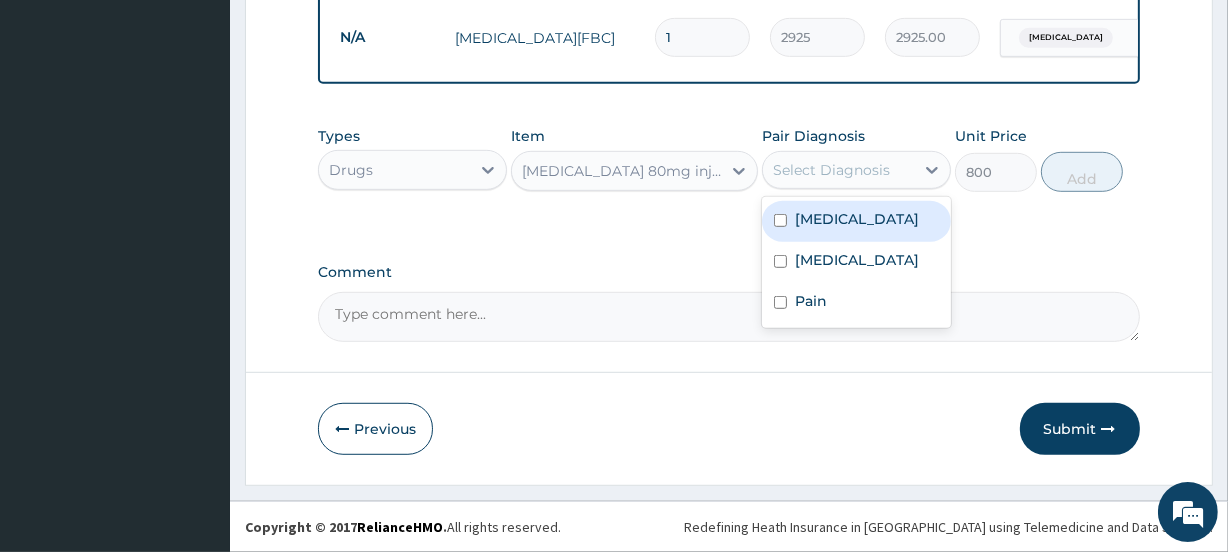 click on "Malaria" at bounding box center [857, 219] 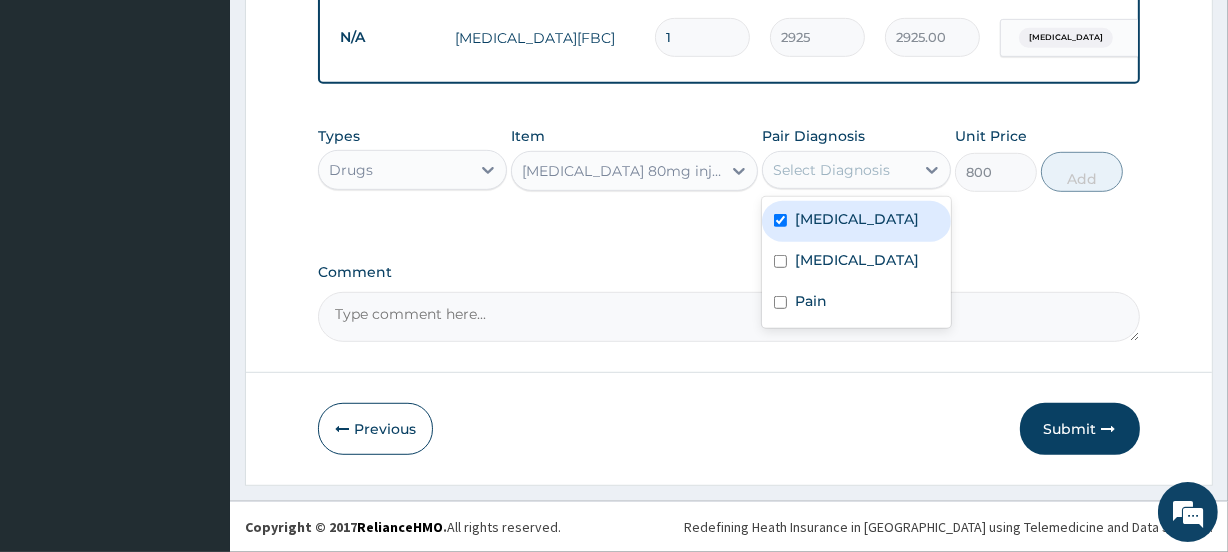 checkbox on "true" 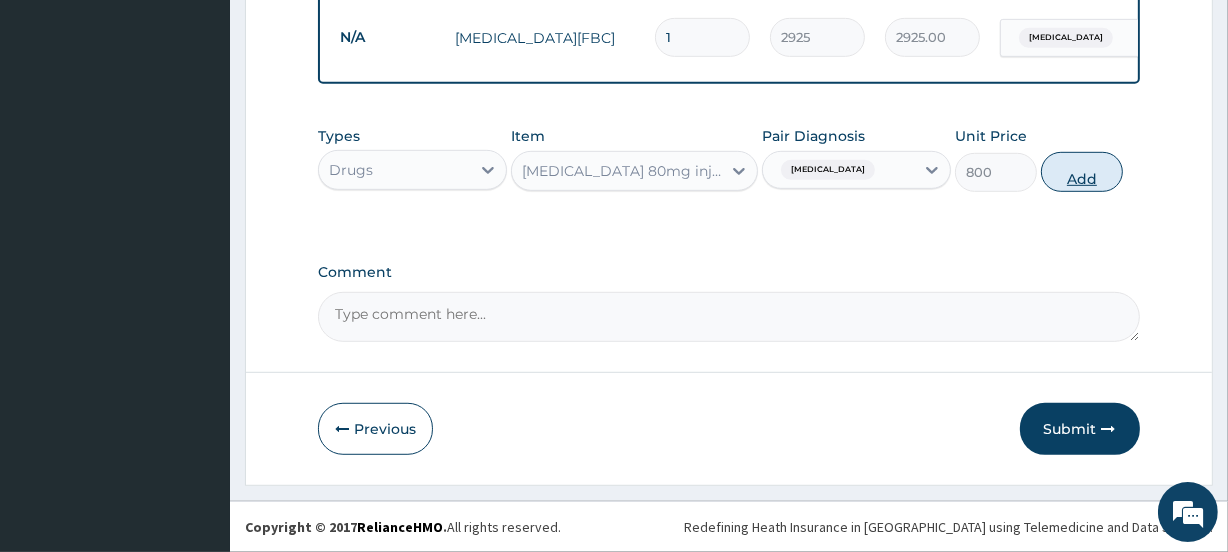 click on "Add" at bounding box center [1082, 172] 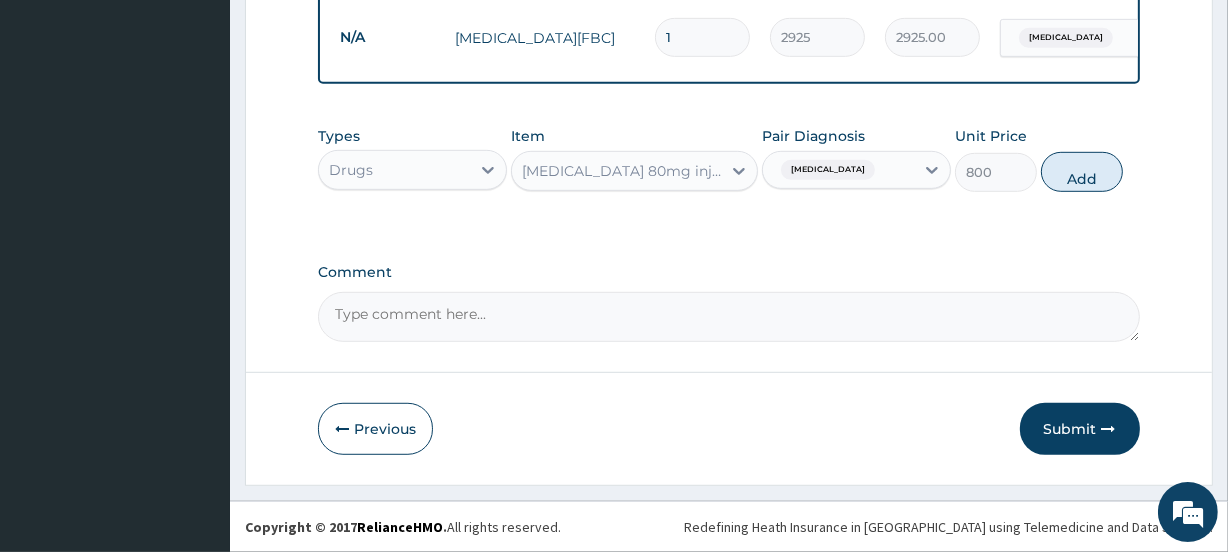 type on "0" 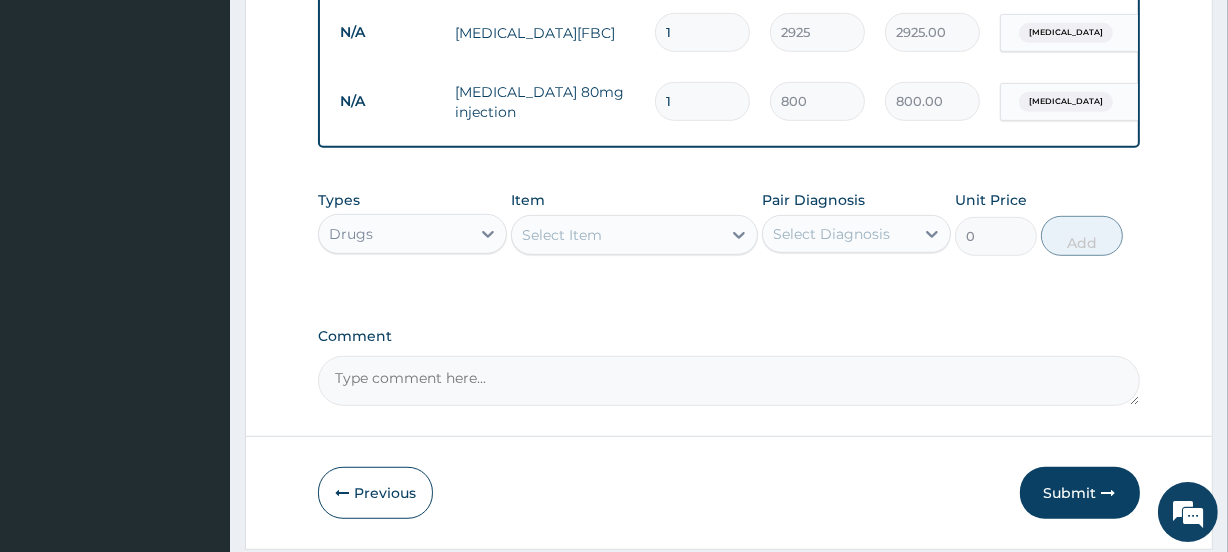 click on "Select Item" at bounding box center [562, 235] 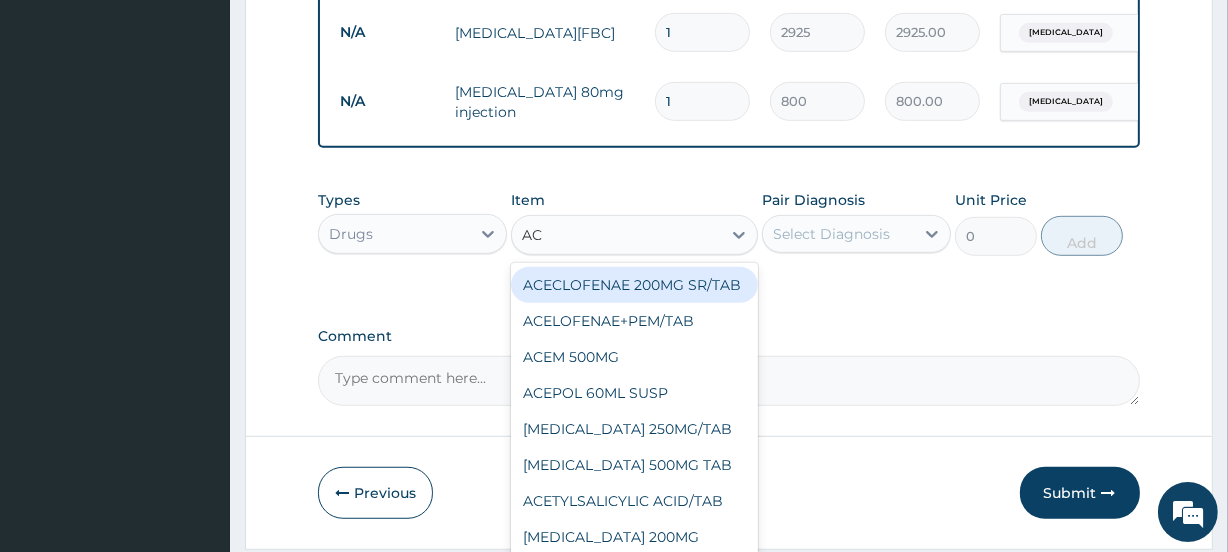 type on "ACT" 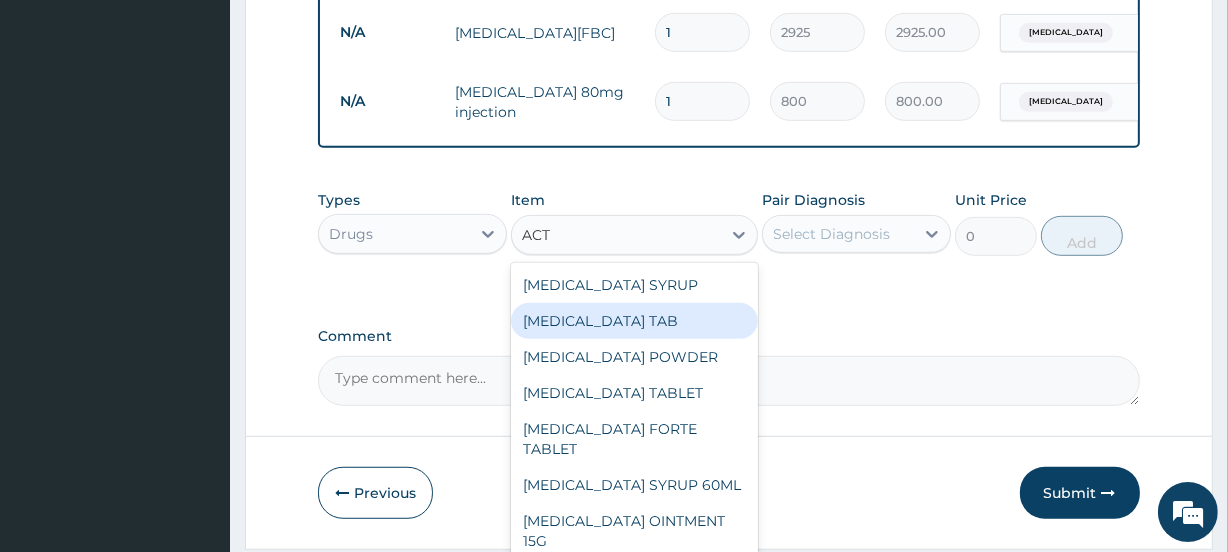 scroll, scrollTop: 1095, scrollLeft: 0, axis: vertical 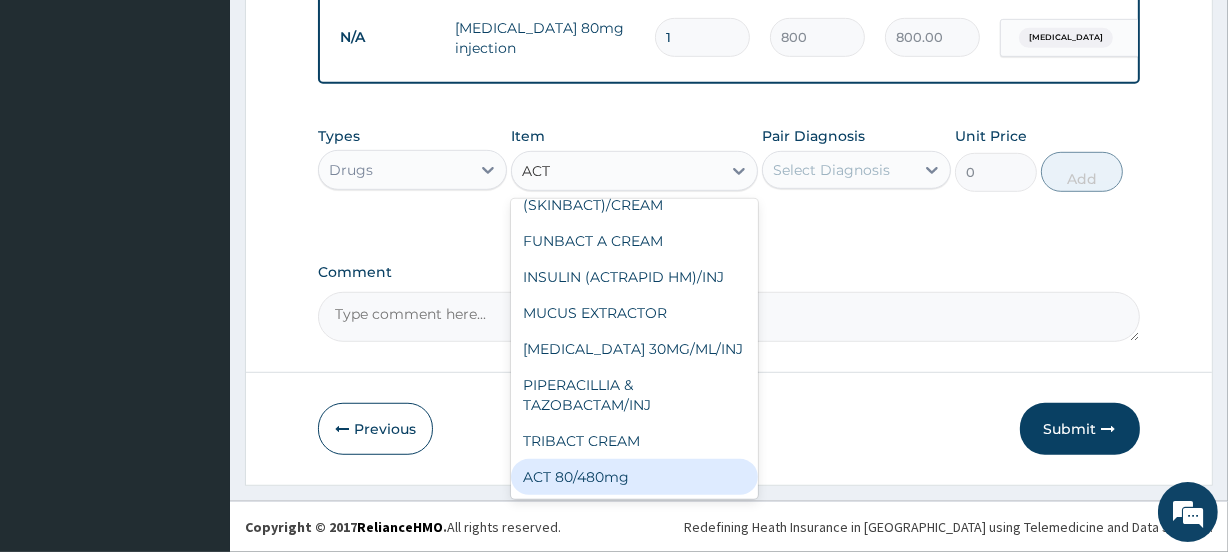 click on "ACT 80/480mg" at bounding box center (634, 477) 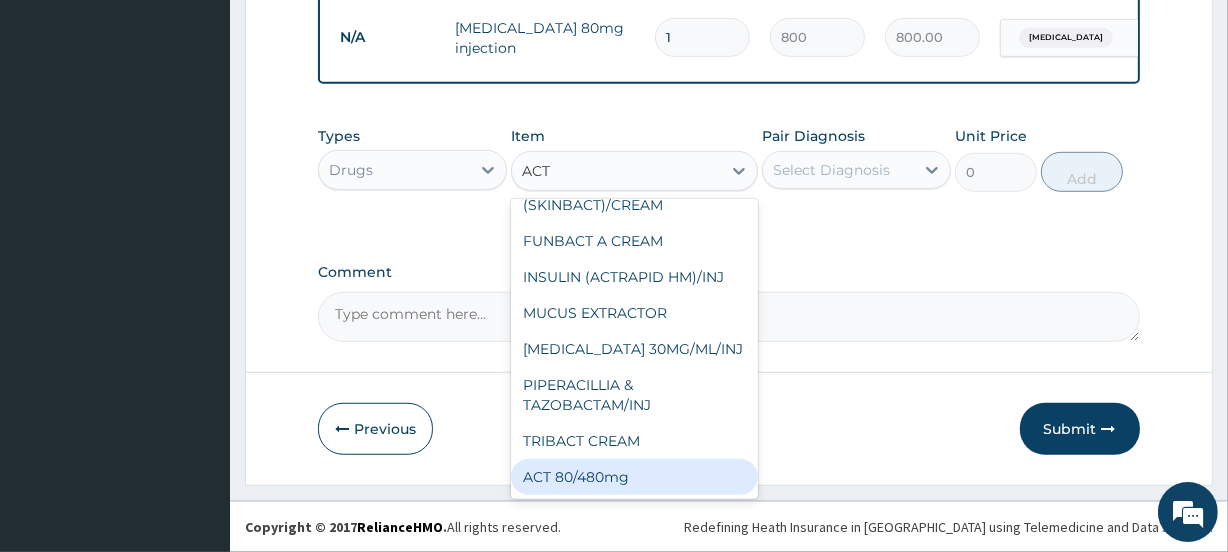 type 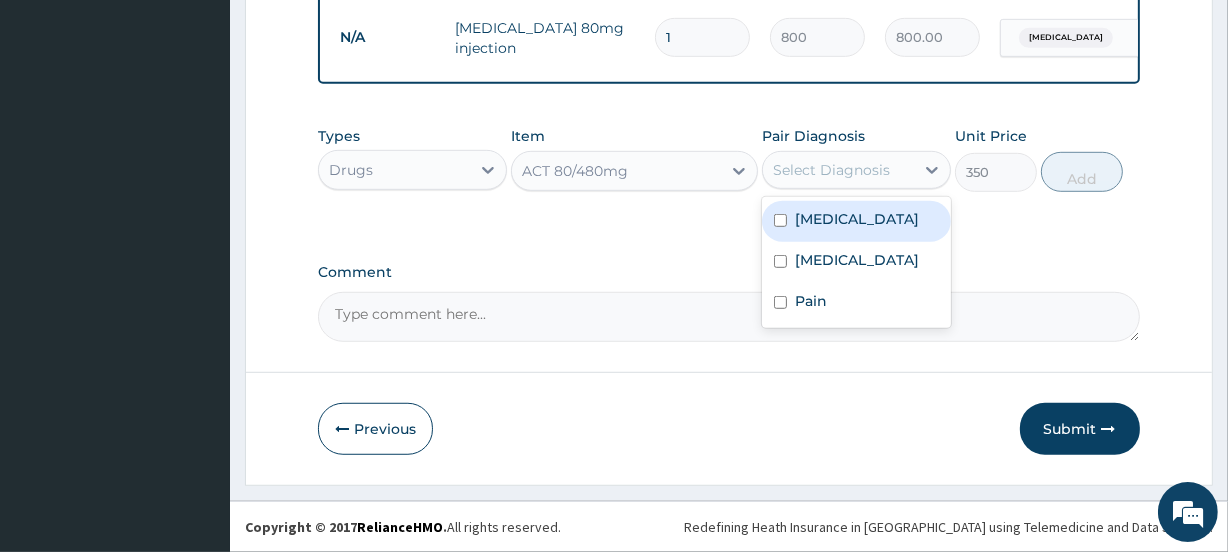 drag, startPoint x: 865, startPoint y: 161, endPoint x: 862, endPoint y: 204, distance: 43.104523 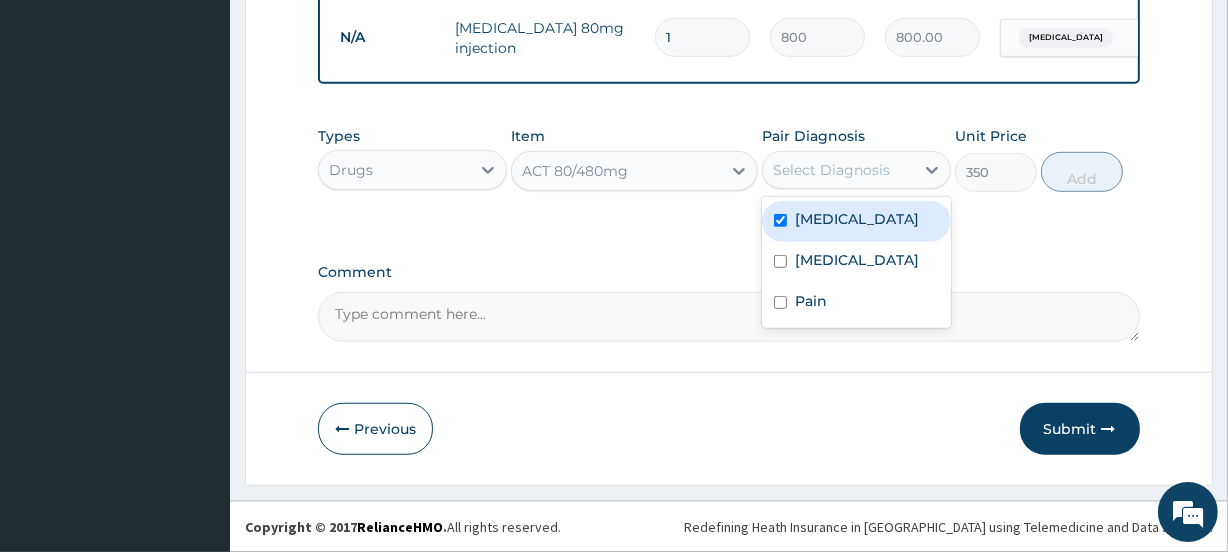 checkbox on "true" 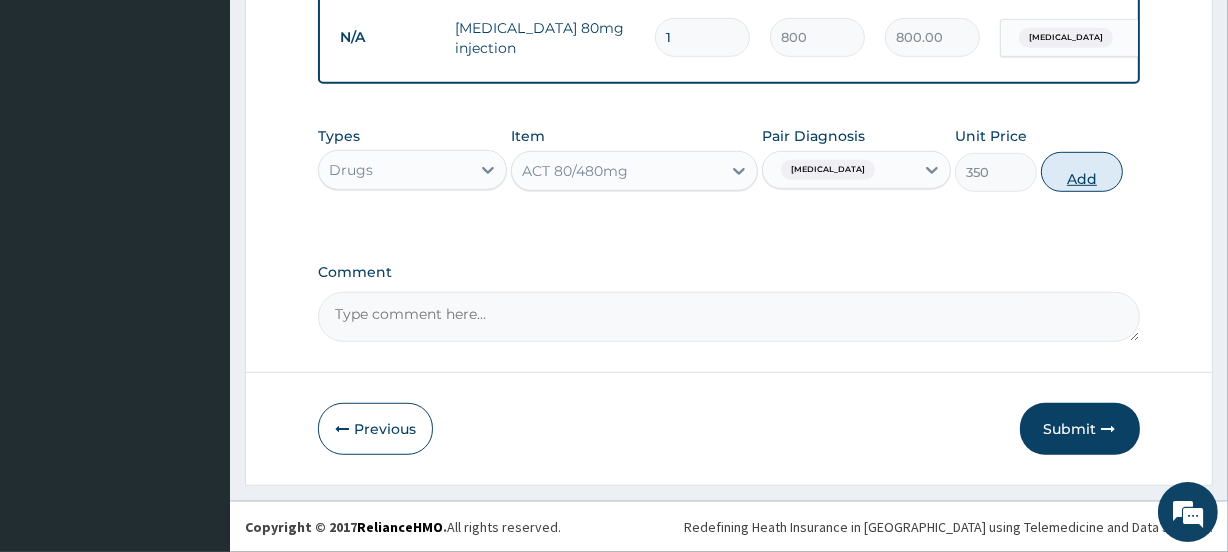 click on "Add" at bounding box center [1082, 172] 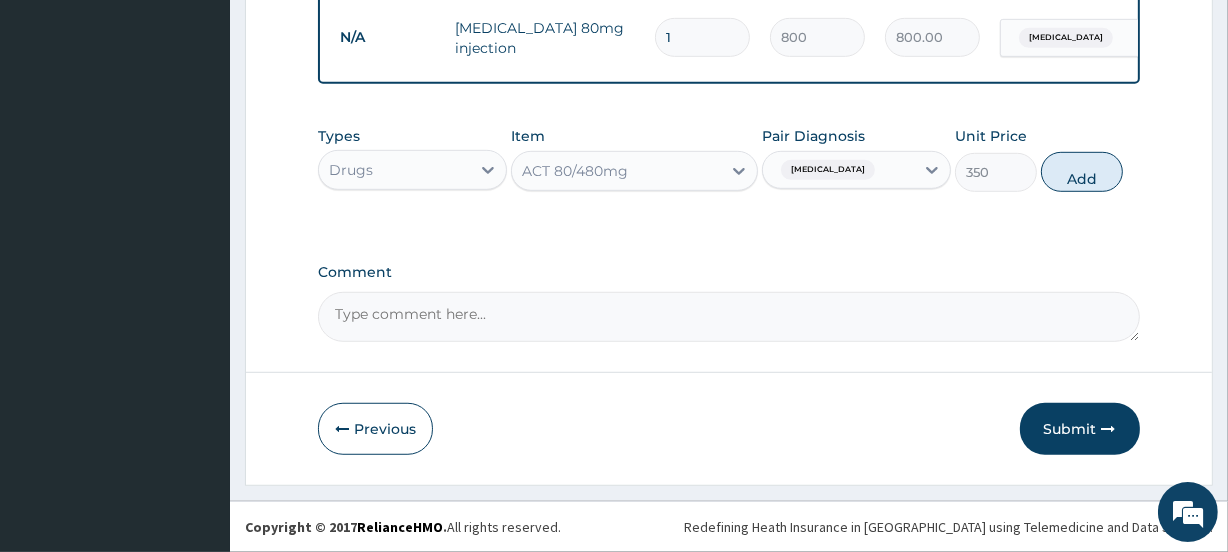 type on "0" 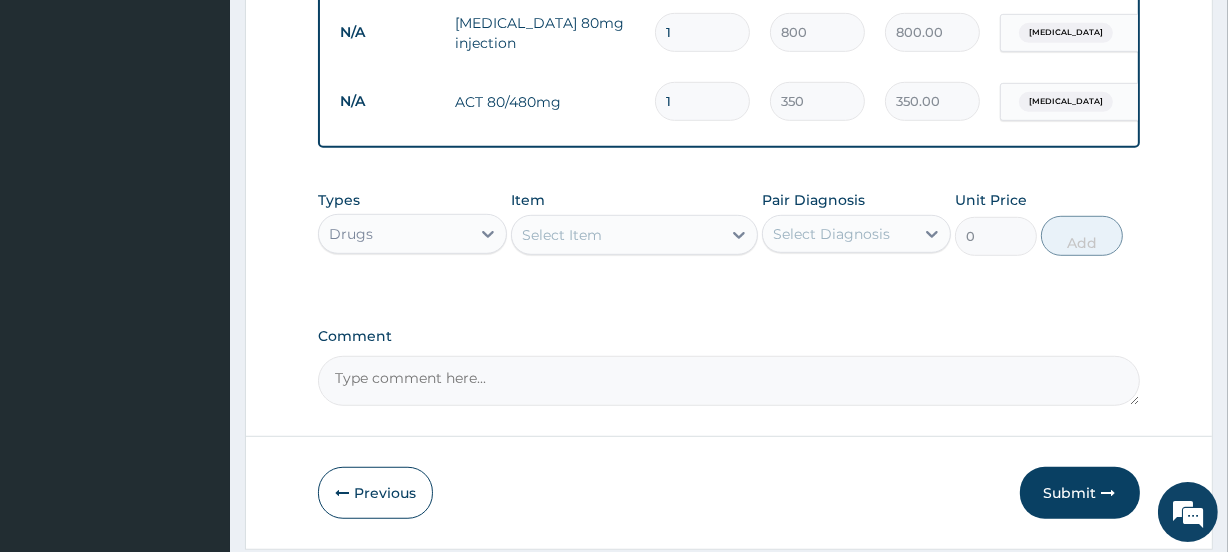click on "Select Item" at bounding box center (562, 235) 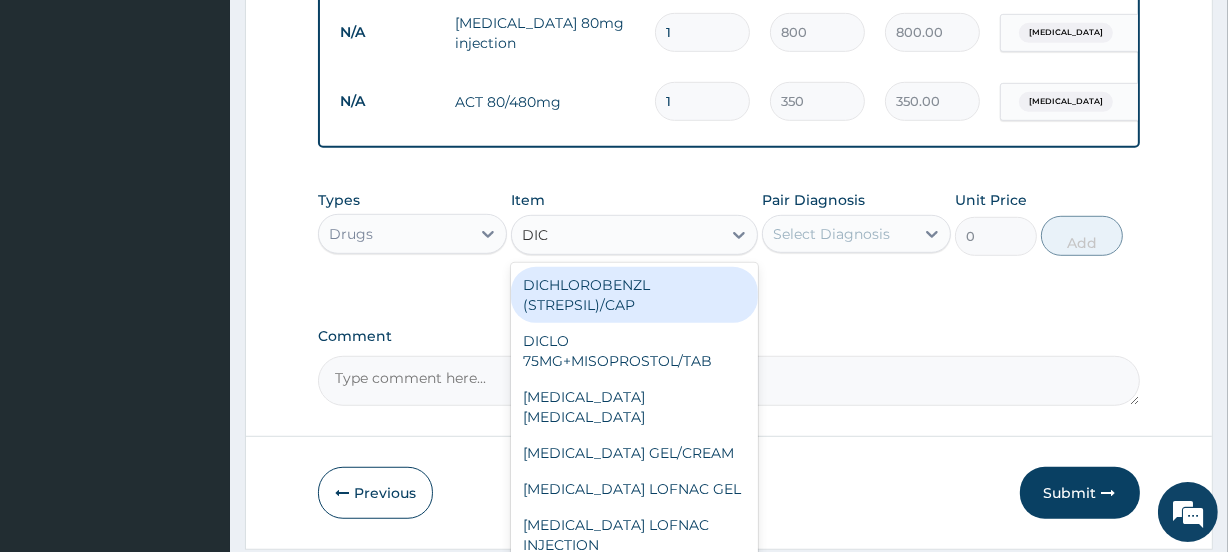 type on "DICL" 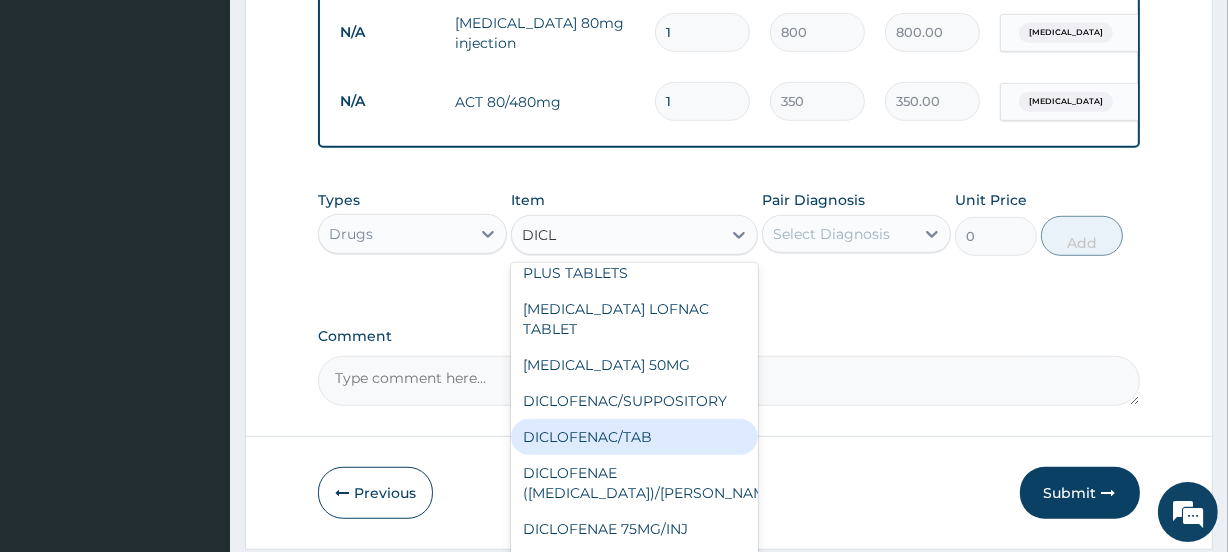 scroll, scrollTop: 388, scrollLeft: 0, axis: vertical 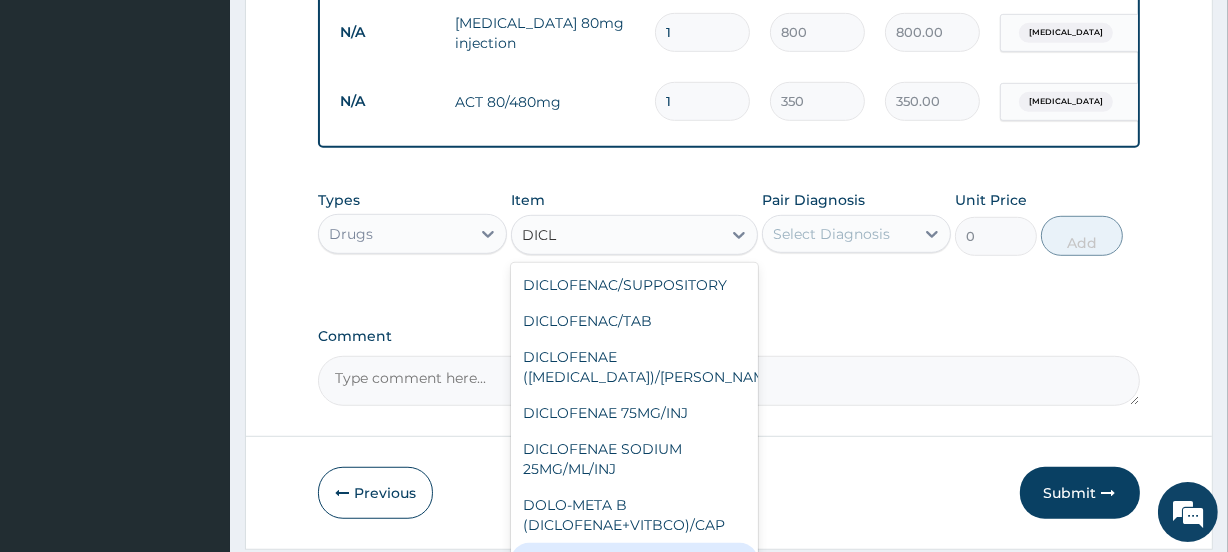 click on "Inj Diclofenac 75mg" at bounding box center (634, 561) 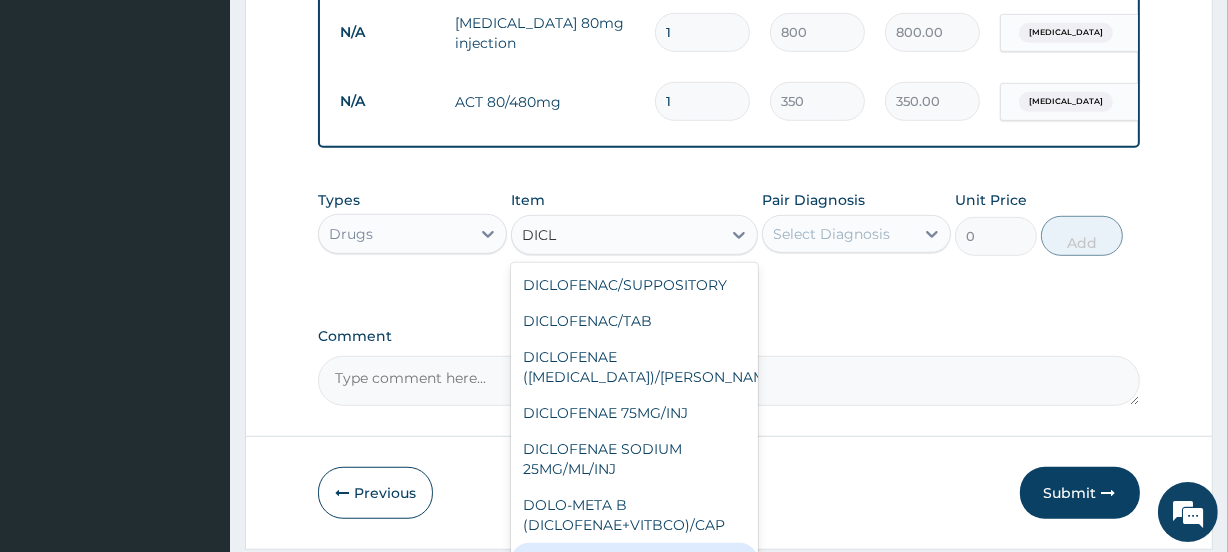 type 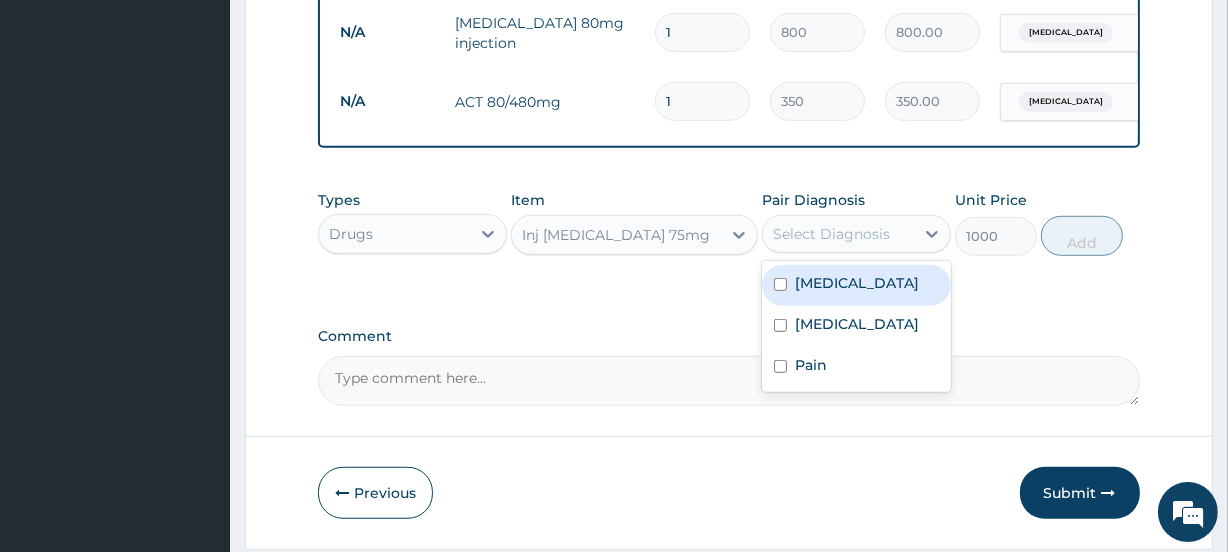click on "Select Diagnosis" at bounding box center [831, 234] 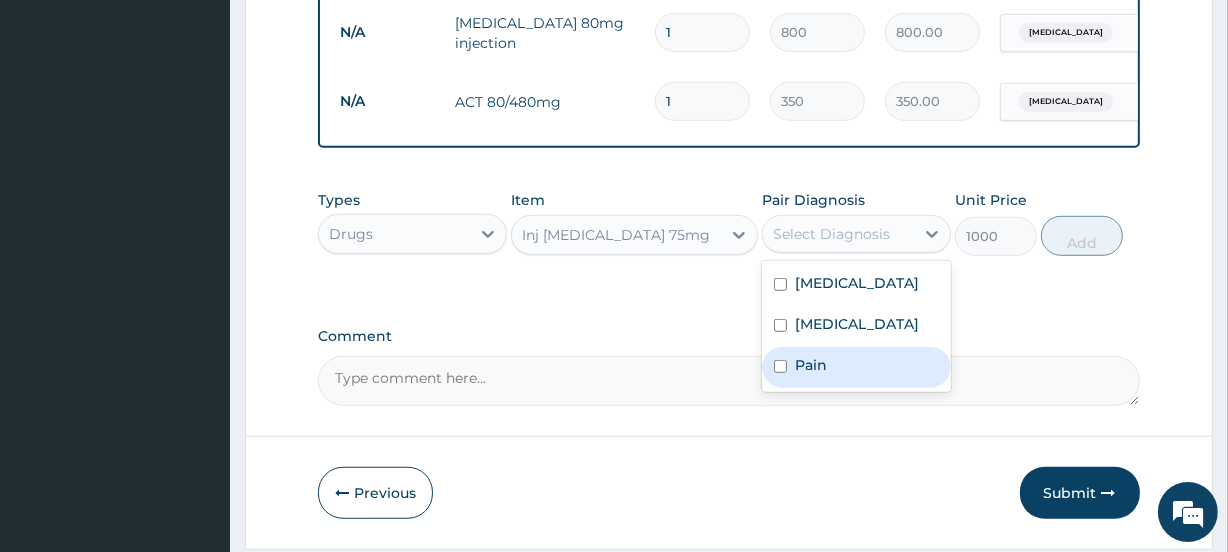 drag, startPoint x: 813, startPoint y: 375, endPoint x: 899, endPoint y: 308, distance: 109.01835 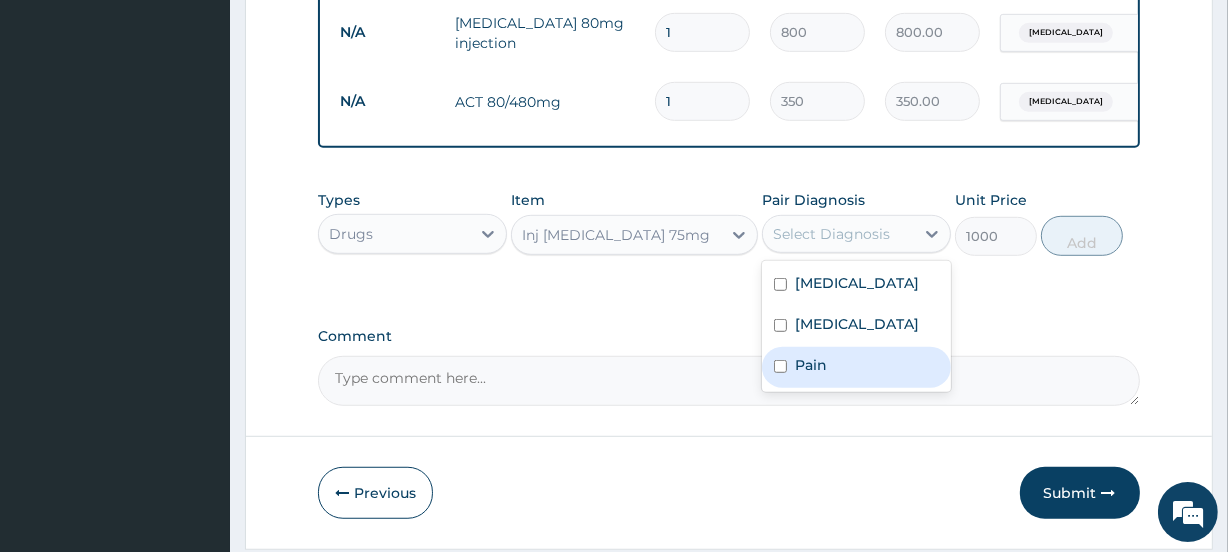 click on "Pain" at bounding box center [811, 365] 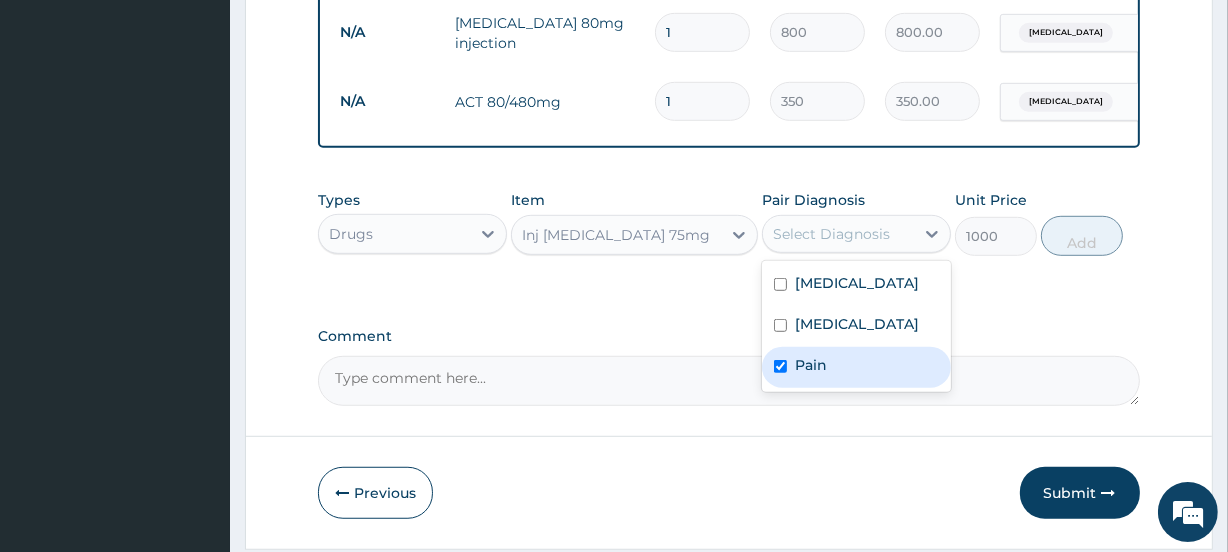 checkbox on "true" 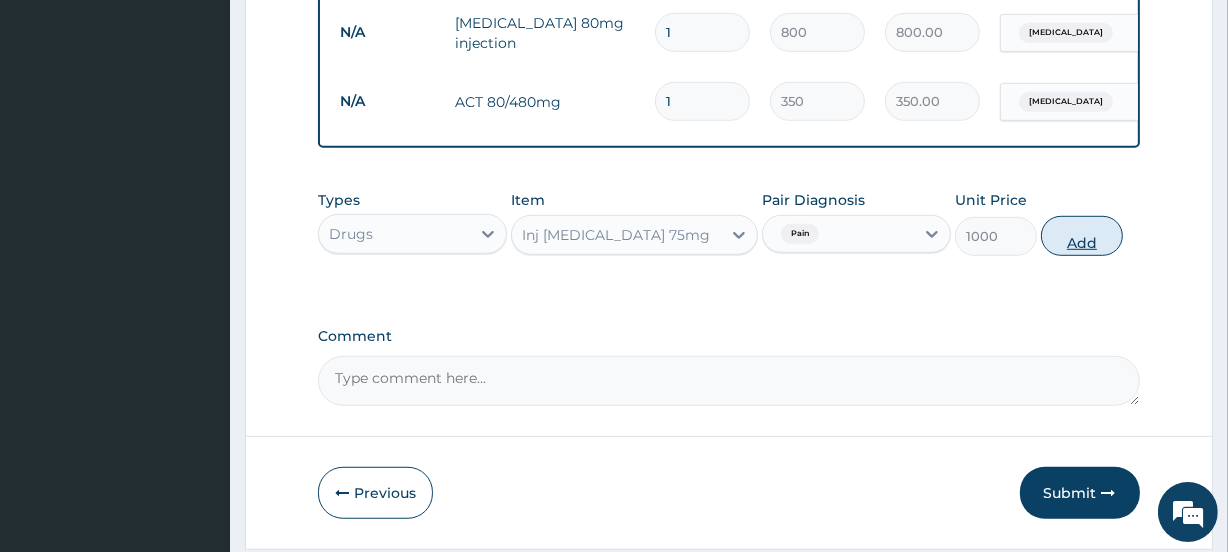 click on "Add" at bounding box center (1082, 236) 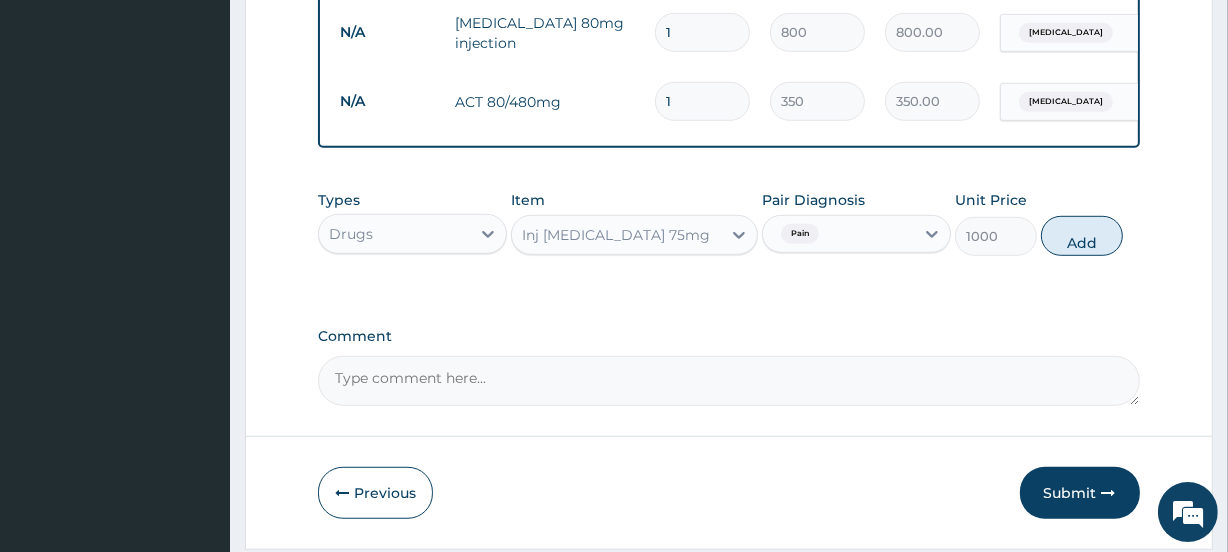 type on "0" 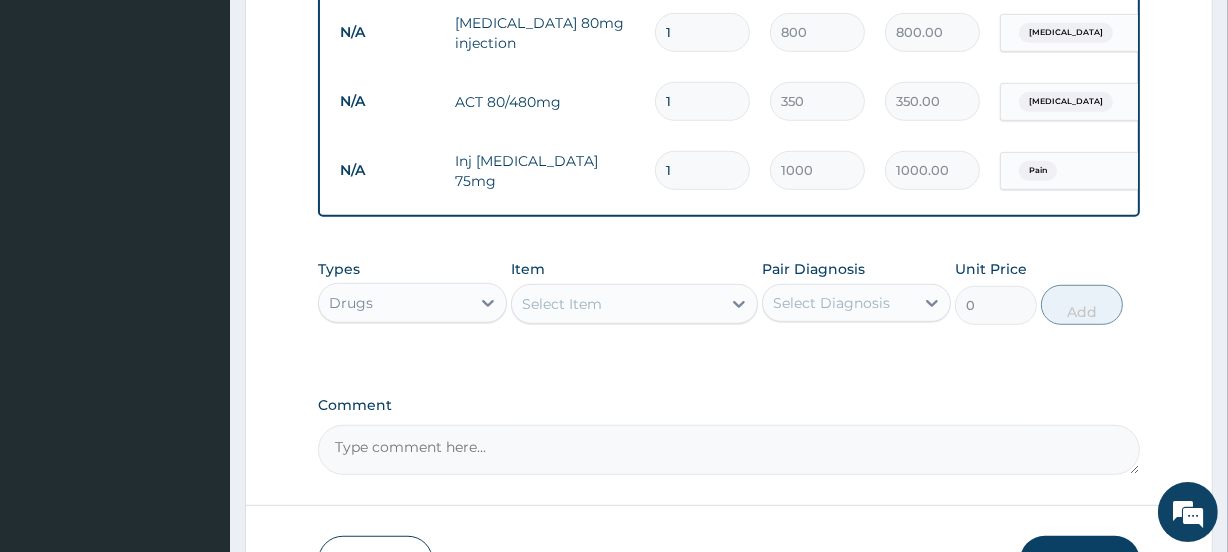 click on "Select Item" at bounding box center (562, 304) 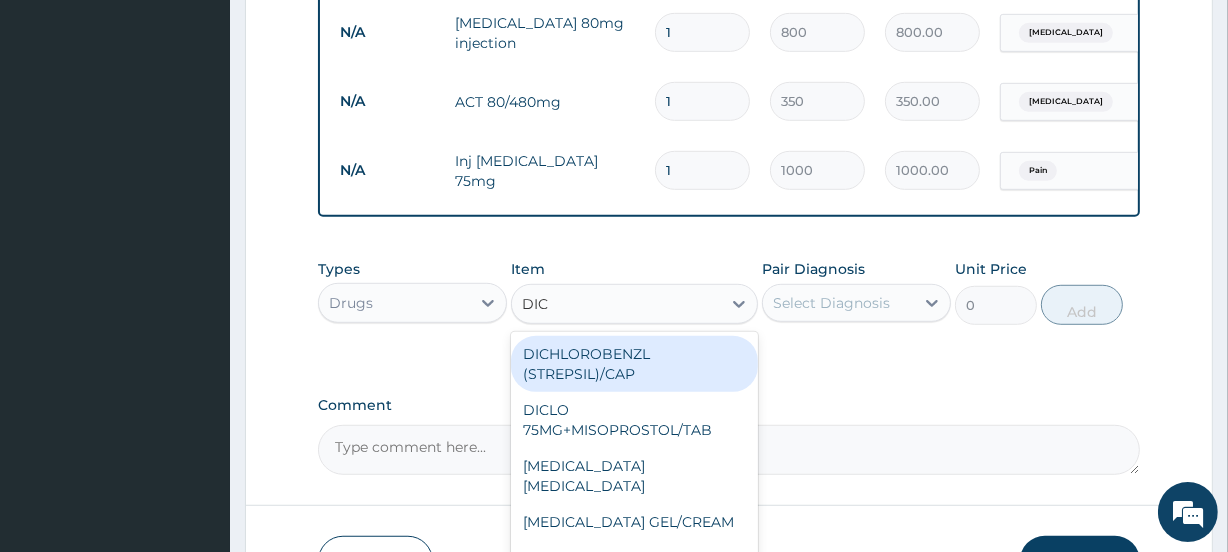 type on "DICL" 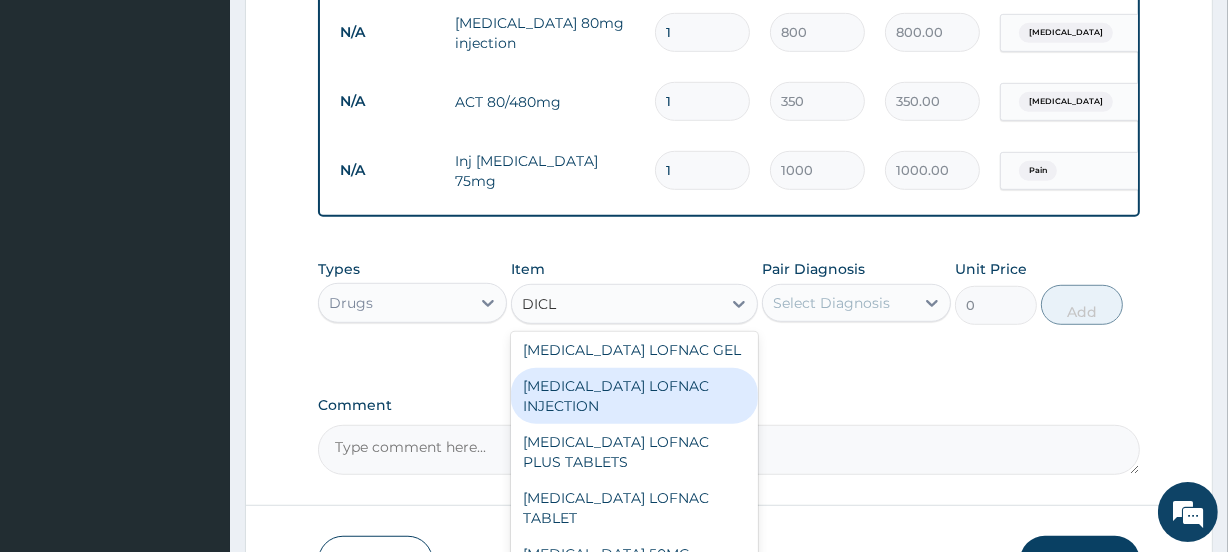 scroll, scrollTop: 181, scrollLeft: 0, axis: vertical 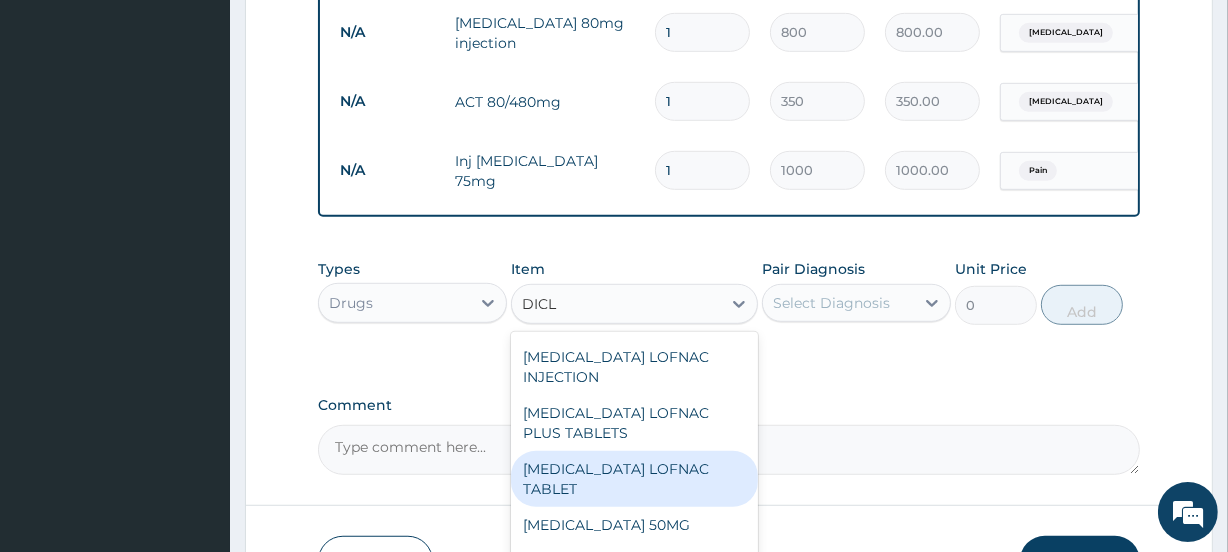 click on "DICLOFENAC LOFNAC TABLET" at bounding box center (634, 479) 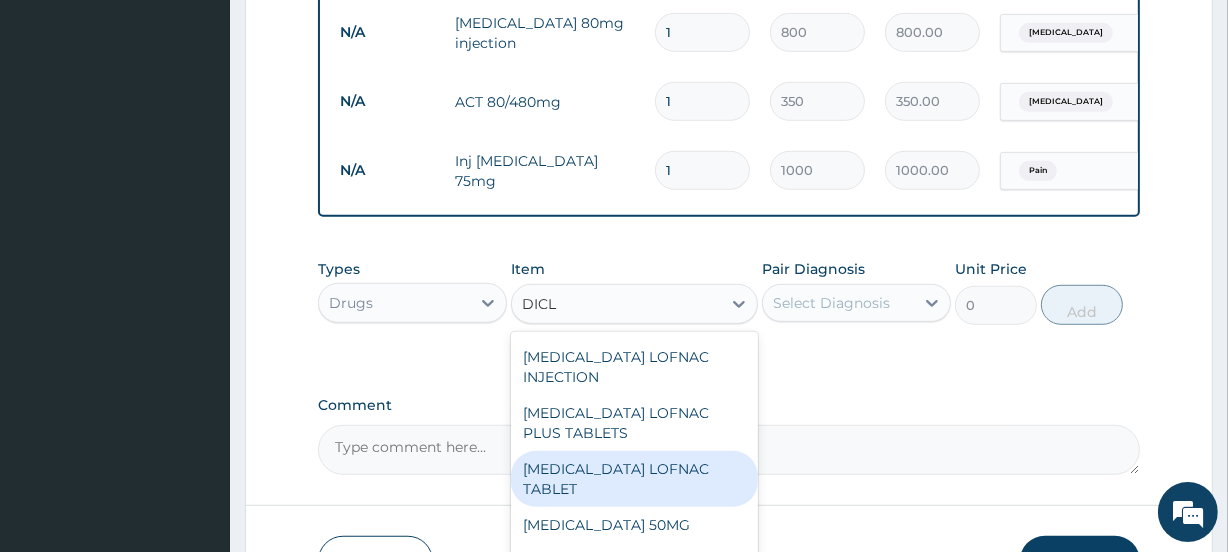 type 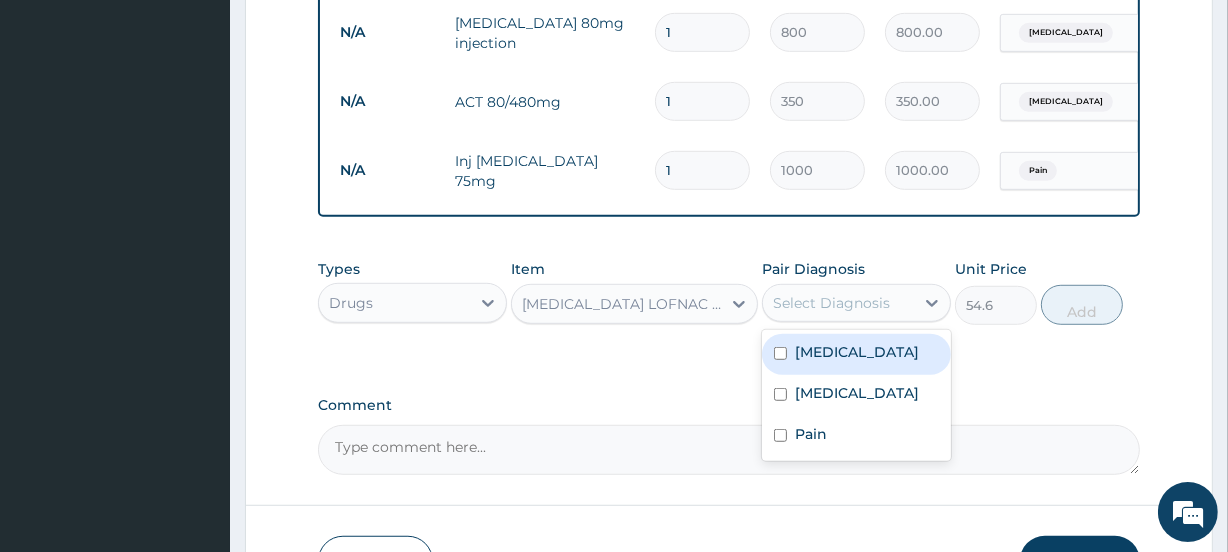 click on "Select Diagnosis" at bounding box center (831, 303) 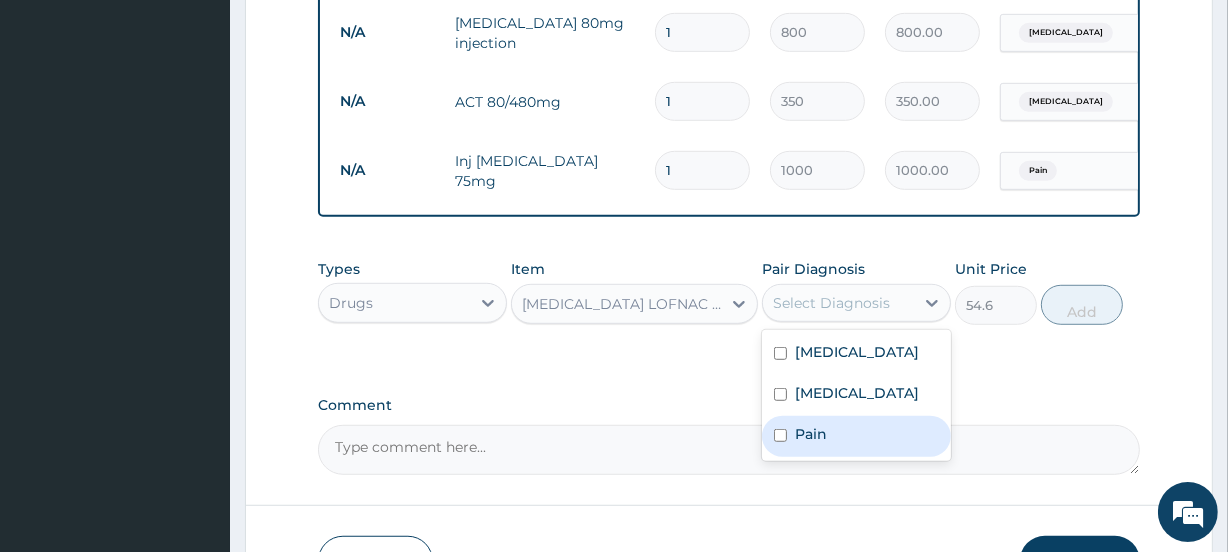 drag, startPoint x: 824, startPoint y: 445, endPoint x: 826, endPoint y: 434, distance: 11.18034 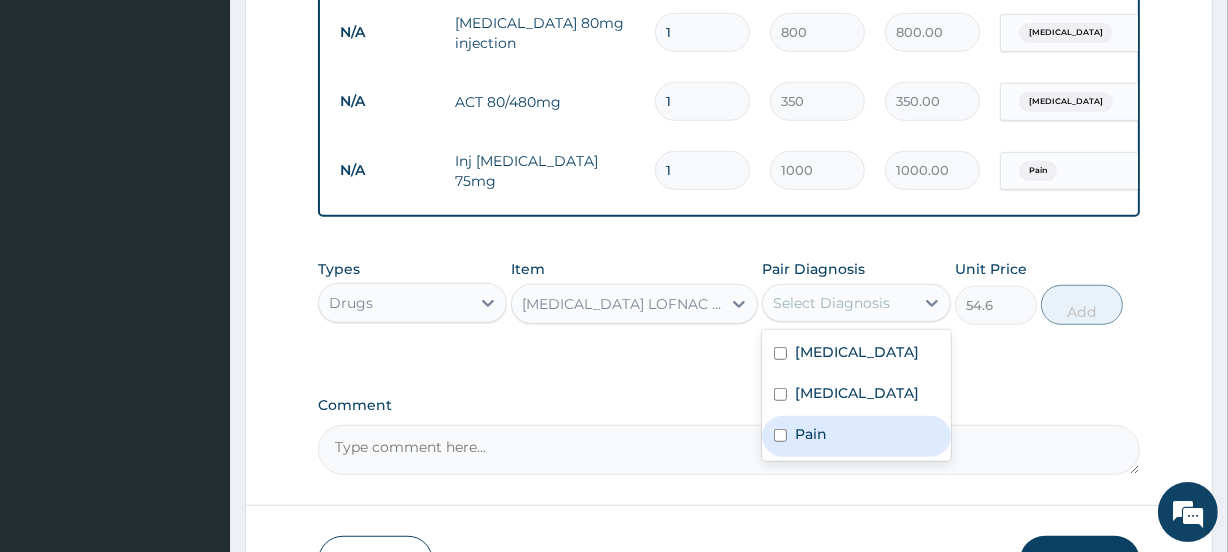 click on "Pain" at bounding box center (811, 434) 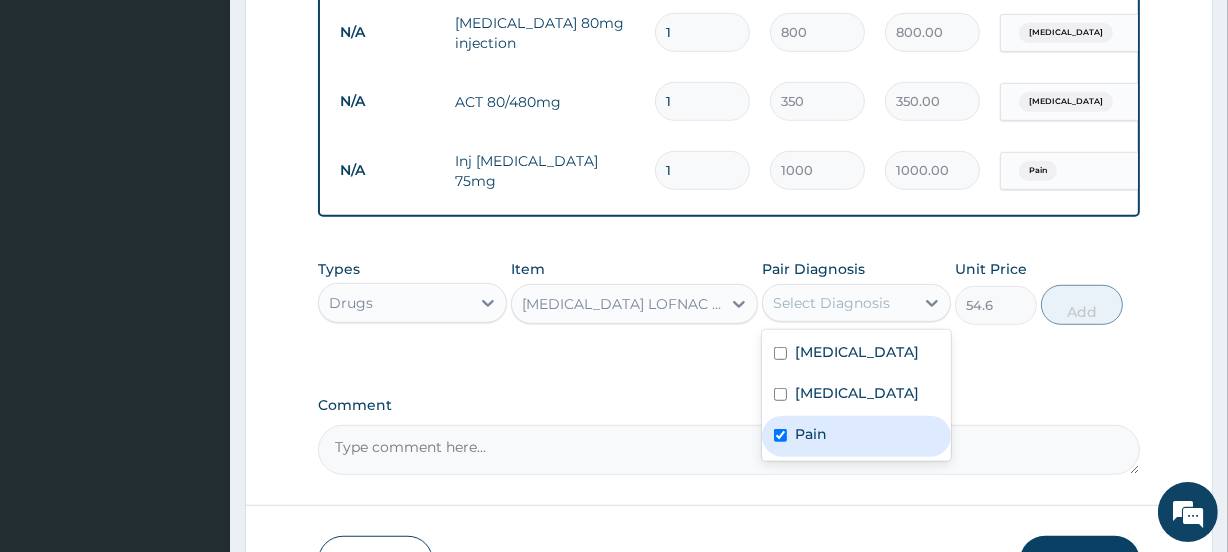 checkbox on "true" 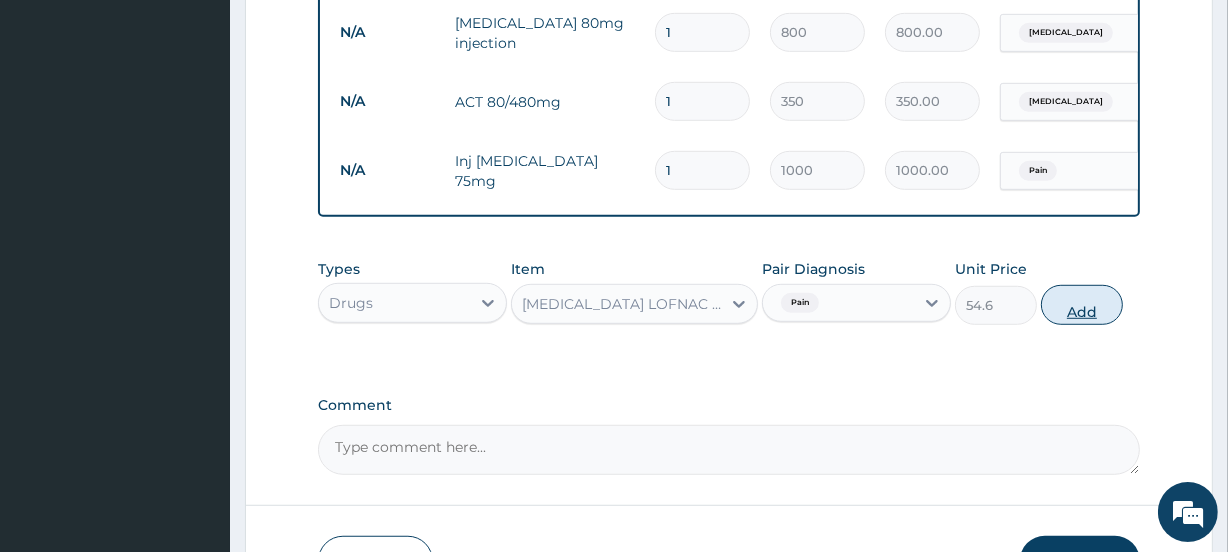 click on "Add" at bounding box center [1082, 305] 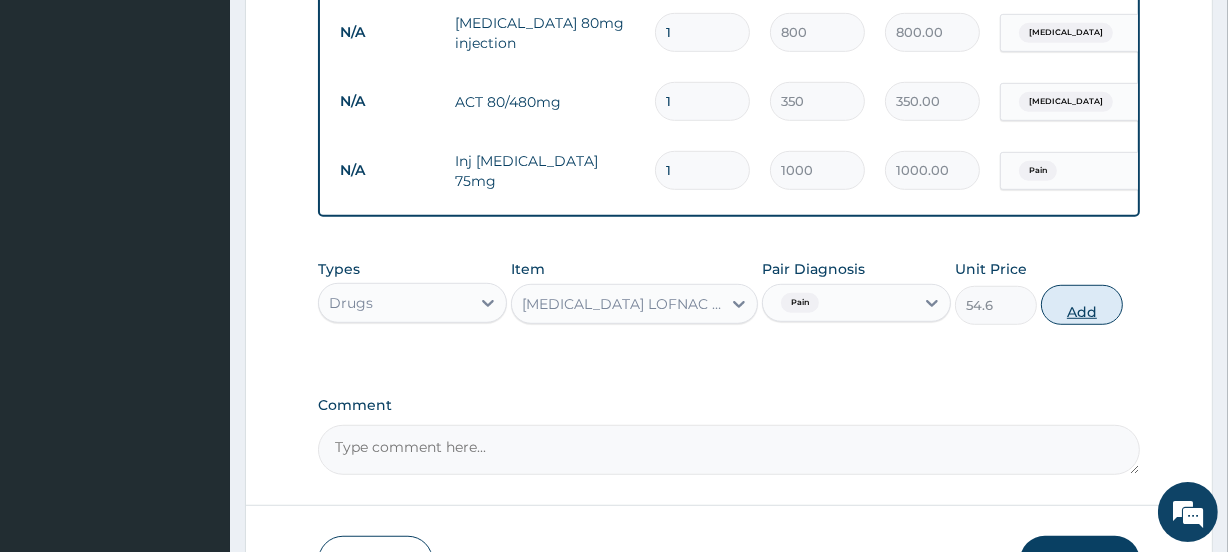 type on "0" 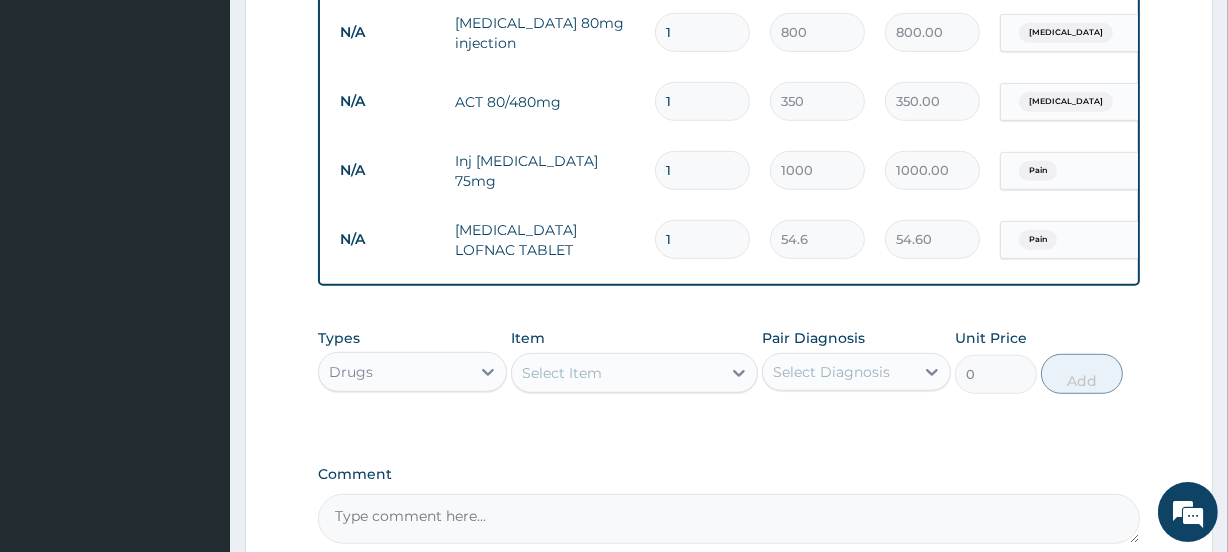click on "Select Item" at bounding box center [562, 373] 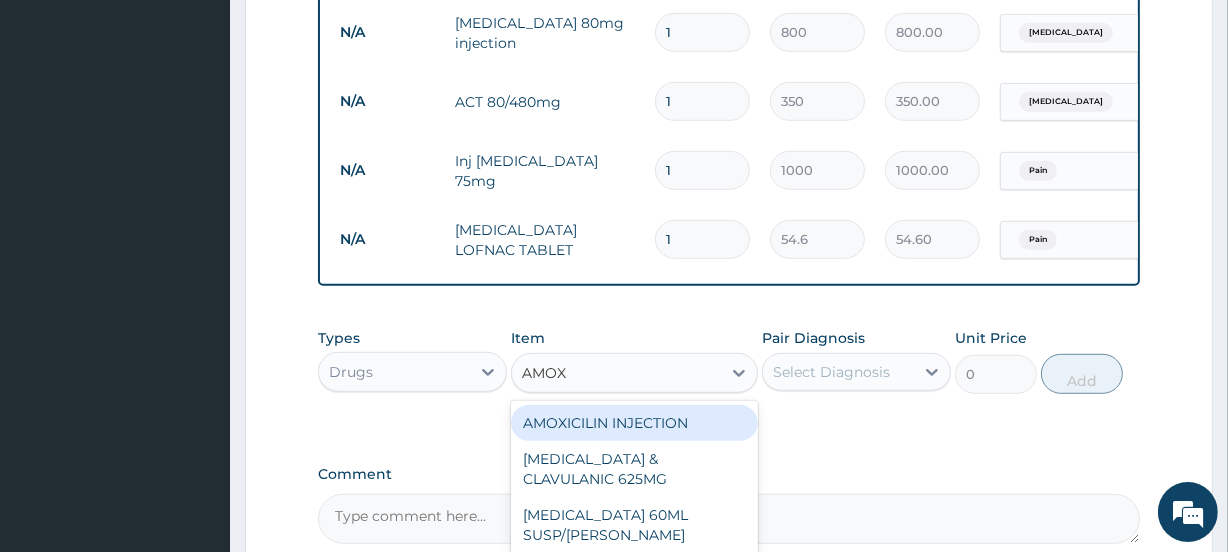 type on "AMOXI" 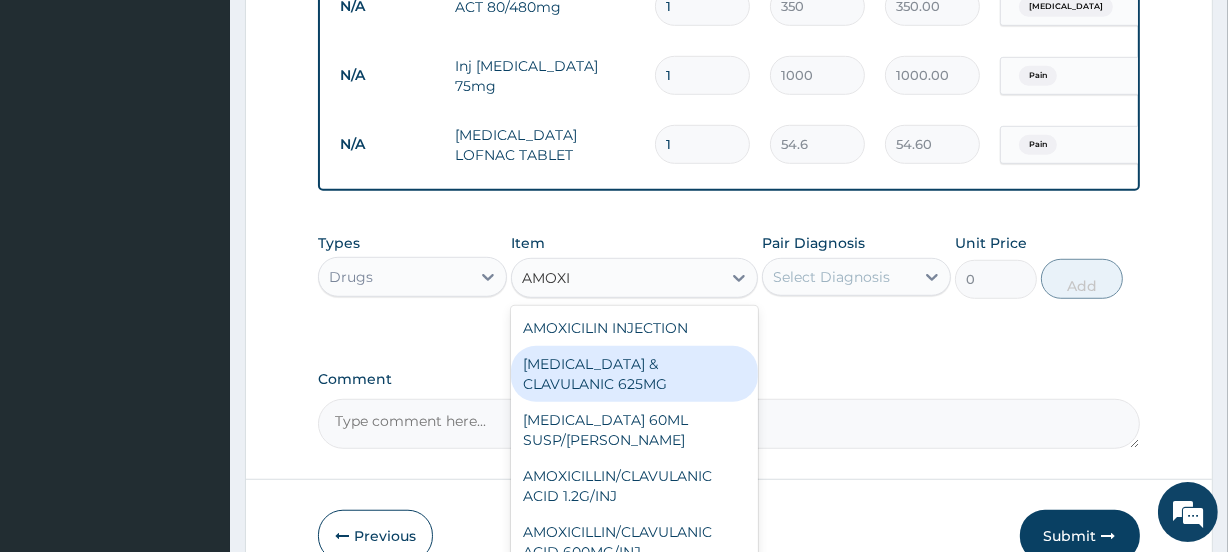 scroll, scrollTop: 1277, scrollLeft: 0, axis: vertical 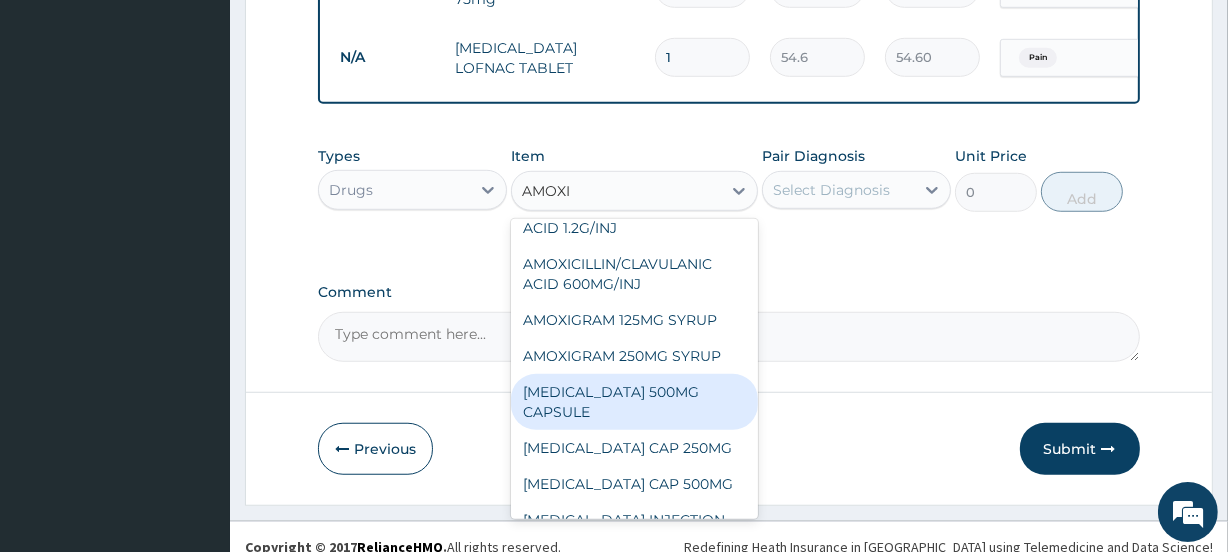 click on "AMOXIL 500MG CAPSULE" at bounding box center (634, 402) 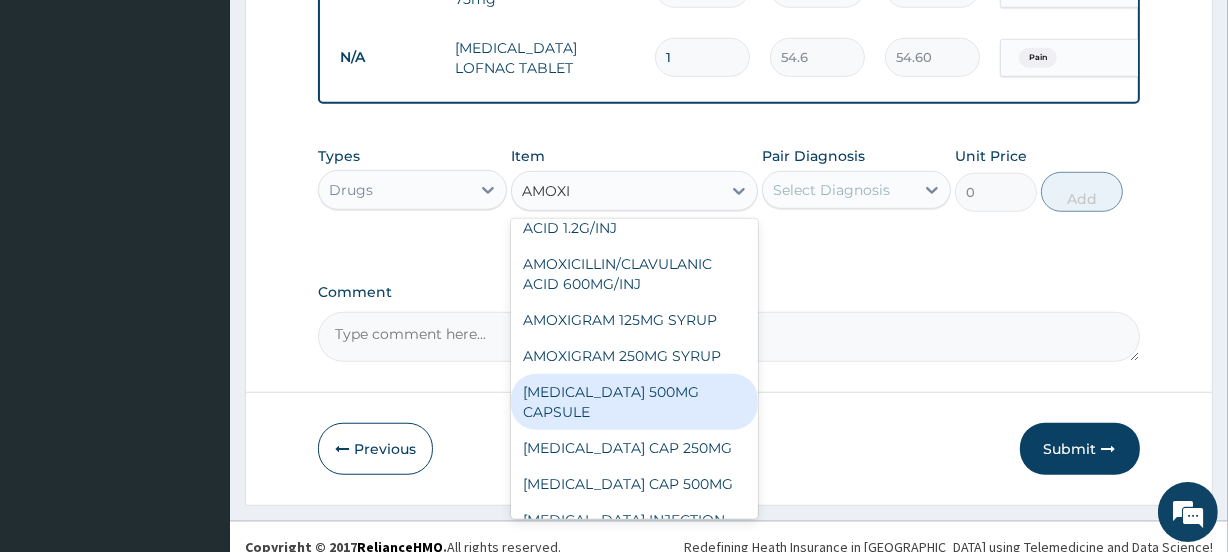 type 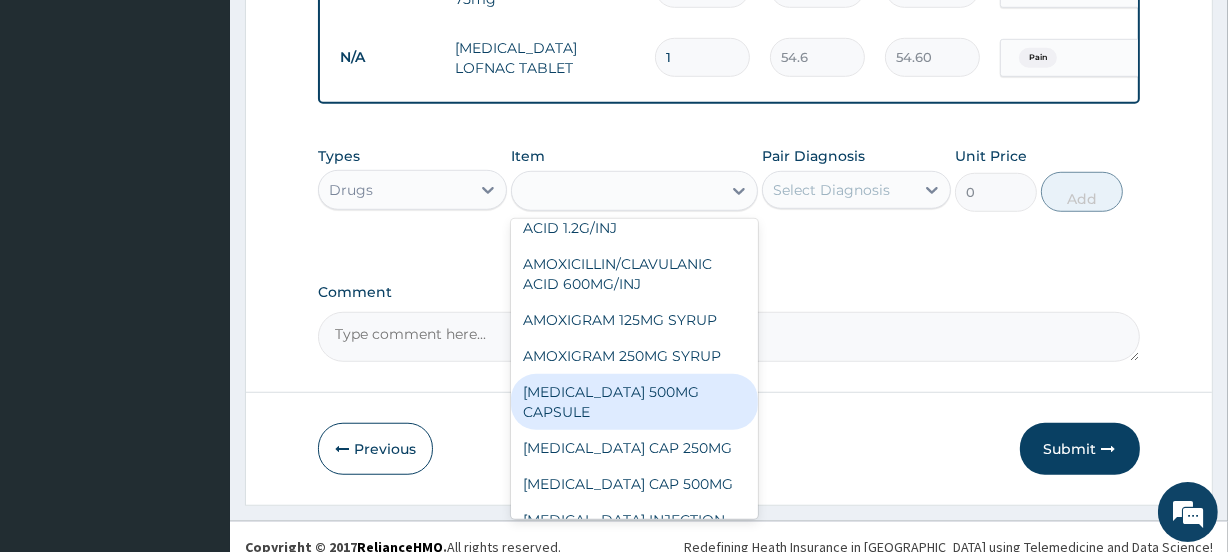 type on "81.9" 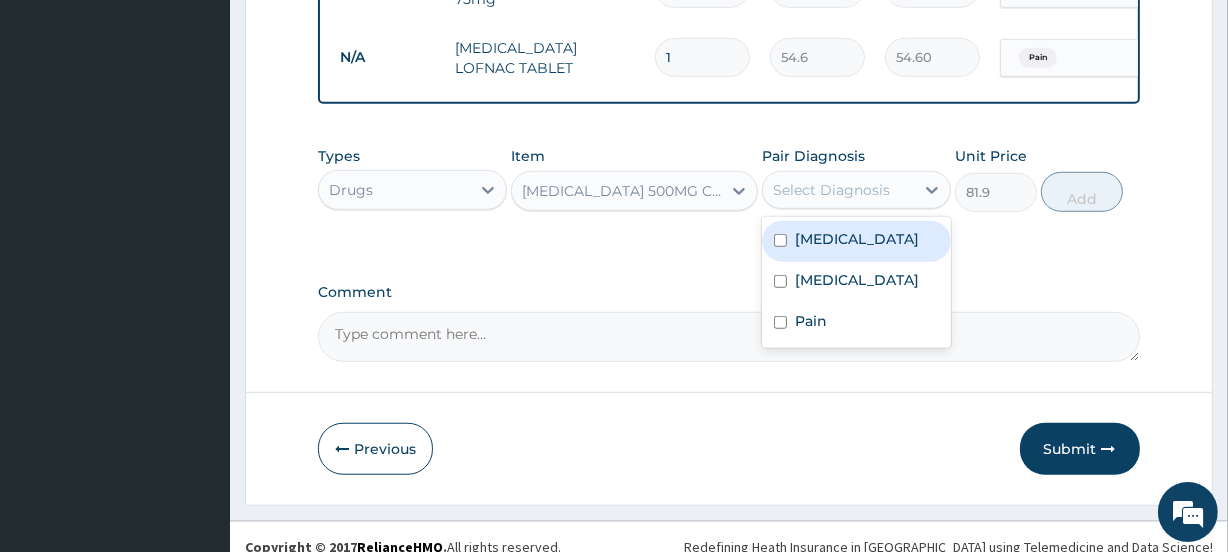 drag, startPoint x: 856, startPoint y: 192, endPoint x: 840, endPoint y: 244, distance: 54.405884 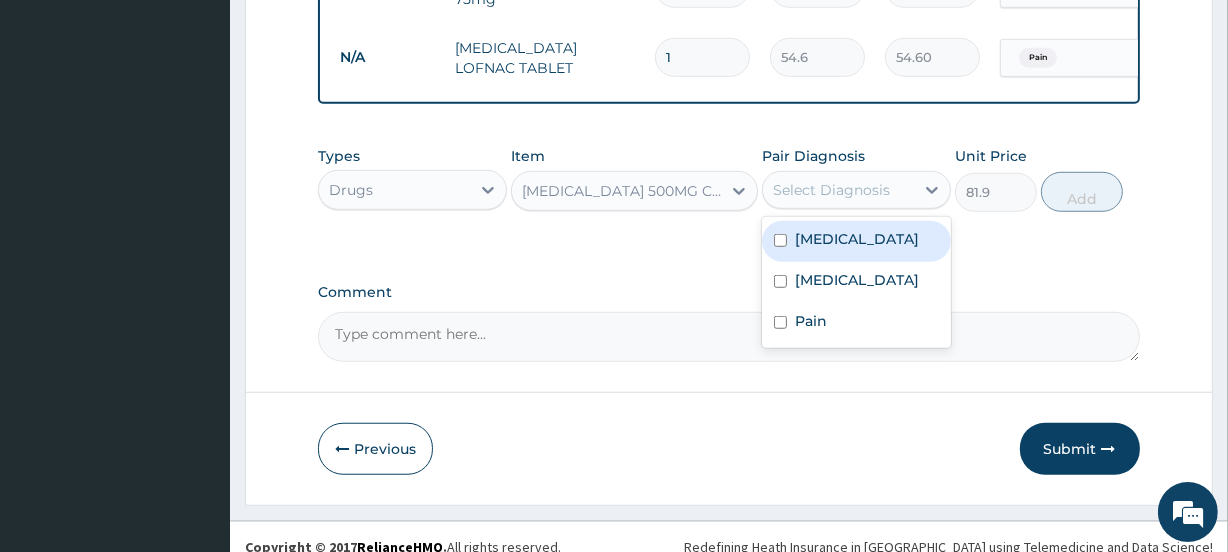 click on "Select Diagnosis" at bounding box center [831, 190] 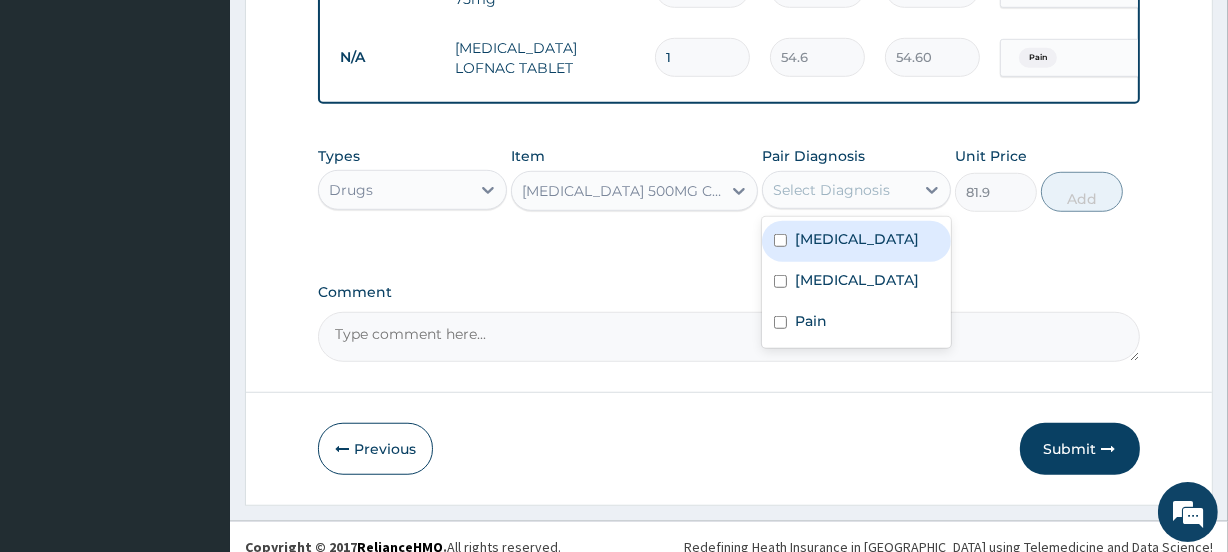 drag, startPoint x: 818, startPoint y: 249, endPoint x: 935, endPoint y: 231, distance: 118.37652 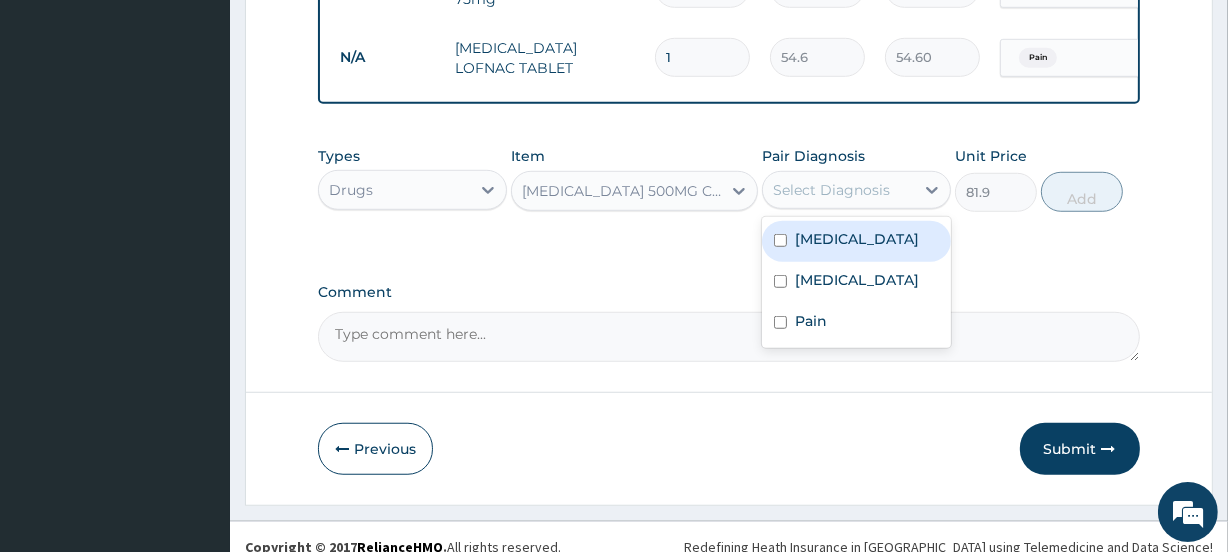 click on "Malaria" at bounding box center [857, 239] 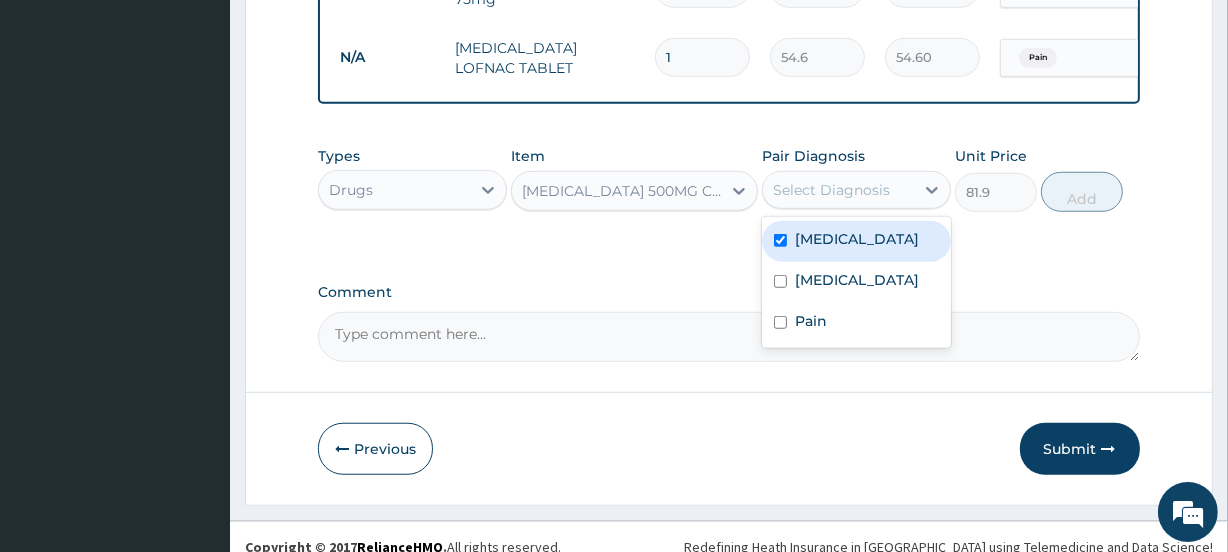 checkbox on "true" 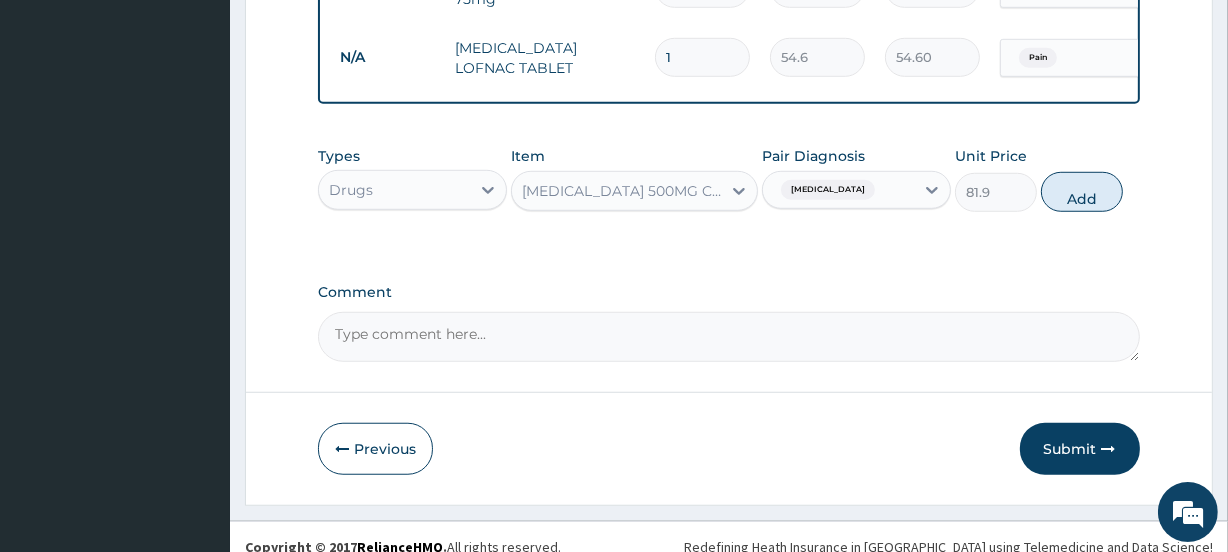 drag, startPoint x: 1083, startPoint y: 203, endPoint x: 1067, endPoint y: 211, distance: 17.888544 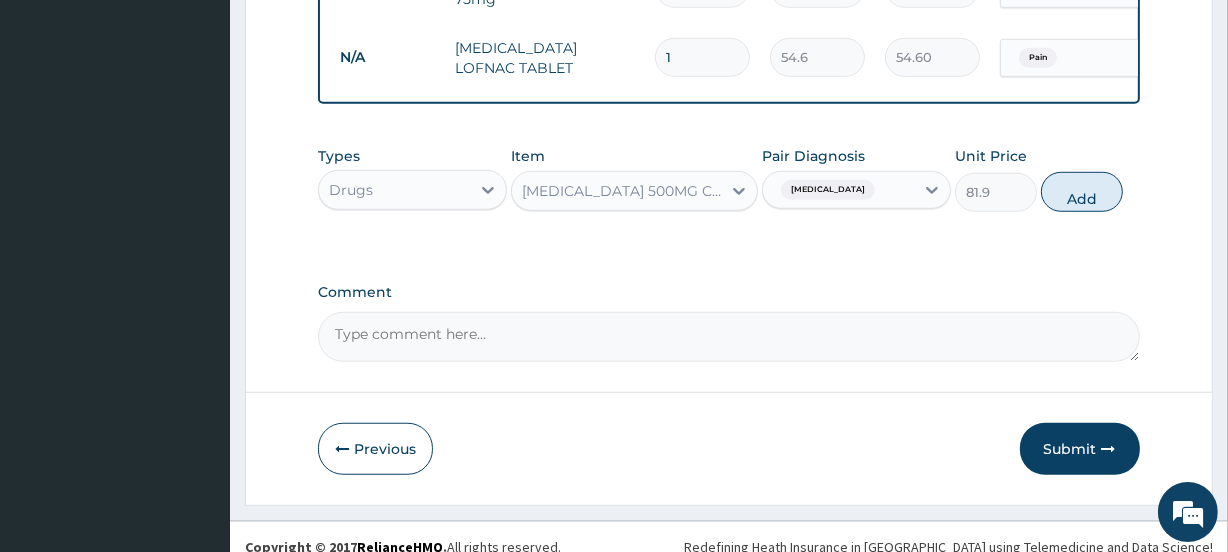 click on "Add" at bounding box center (1082, 192) 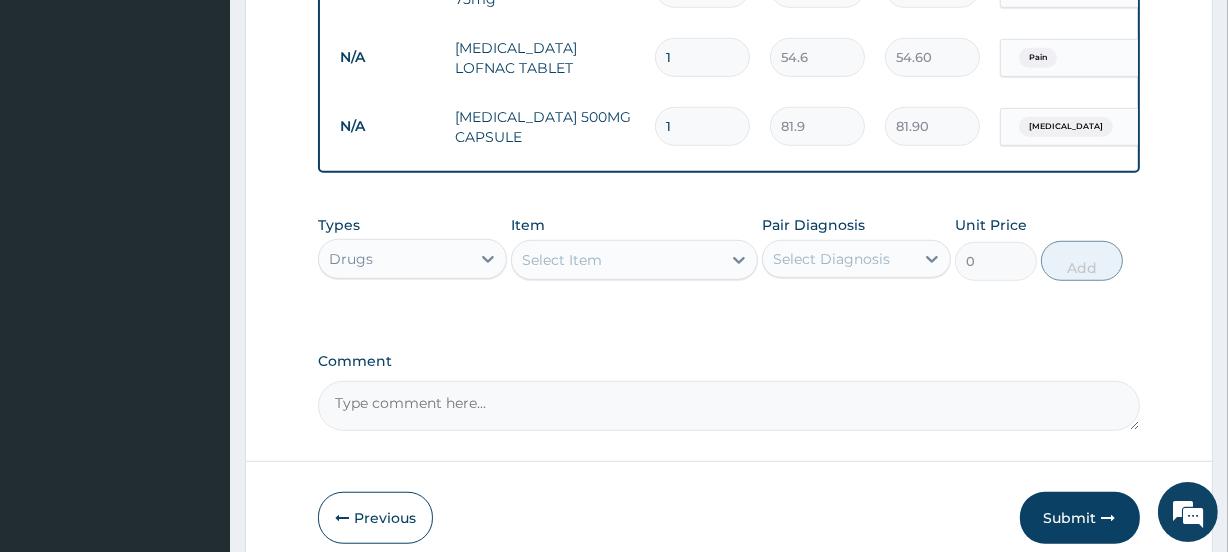 click on "1" at bounding box center [702, 126] 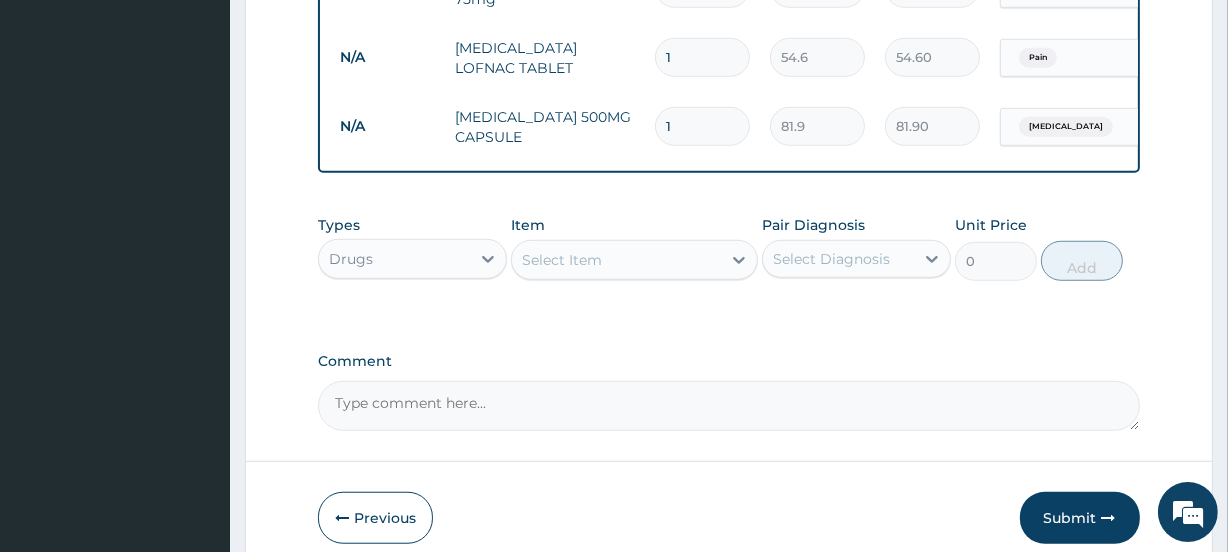 type on "10" 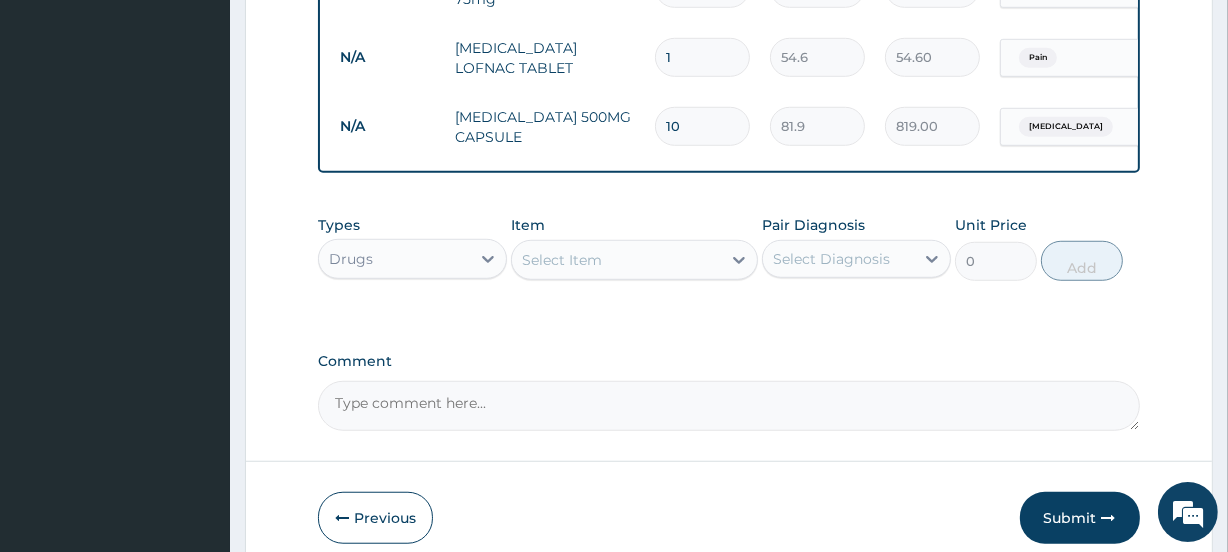 type on "10" 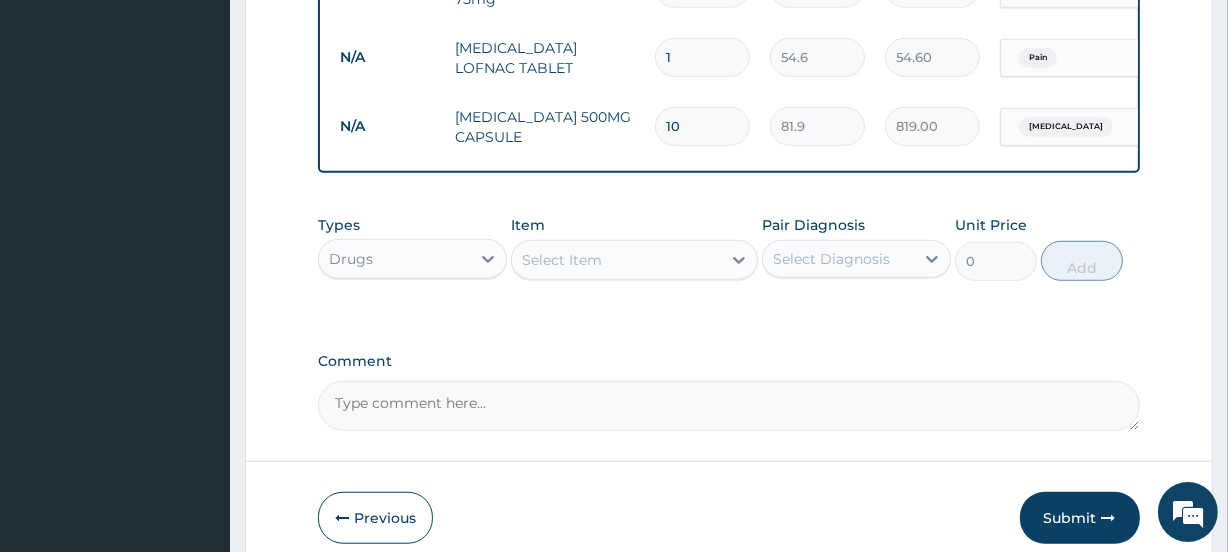 click on "1" at bounding box center (702, 57) 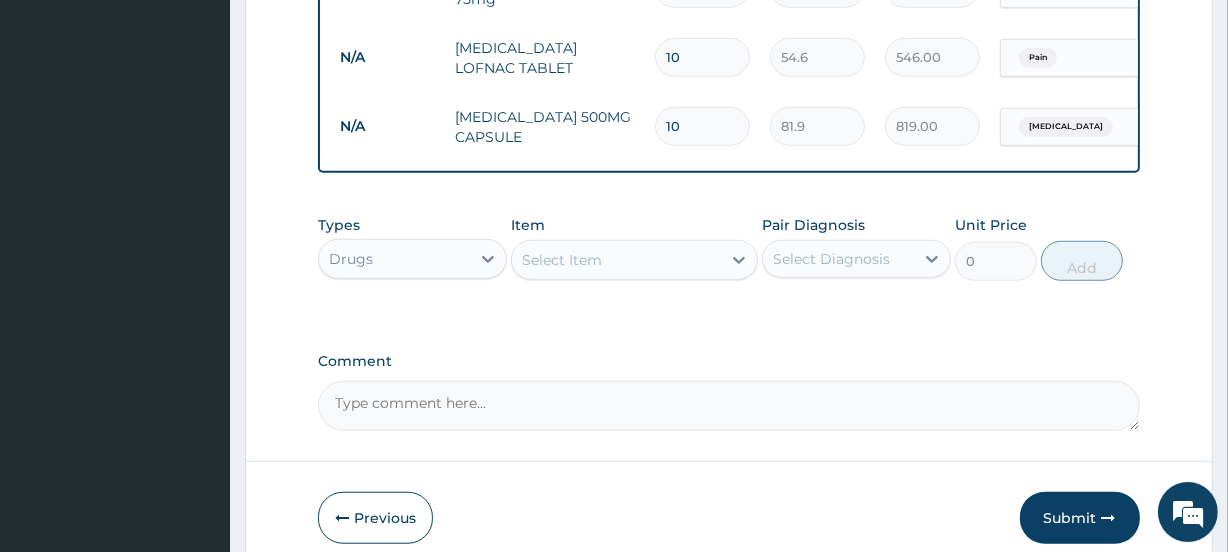 type on "10" 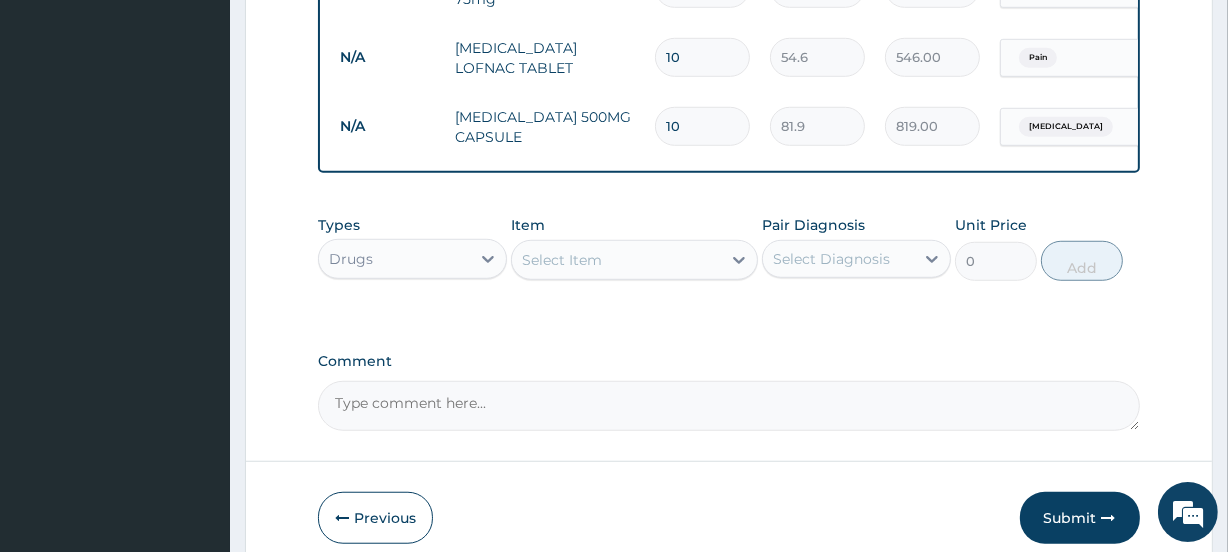 click on "10" at bounding box center [702, 126] 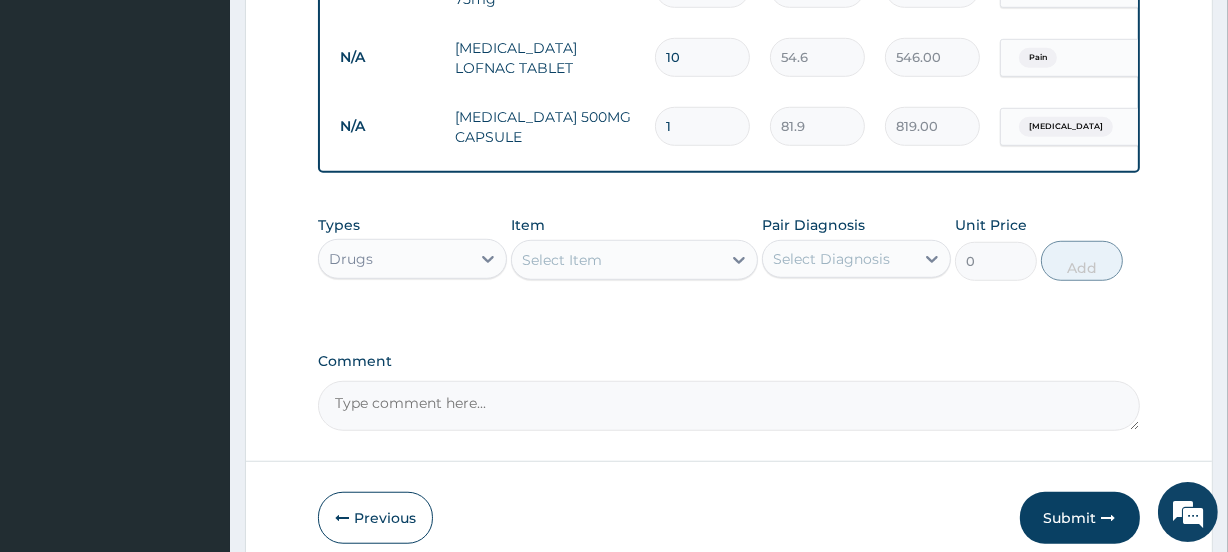 type on "81.90" 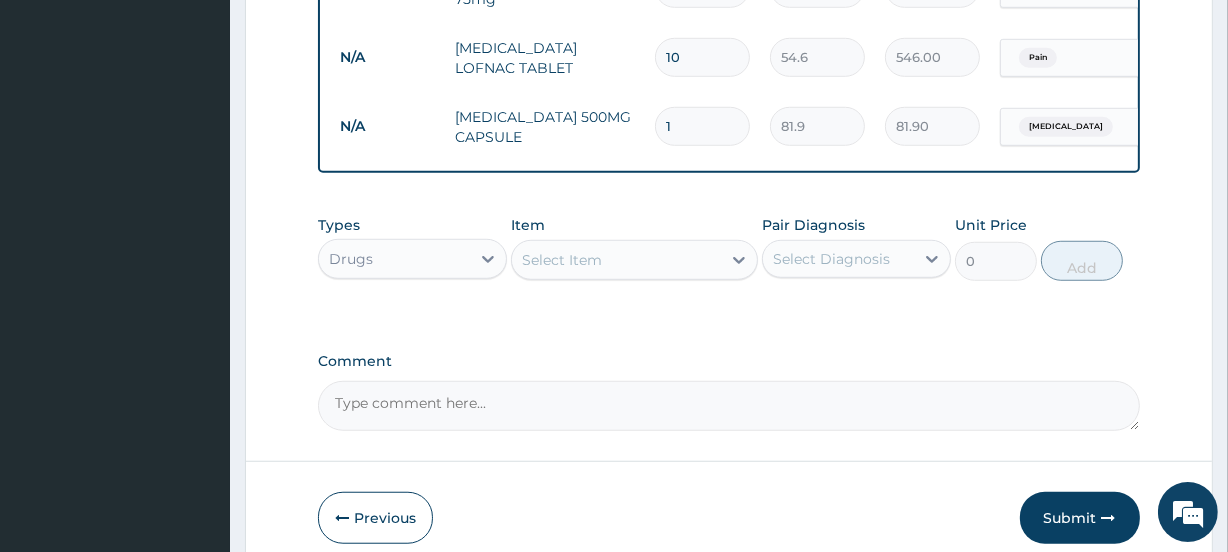 type on "14" 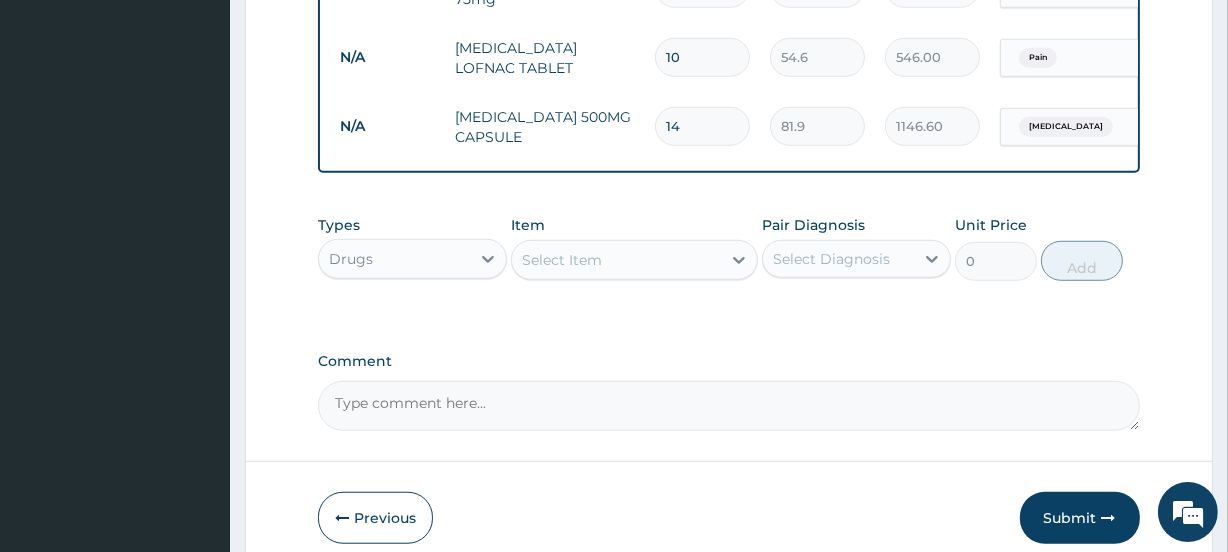type on "14" 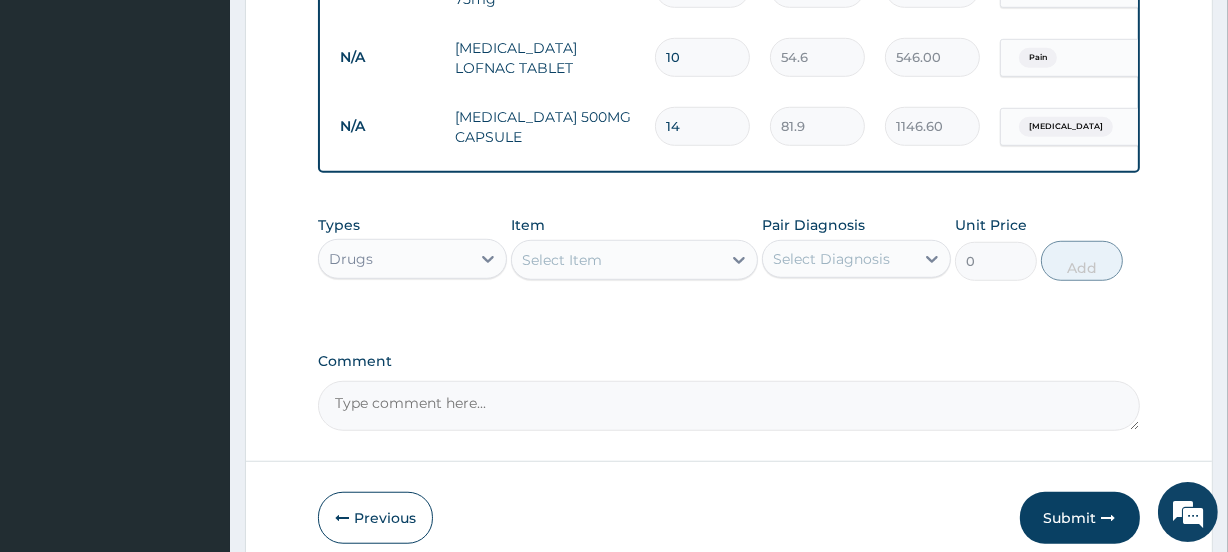 click on "10" at bounding box center (702, 57) 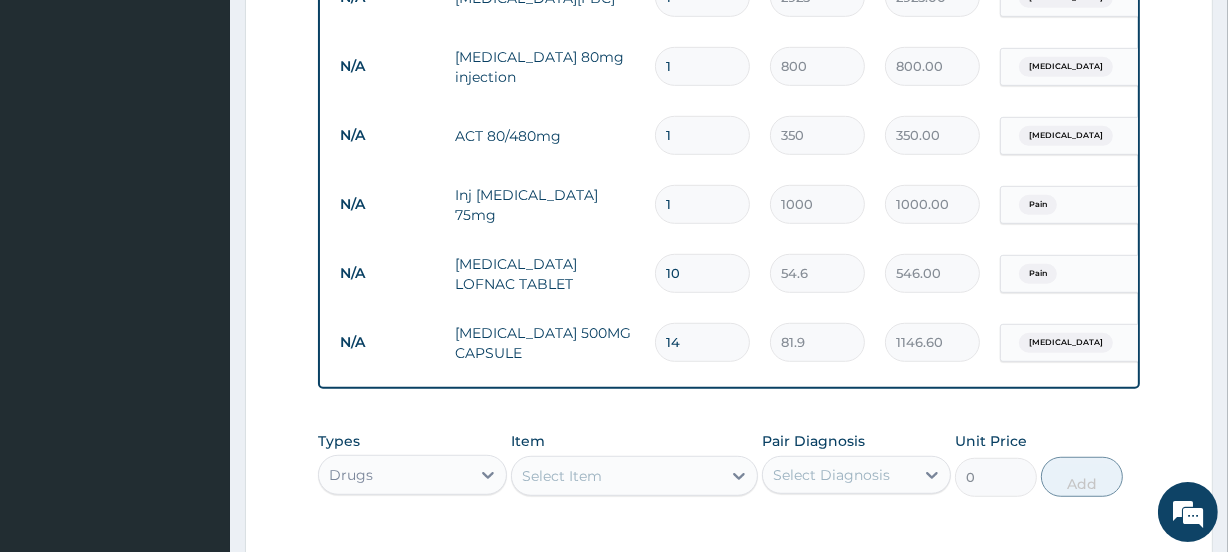 scroll, scrollTop: 1004, scrollLeft: 0, axis: vertical 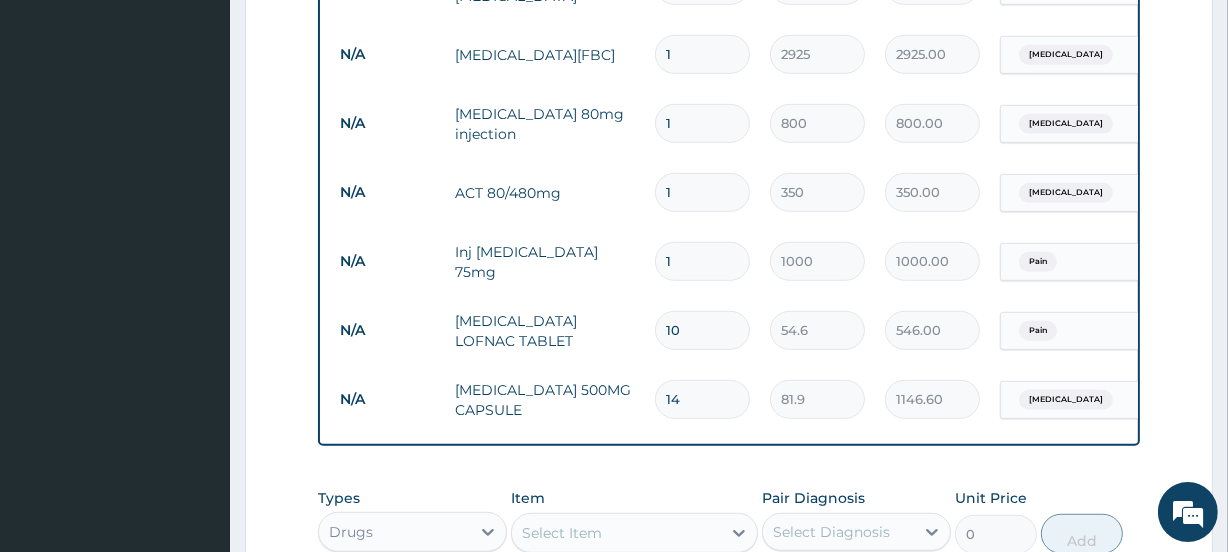click on "1" at bounding box center (702, 192) 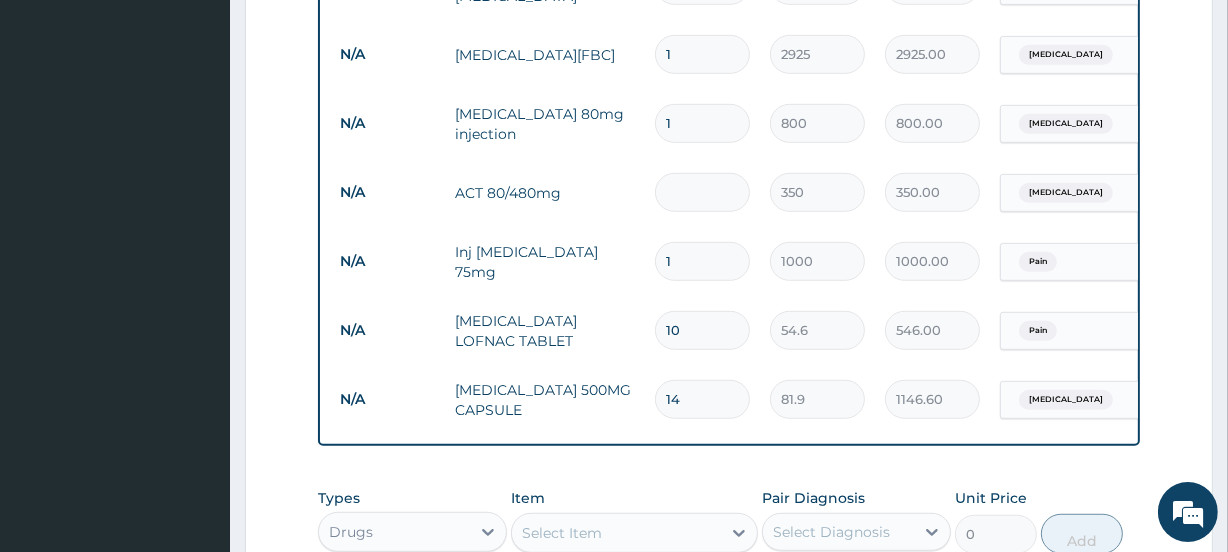 type on "0.00" 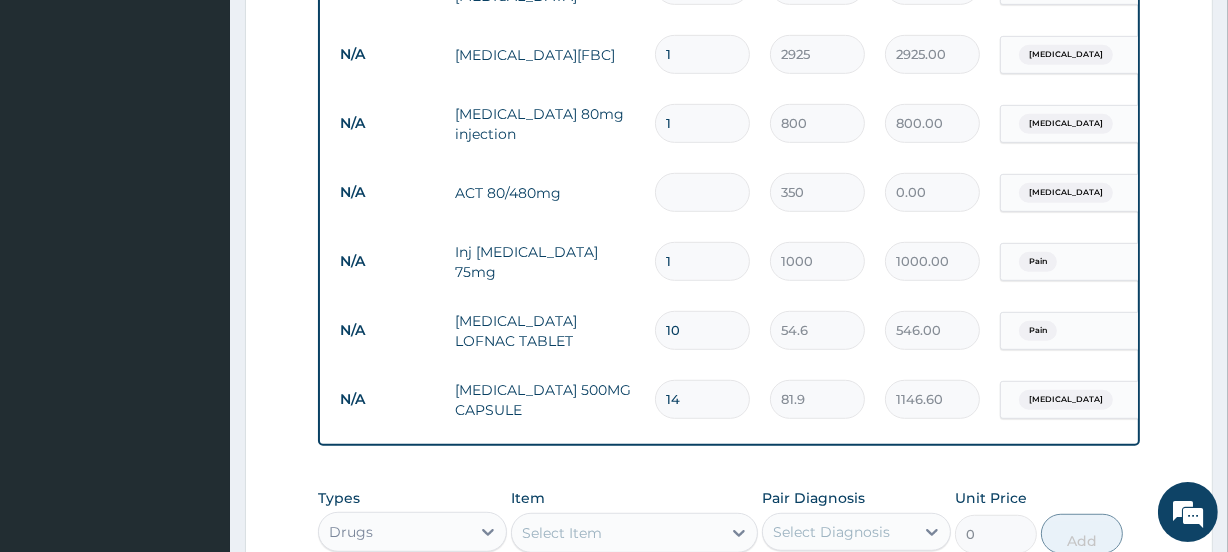 type on "6" 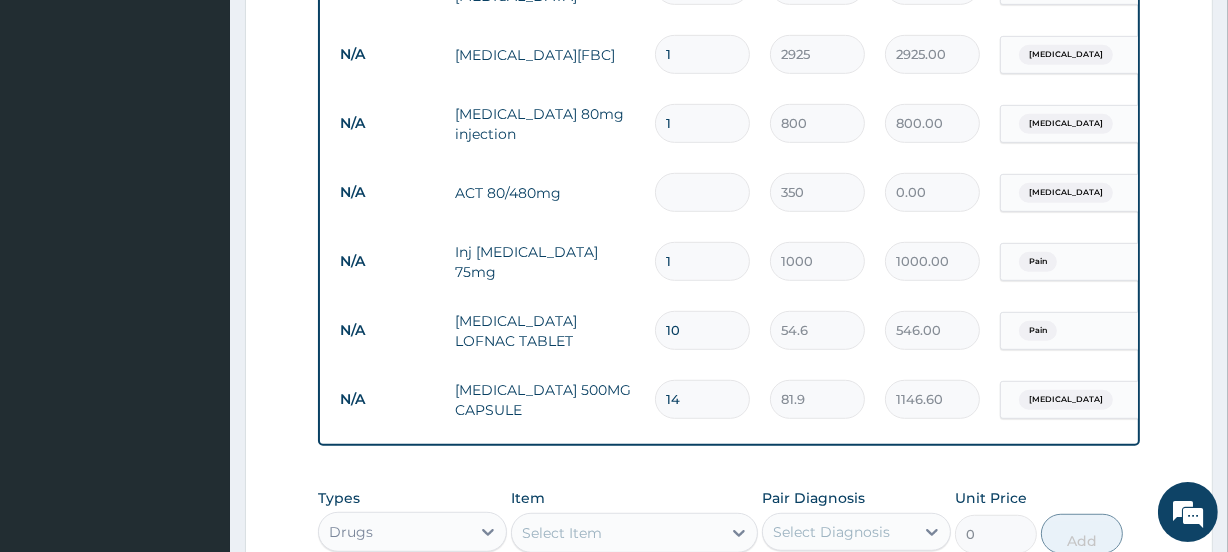 type on "2100.00" 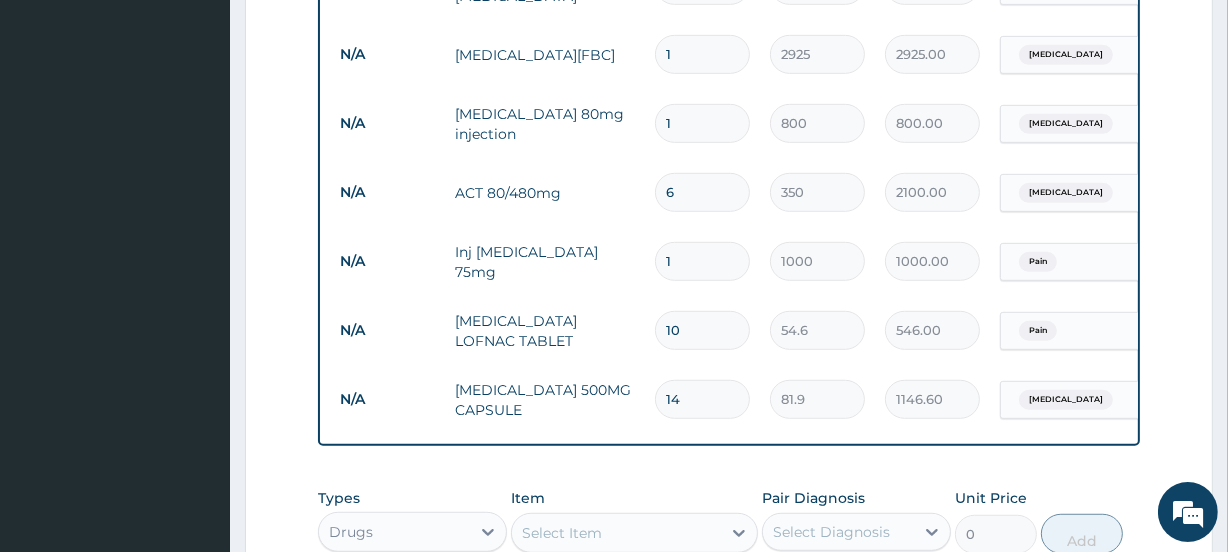 type on "6" 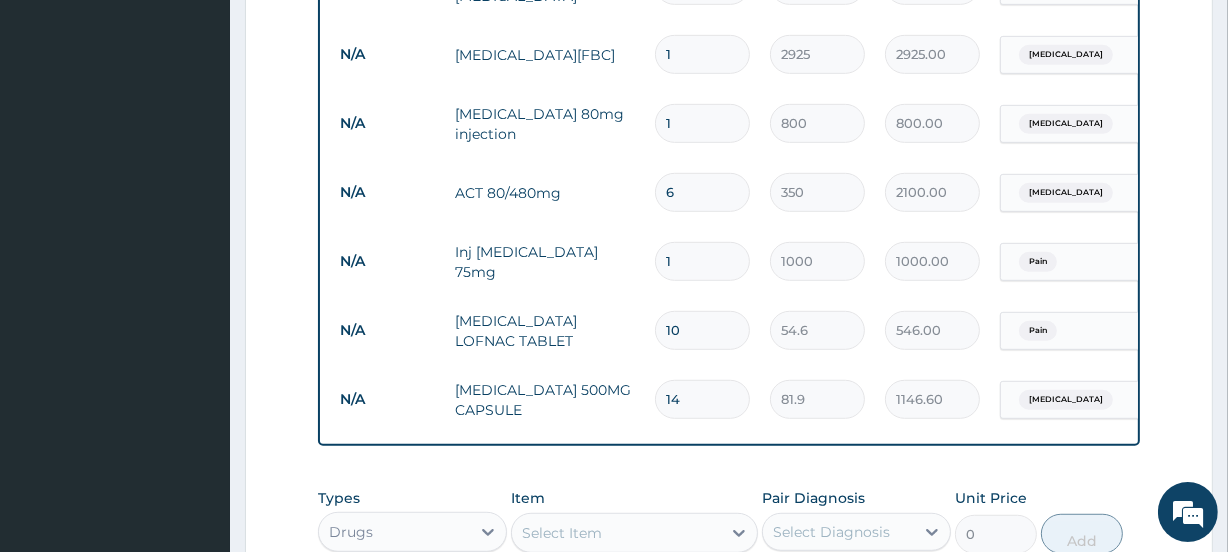 click on "1" at bounding box center [702, 123] 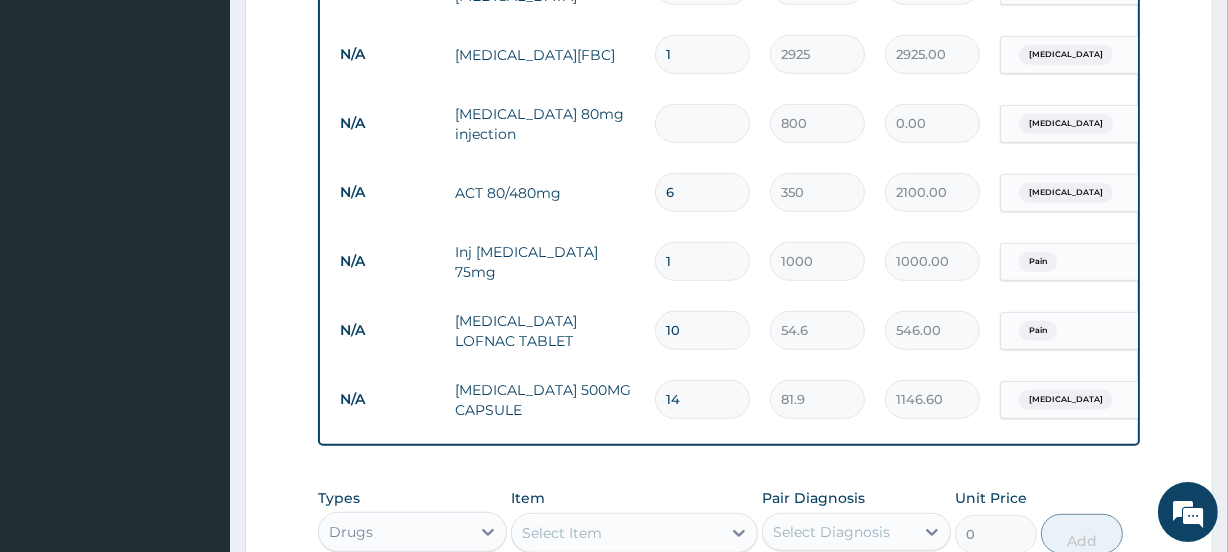 type on "2" 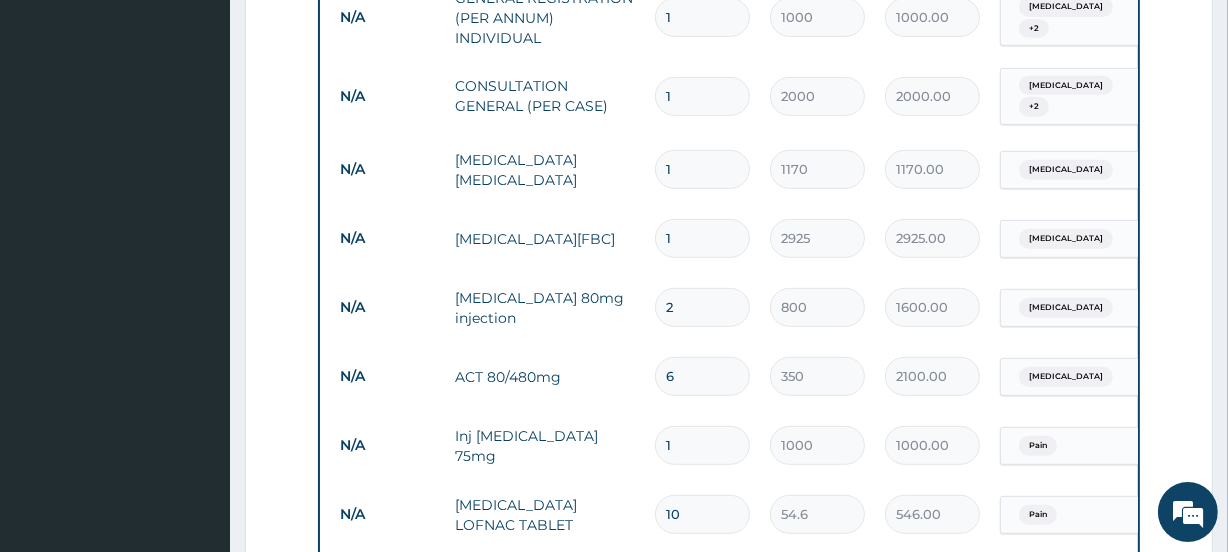 scroll, scrollTop: 822, scrollLeft: 0, axis: vertical 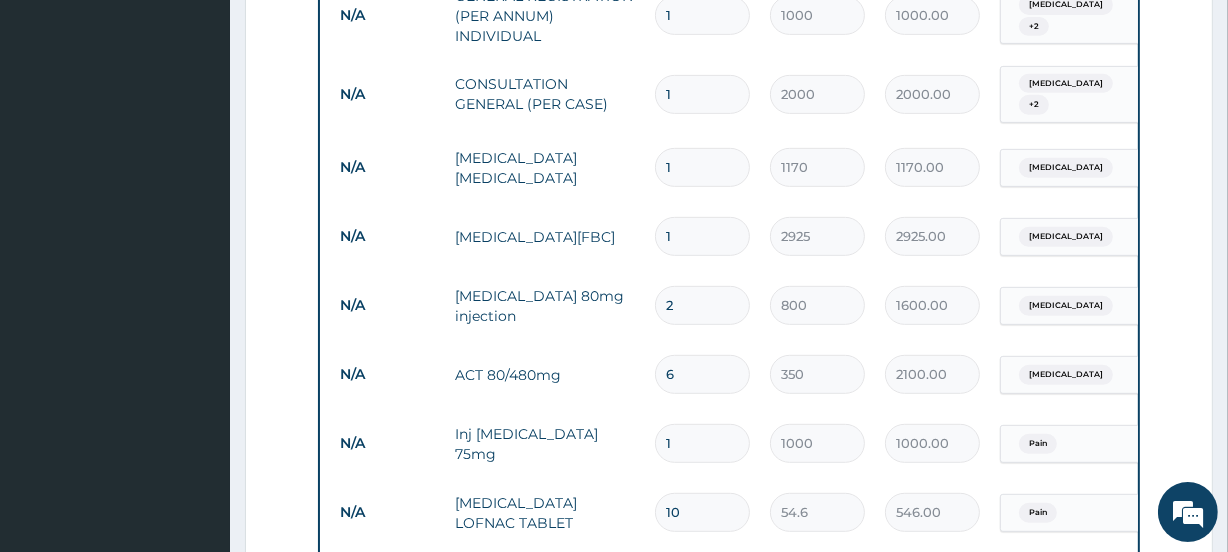type on "1" 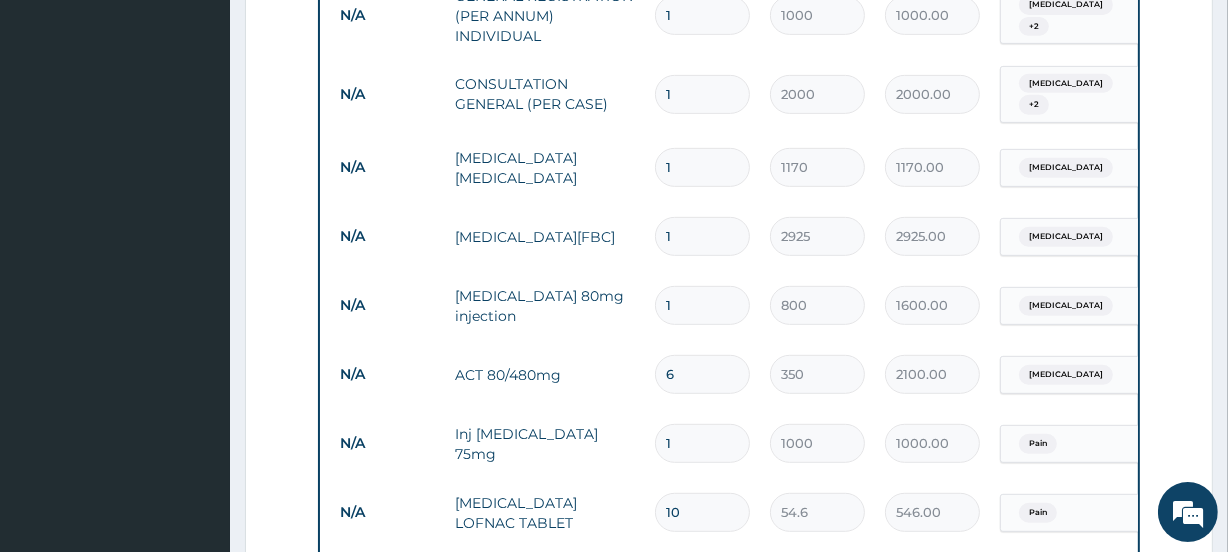 type on "800.00" 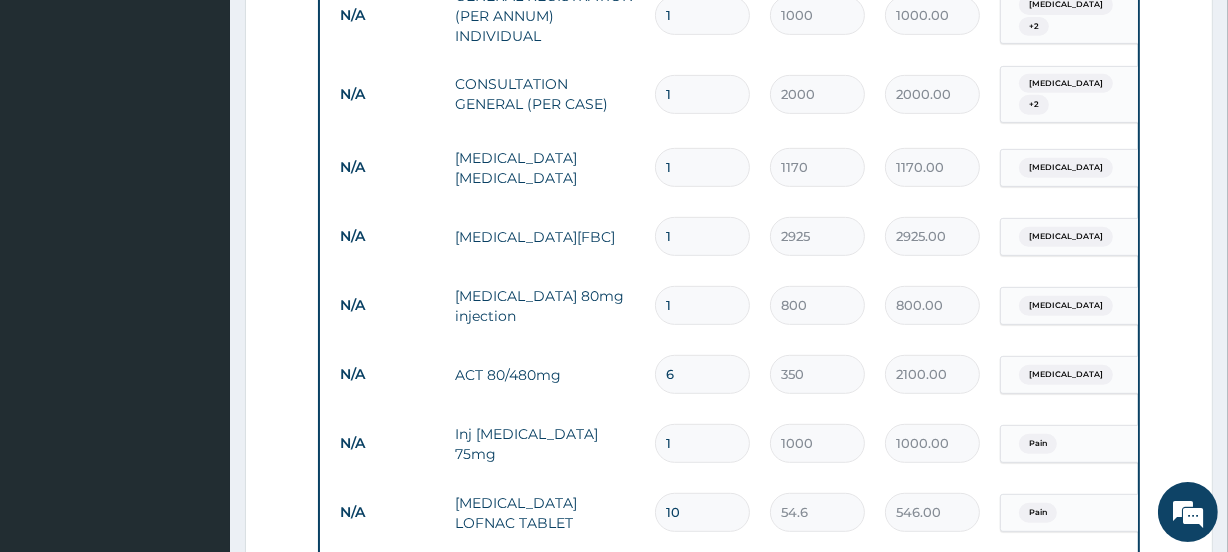 scroll, scrollTop: 913, scrollLeft: 0, axis: vertical 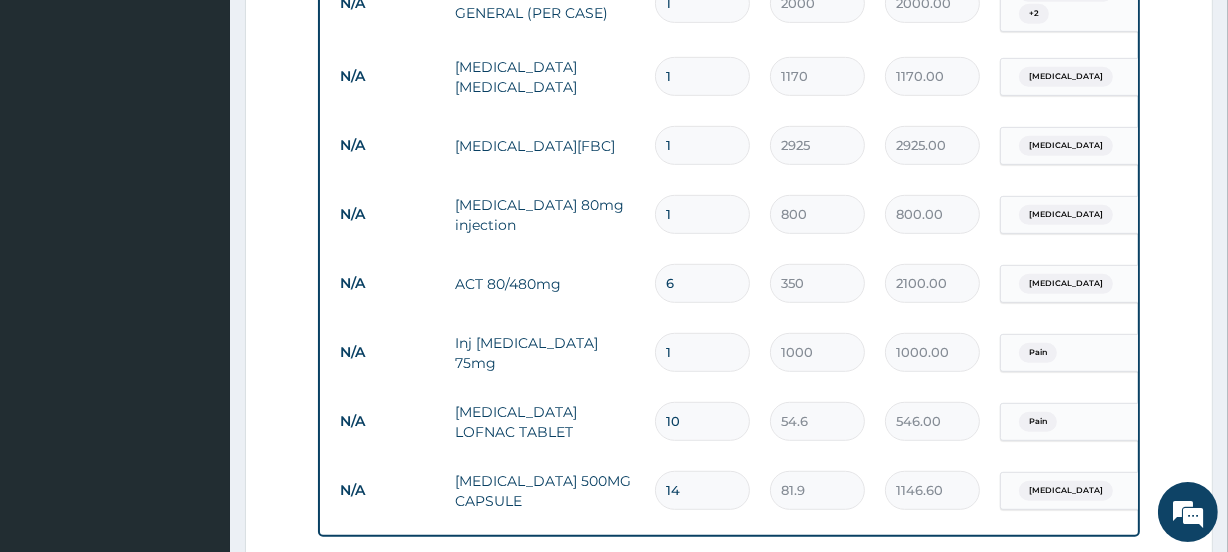 type on "2" 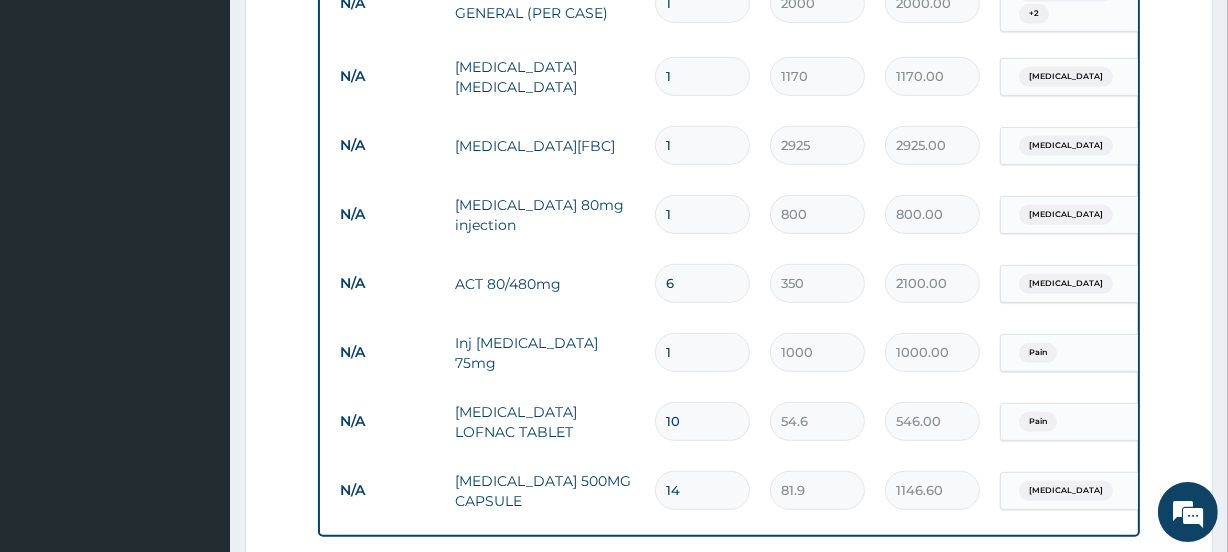 type on "1600.00" 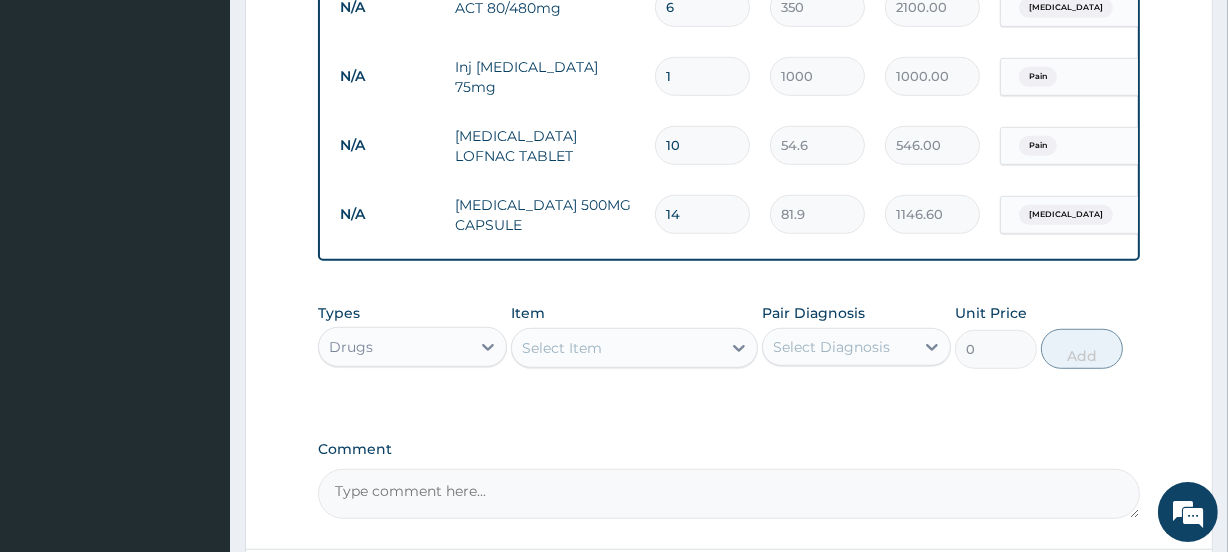 scroll, scrollTop: 1277, scrollLeft: 0, axis: vertical 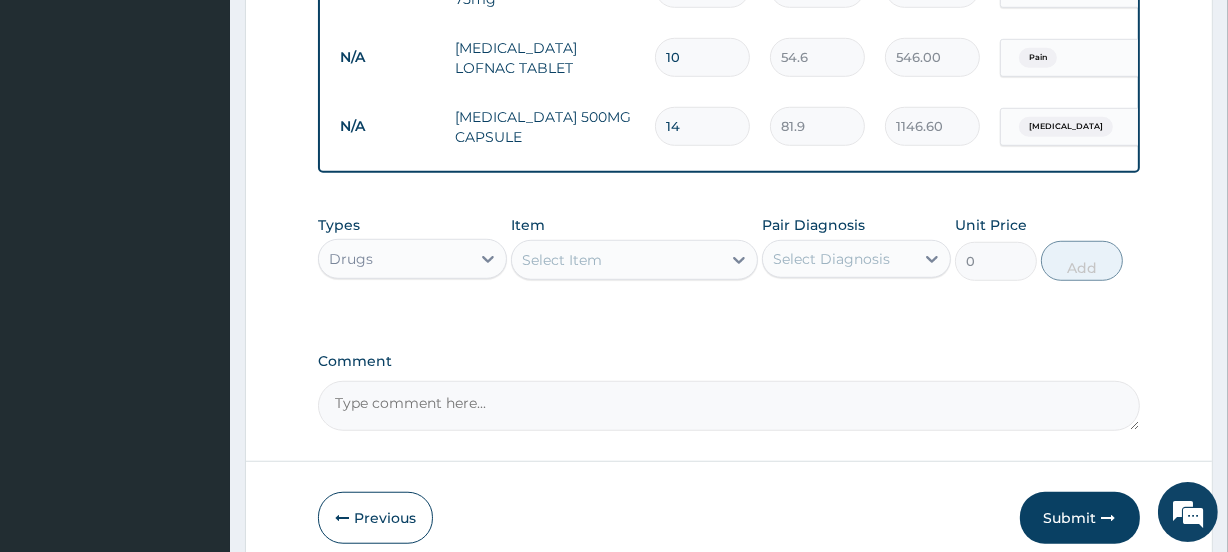 type on "2" 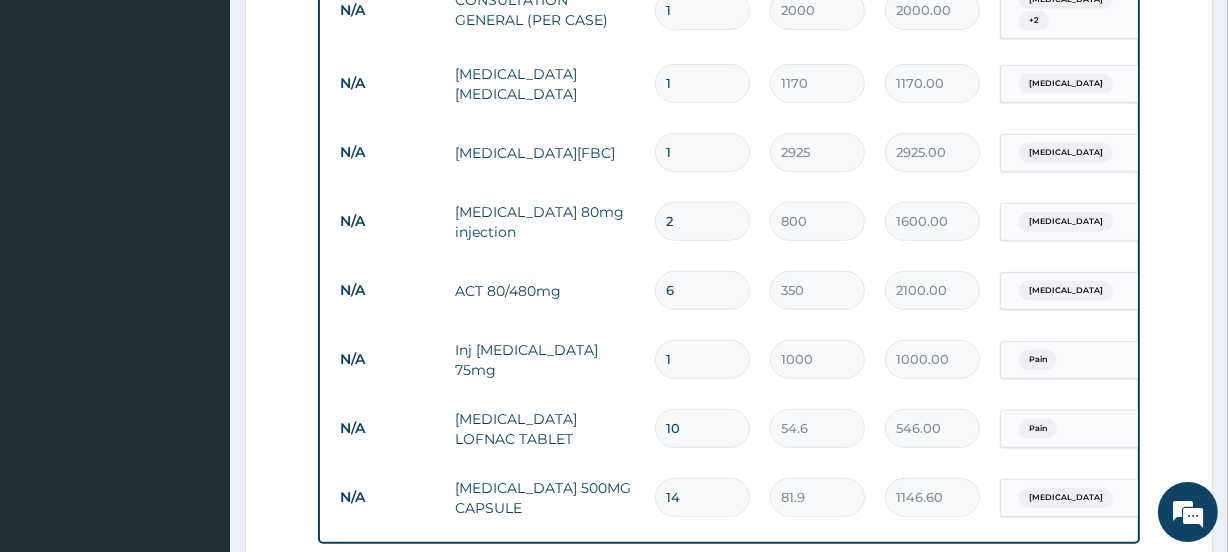 scroll, scrollTop: 919, scrollLeft: 0, axis: vertical 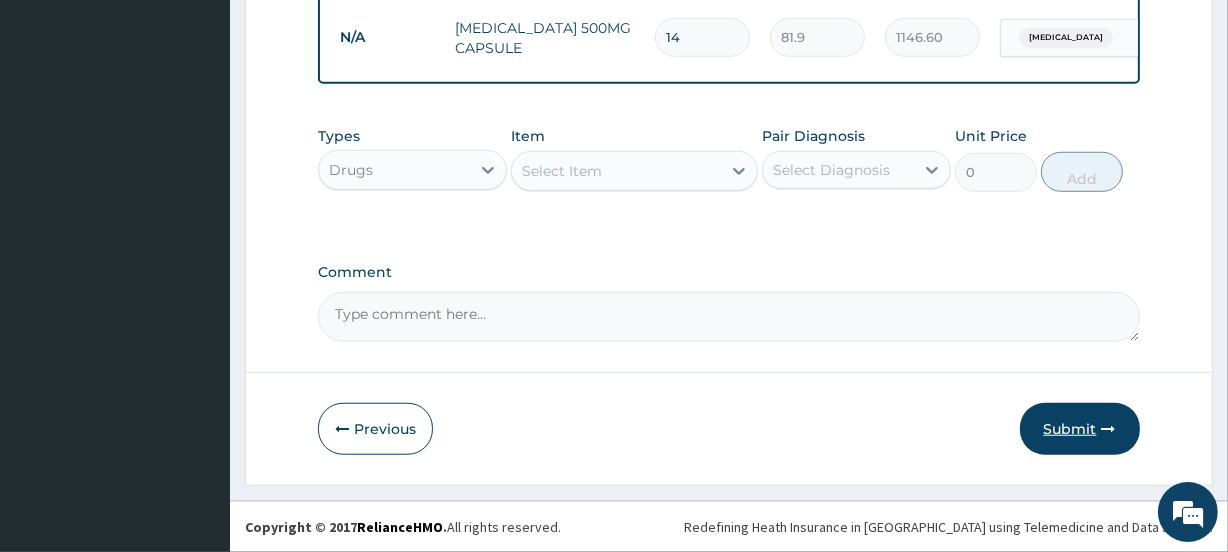click on "Submit" at bounding box center (1080, 429) 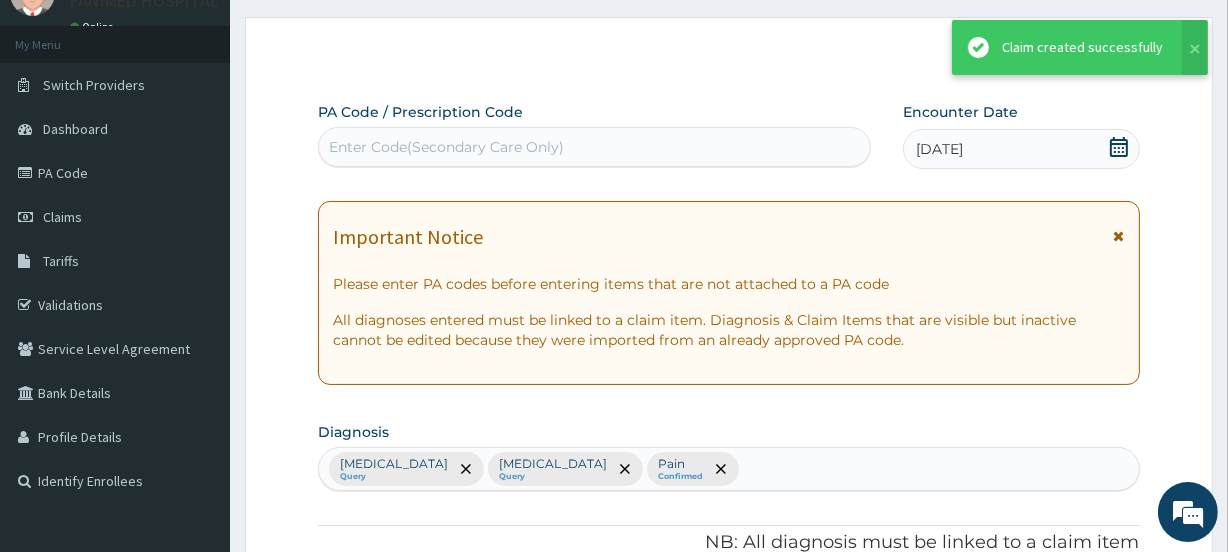 scroll, scrollTop: 1373, scrollLeft: 0, axis: vertical 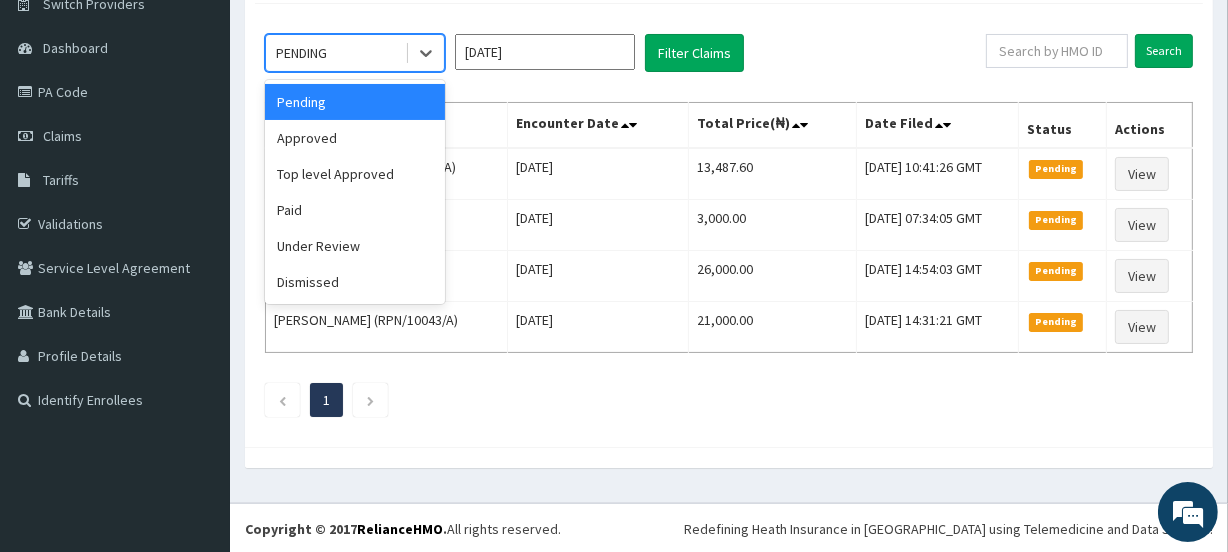 click on "PENDING" at bounding box center [335, 53] 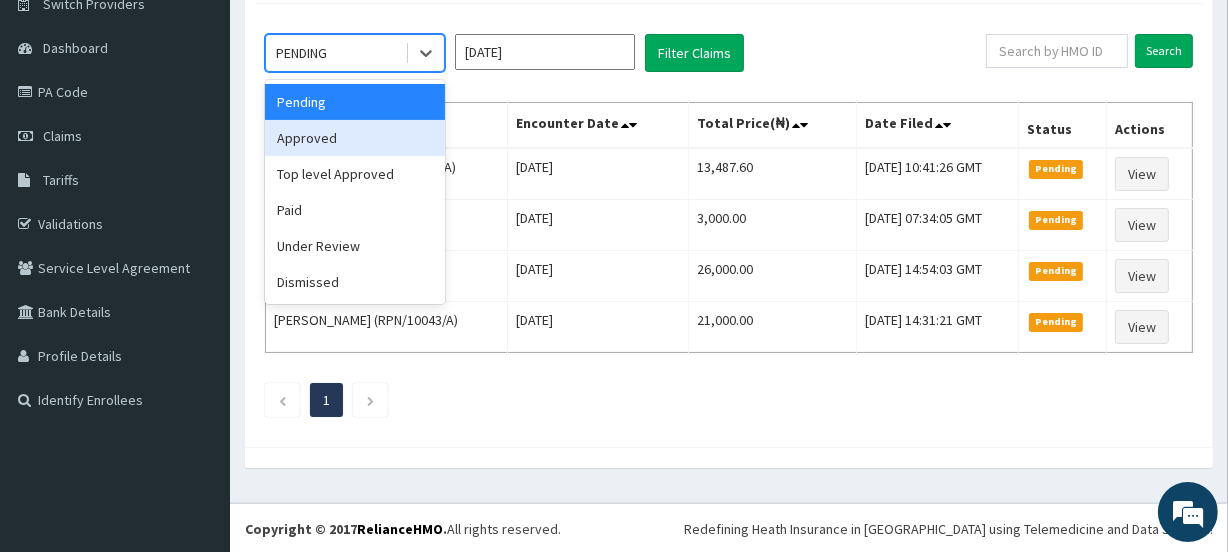 click on "Approved" at bounding box center (355, 138) 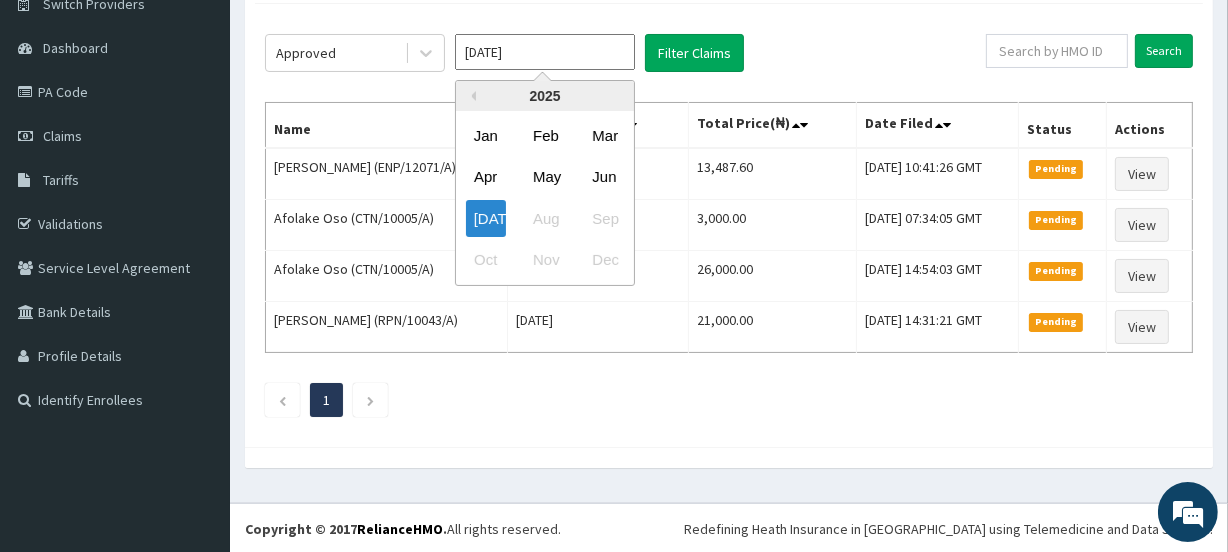 click on "[DATE]" at bounding box center [545, 52] 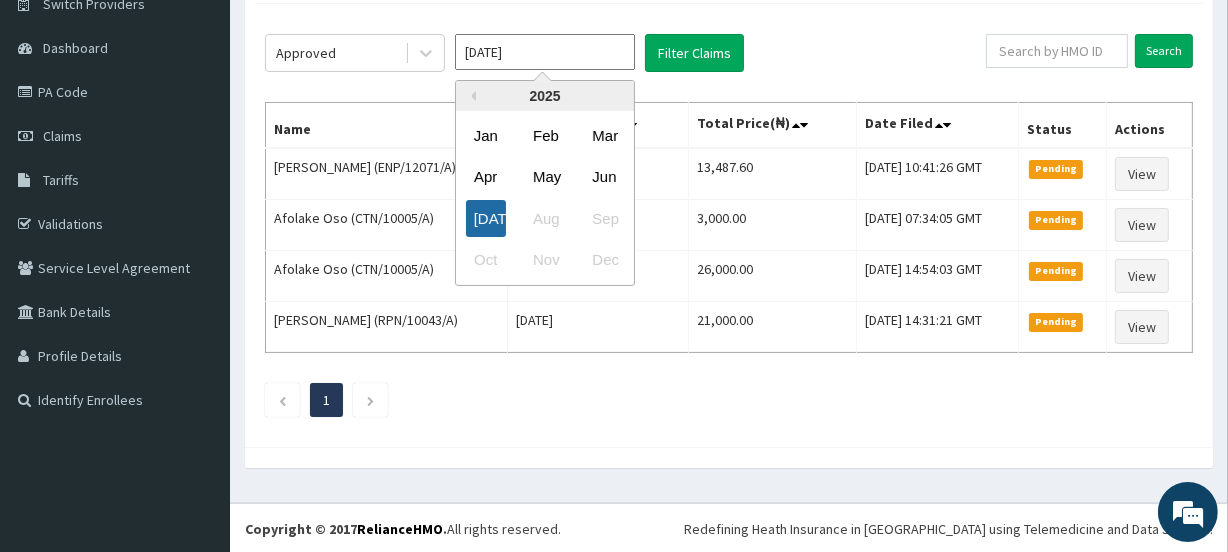 click on "[DATE]" at bounding box center (486, 218) 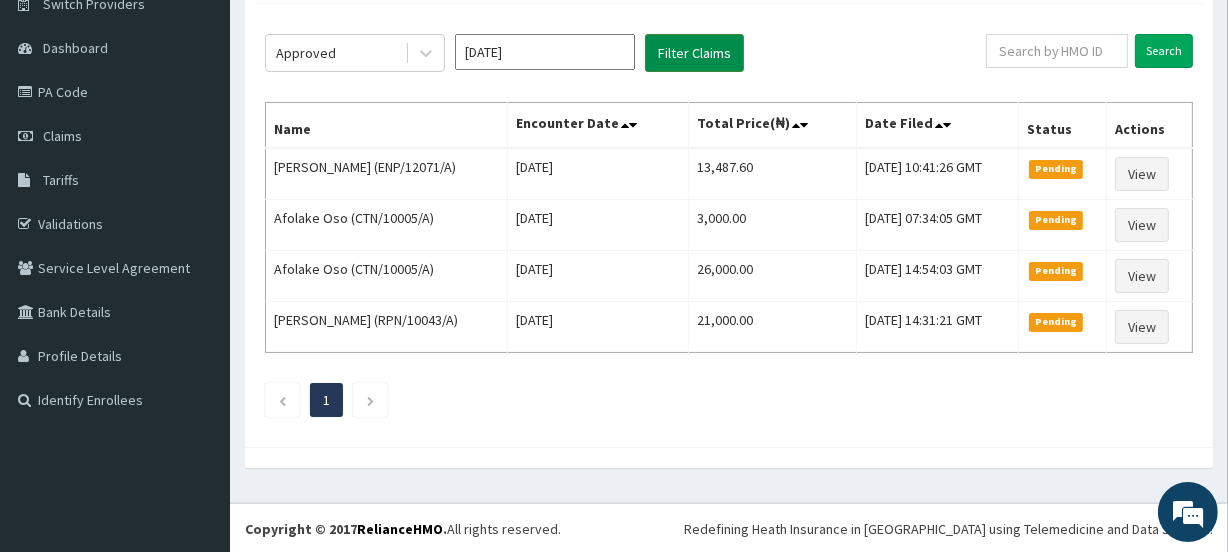 click on "Filter Claims" at bounding box center (694, 53) 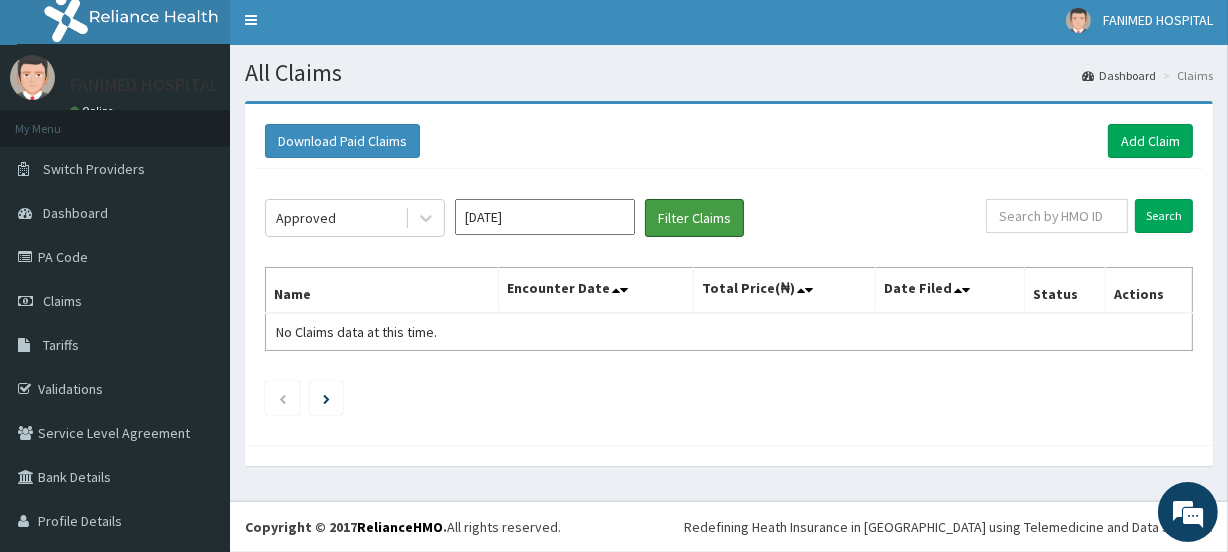 scroll, scrollTop: 4, scrollLeft: 0, axis: vertical 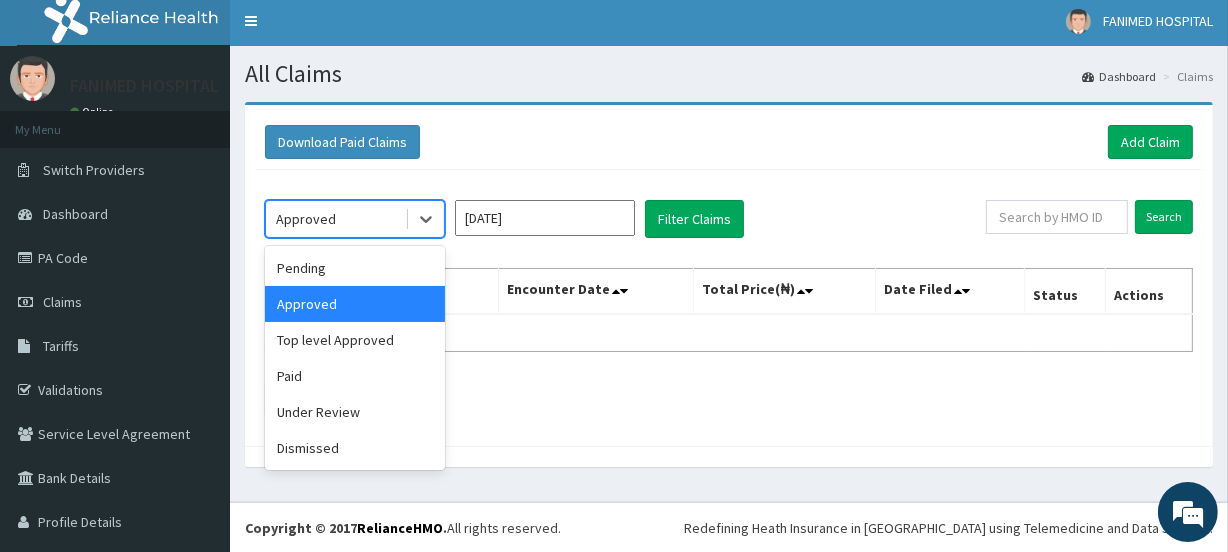 click on "Approved" at bounding box center (306, 219) 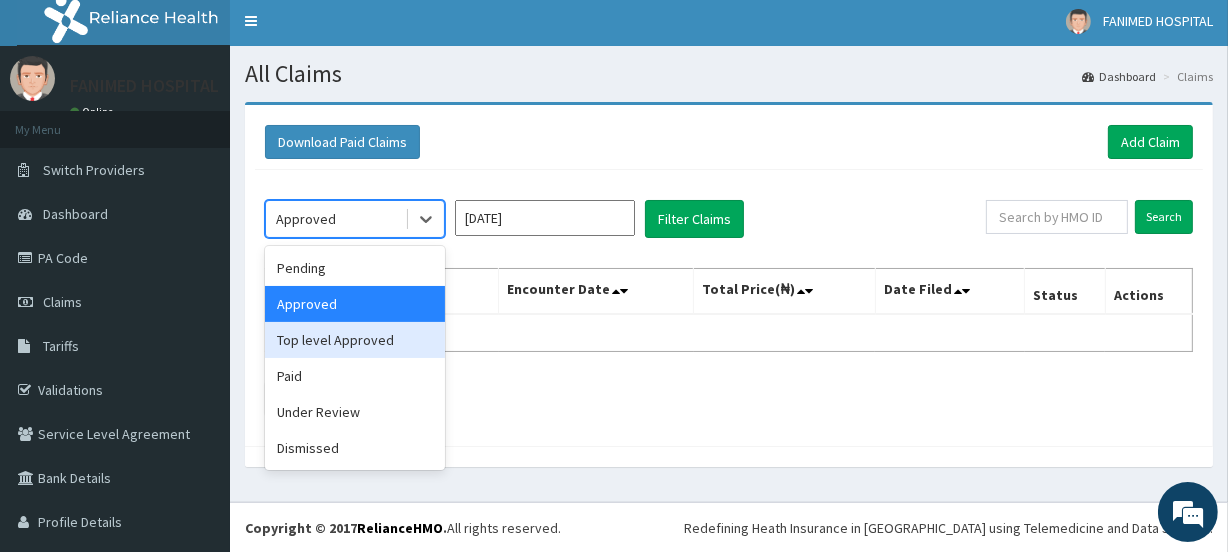 click on "Top level Approved" at bounding box center (355, 340) 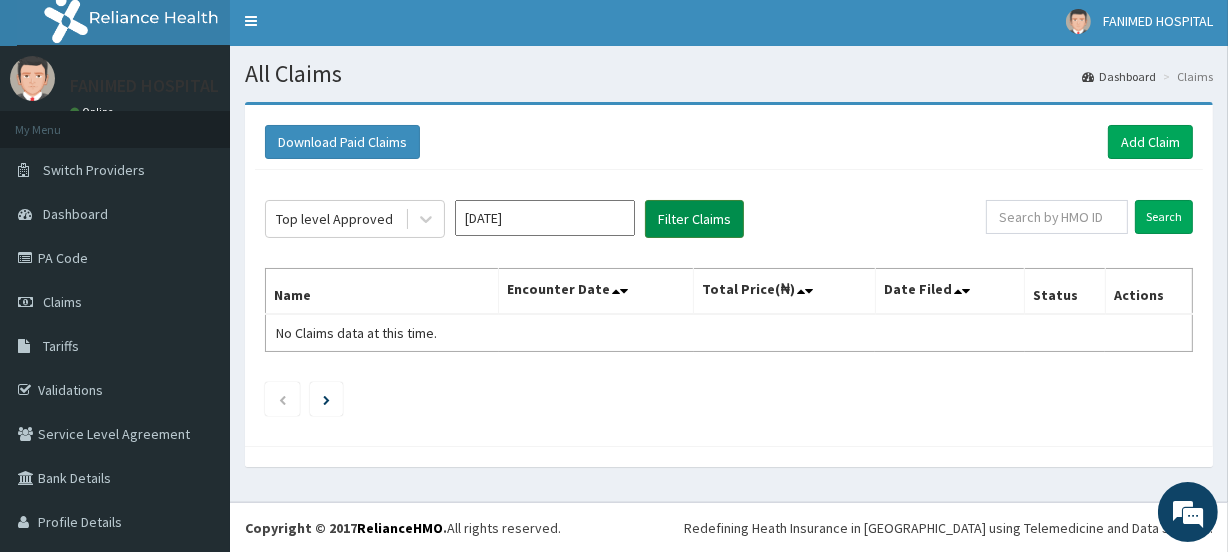 click on "Filter Claims" at bounding box center (694, 219) 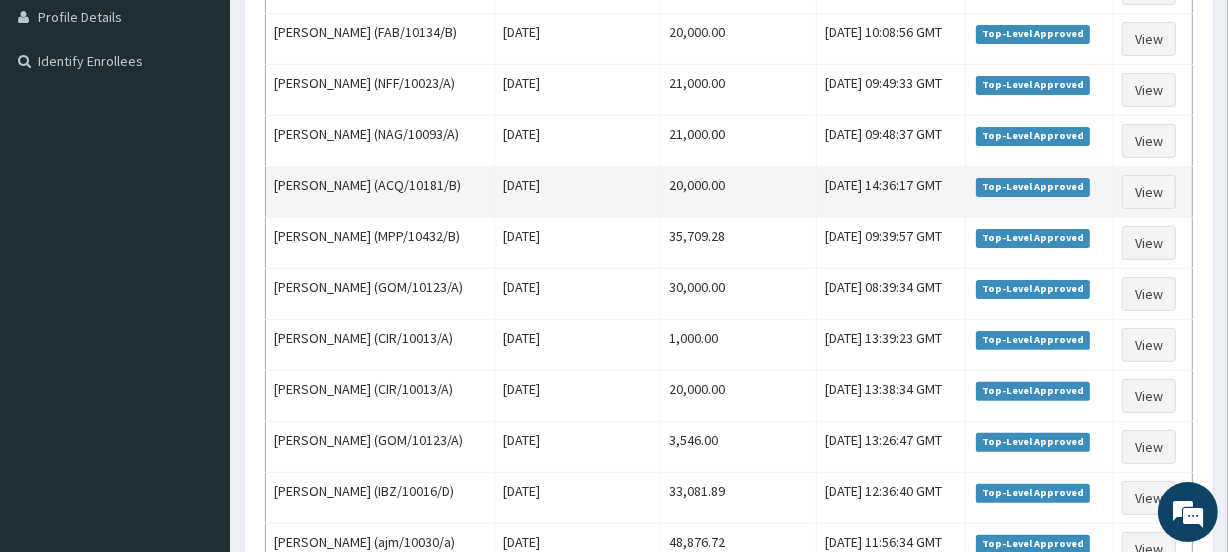 scroll, scrollTop: 550, scrollLeft: 0, axis: vertical 